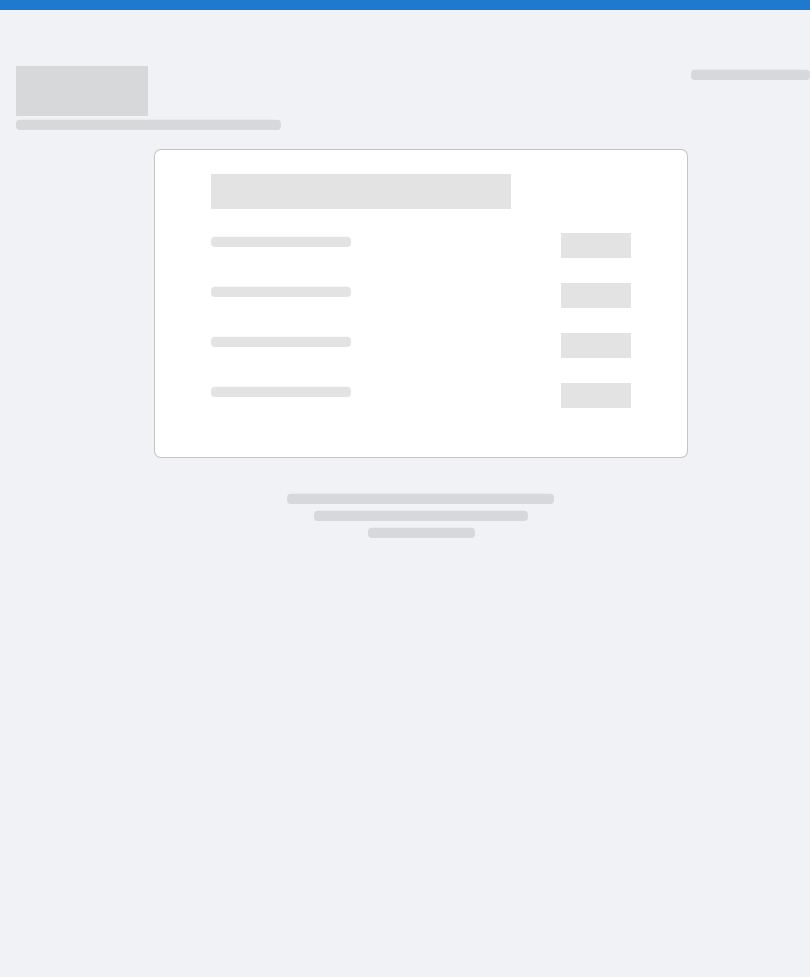 scroll, scrollTop: 0, scrollLeft: 0, axis: both 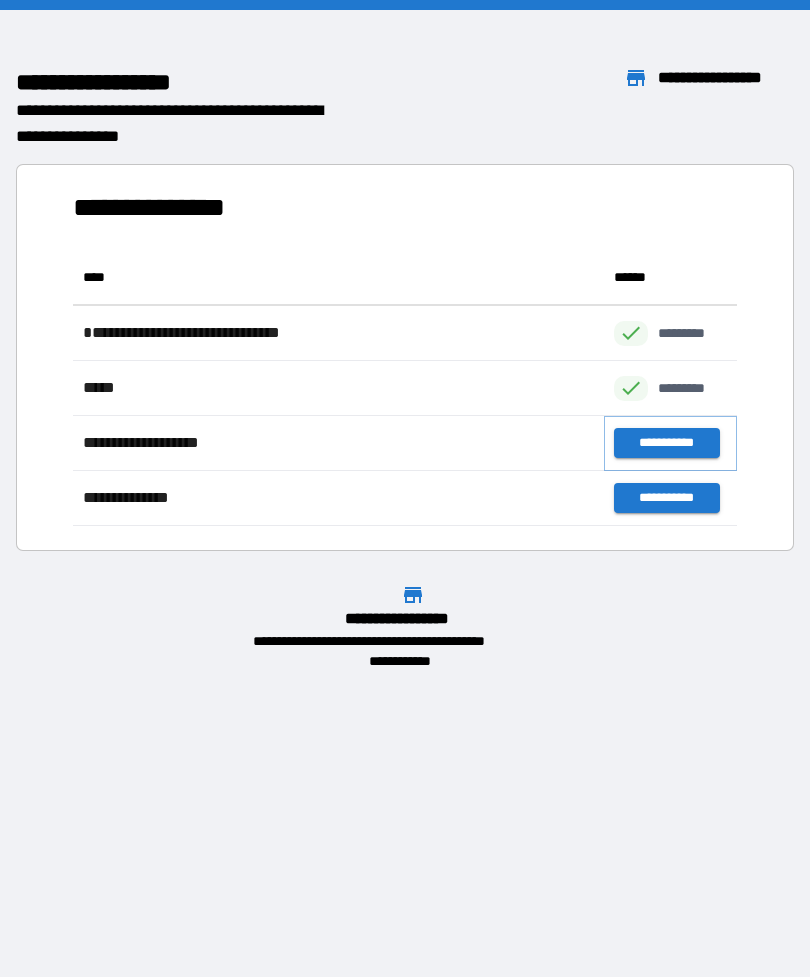 click on "**********" at bounding box center (666, 443) 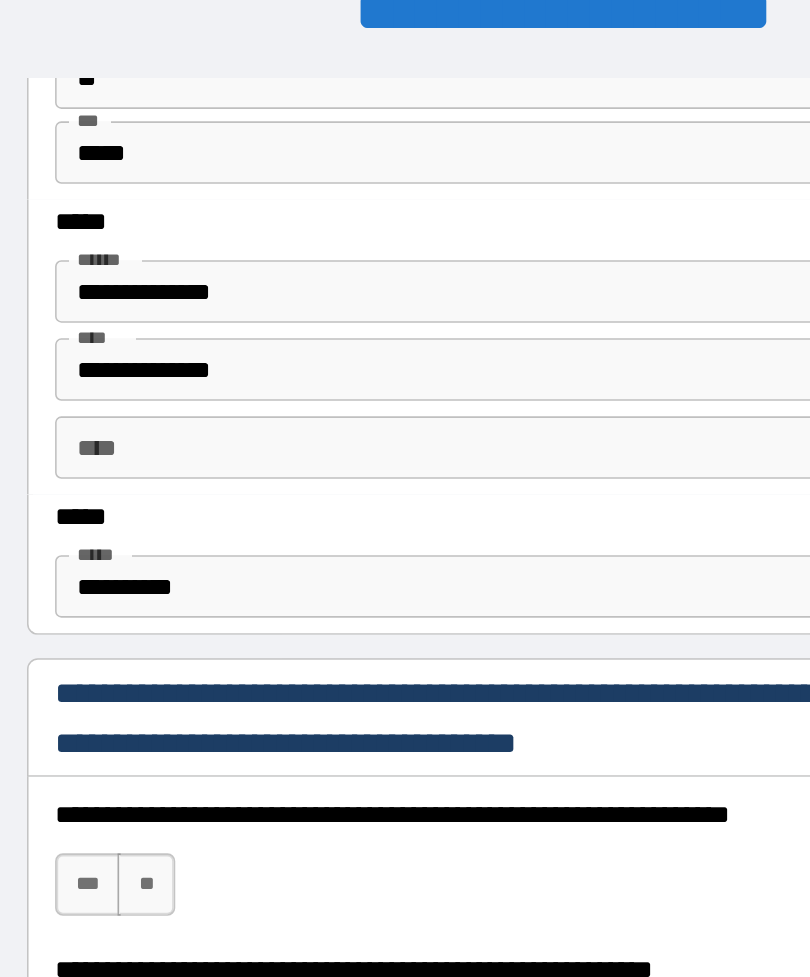 scroll, scrollTop: 1191, scrollLeft: 0, axis: vertical 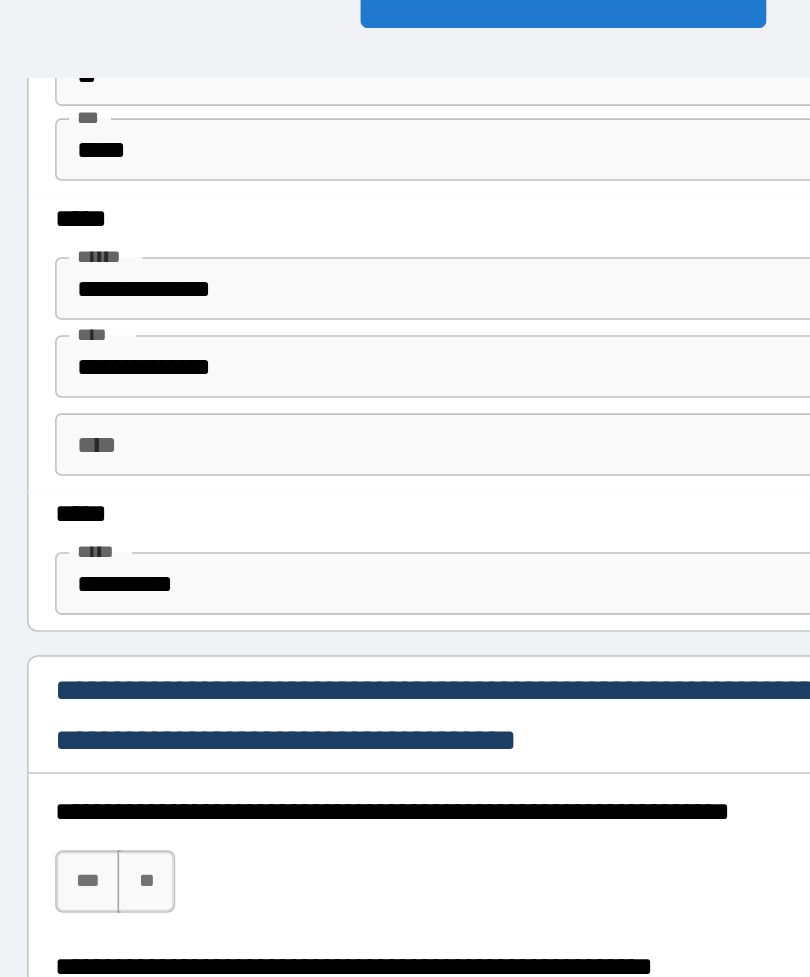 click on "**********" at bounding box center [405, 399] 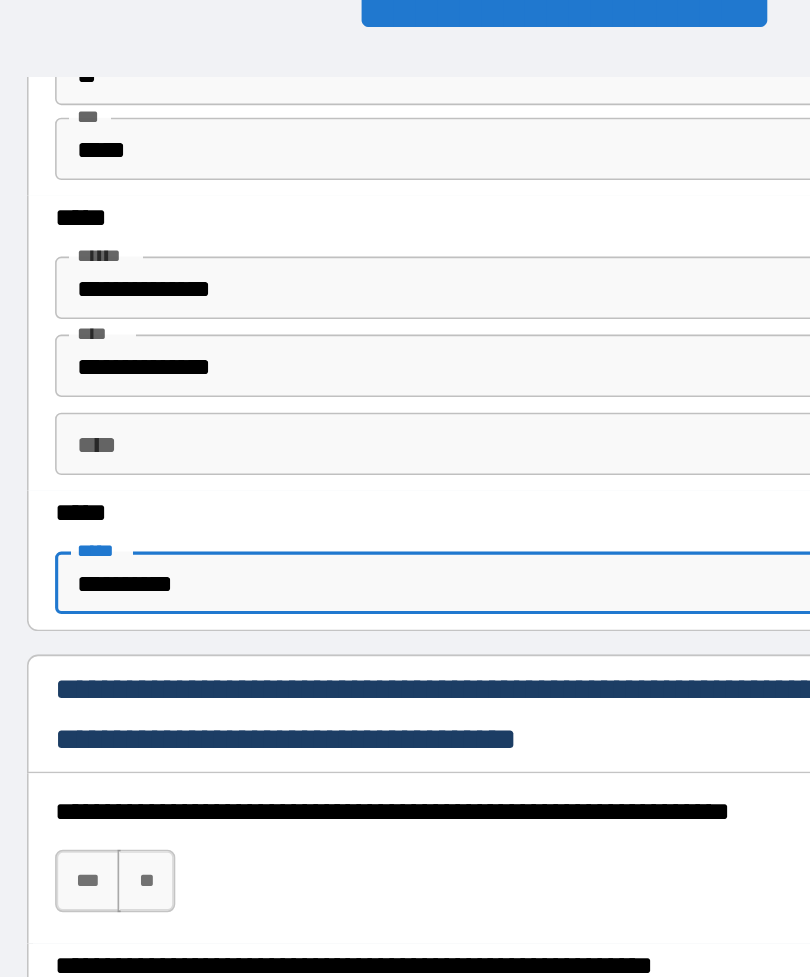 click on "**********" at bounding box center [405, 414] 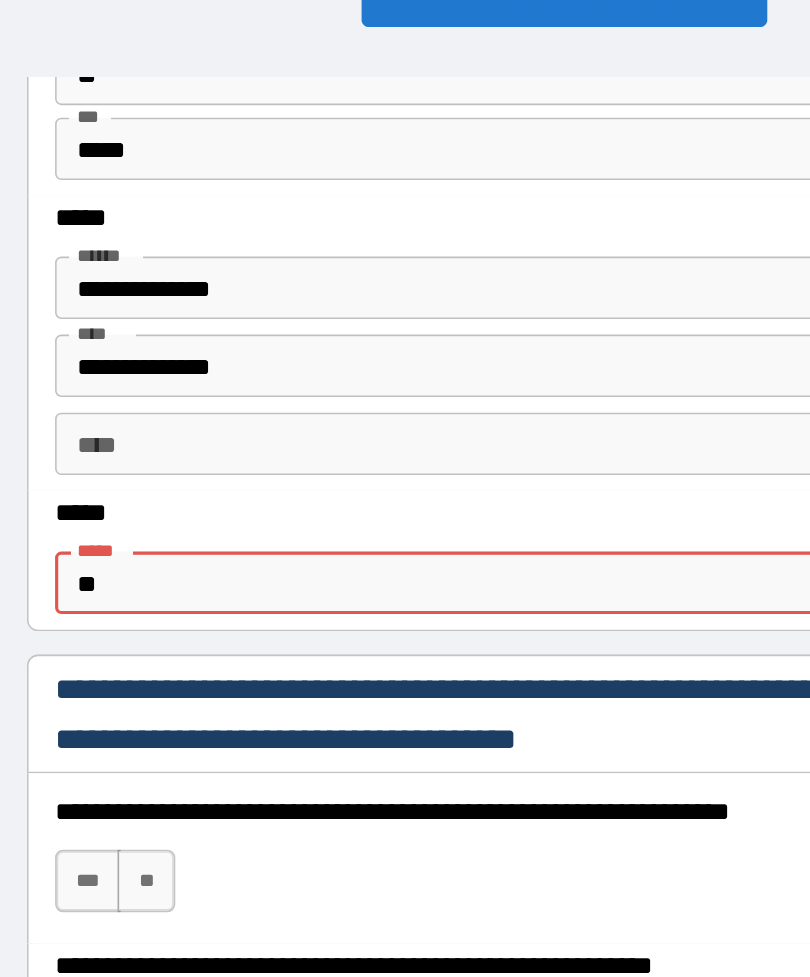 type on "*" 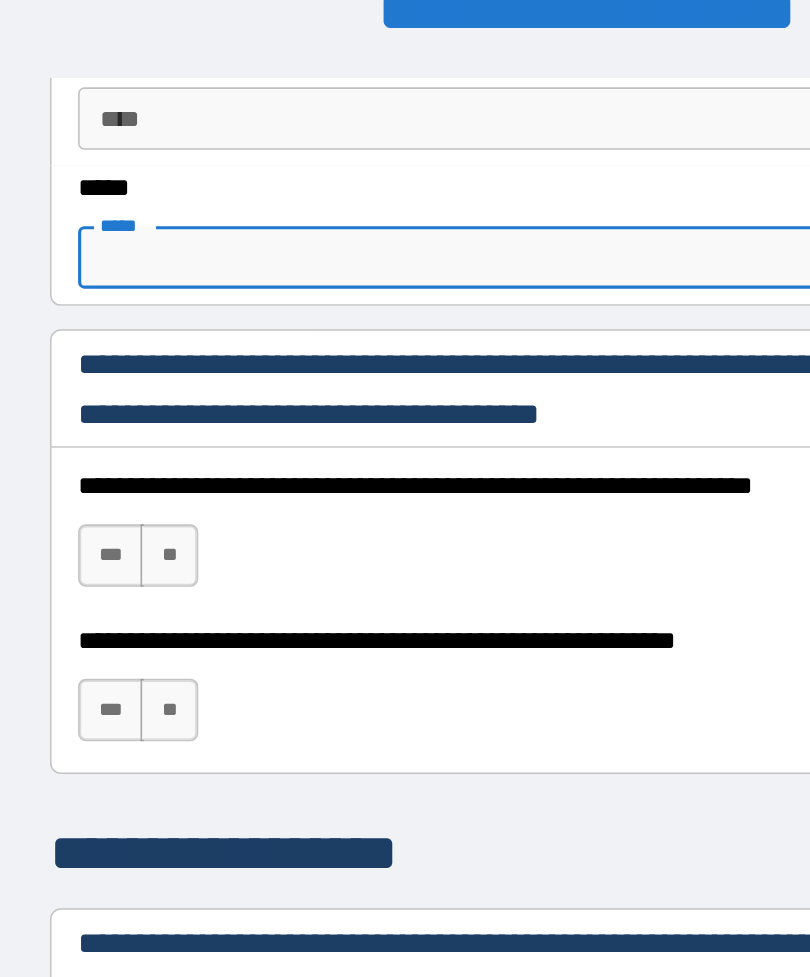 scroll, scrollTop: 1381, scrollLeft: 0, axis: vertical 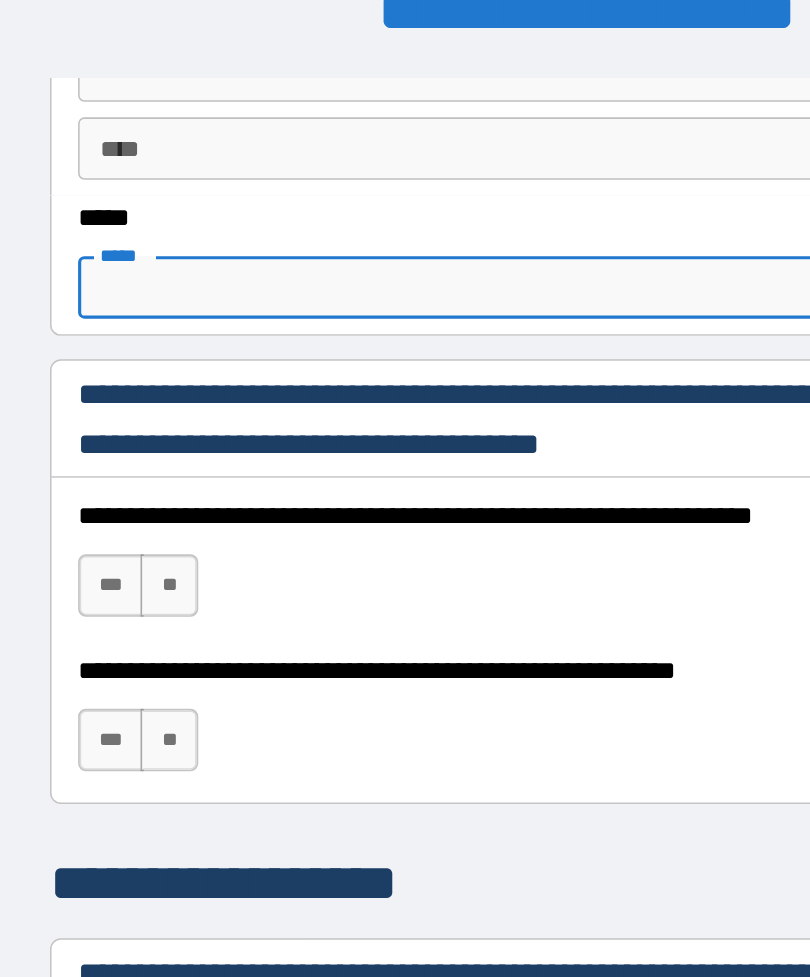 click on "*****" at bounding box center (405, 224) 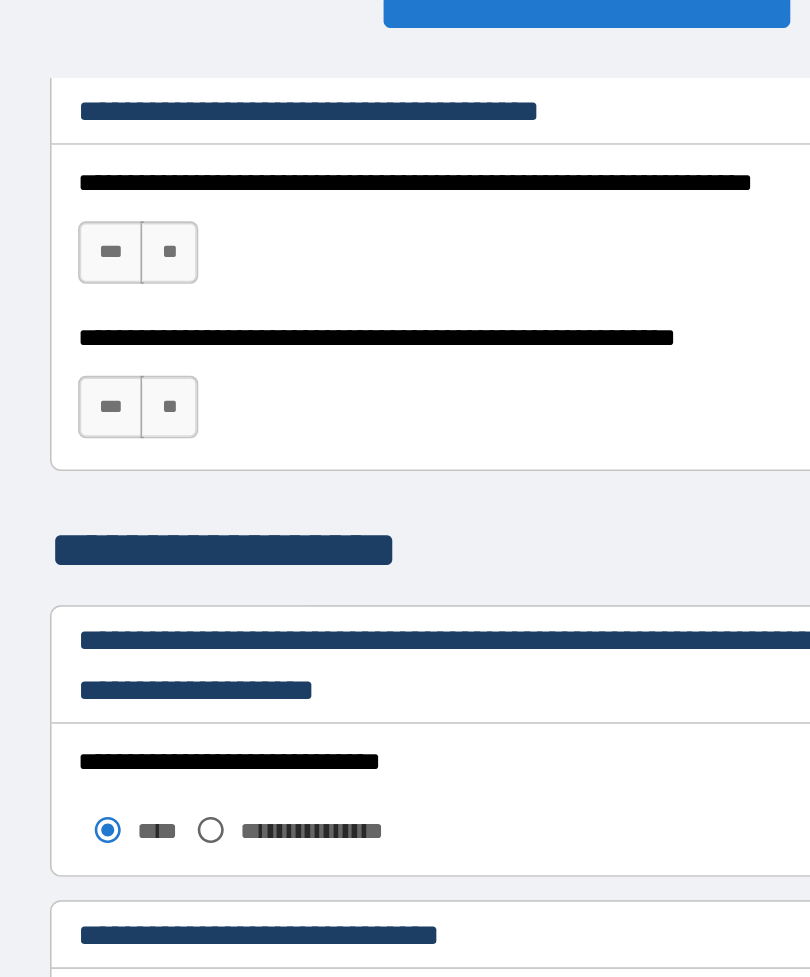 scroll, scrollTop: 1596, scrollLeft: 0, axis: vertical 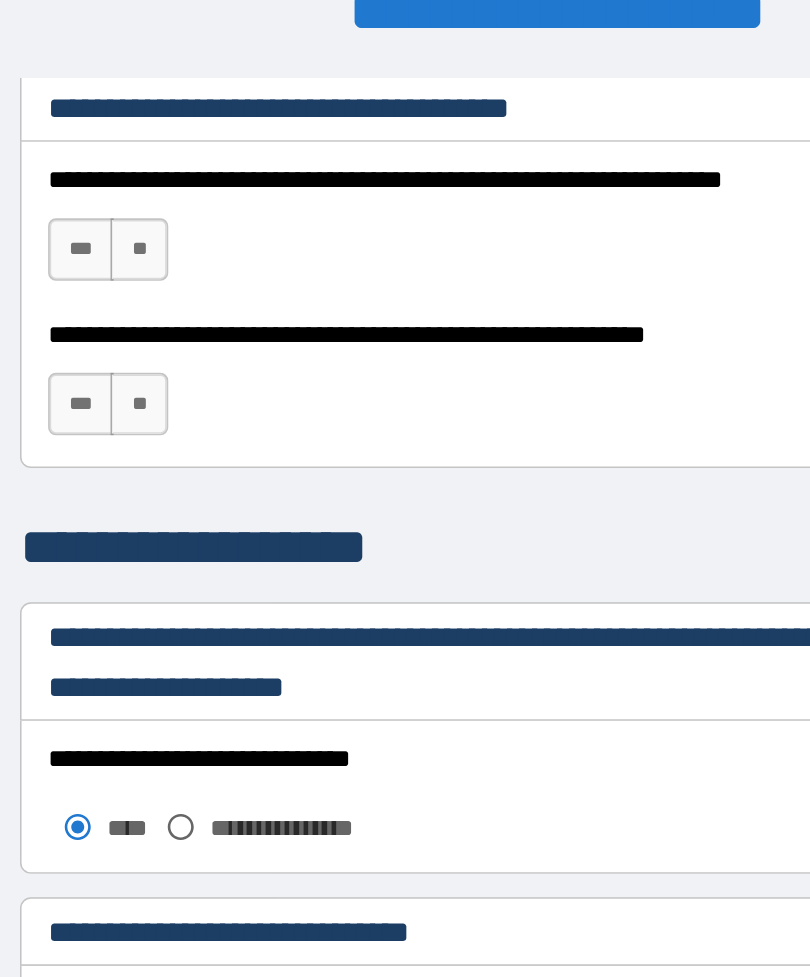type on "**********" 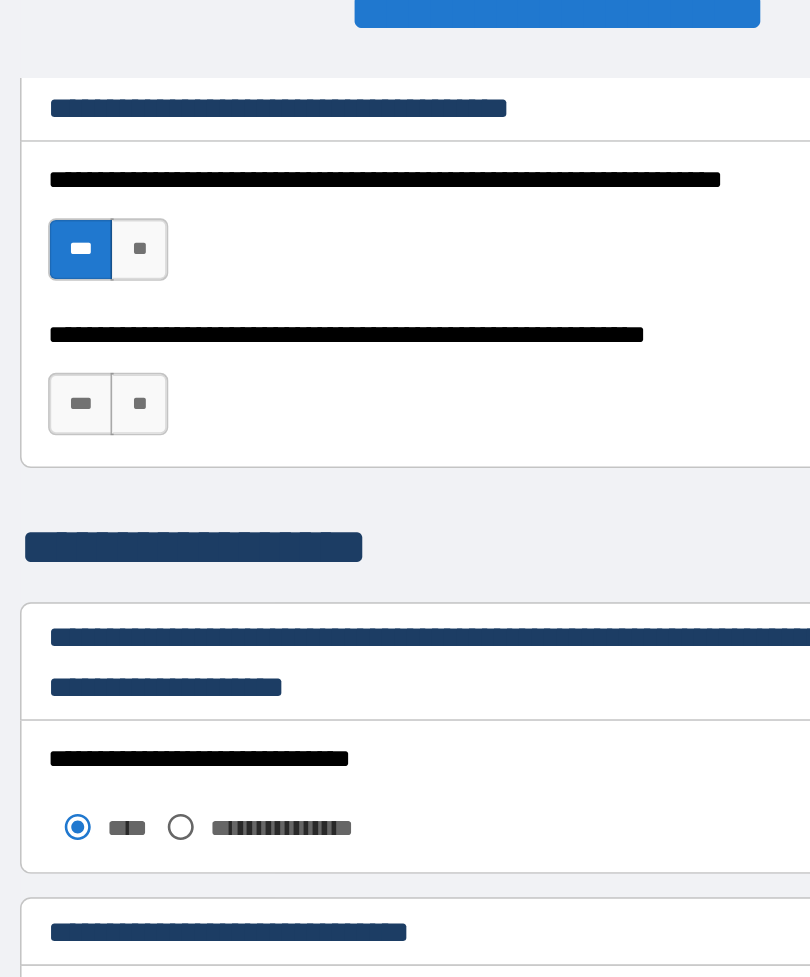 click on "***" at bounding box center [100, 299] 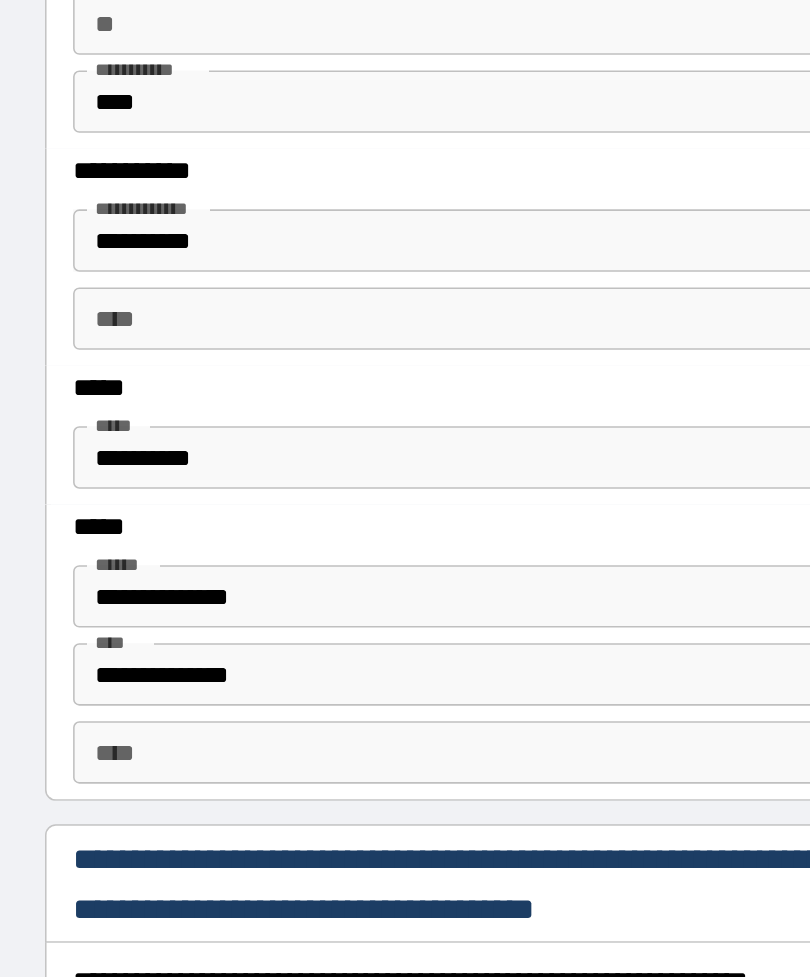 scroll, scrollTop: 2258, scrollLeft: 0, axis: vertical 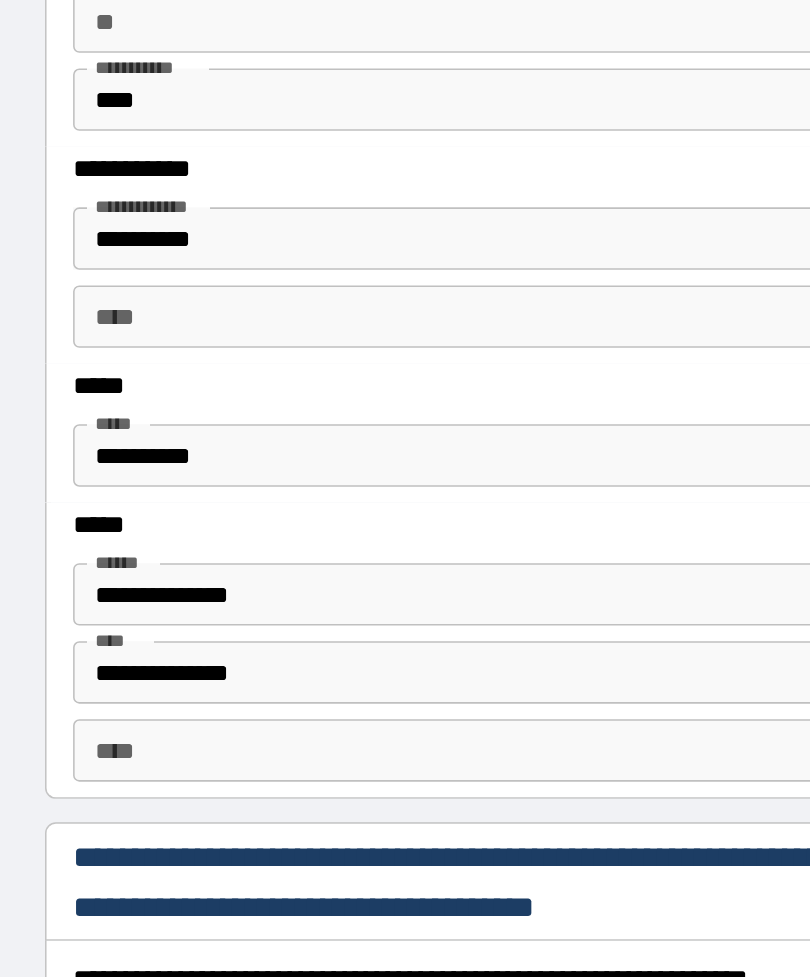 click on "**********" at bounding box center (405, 394) 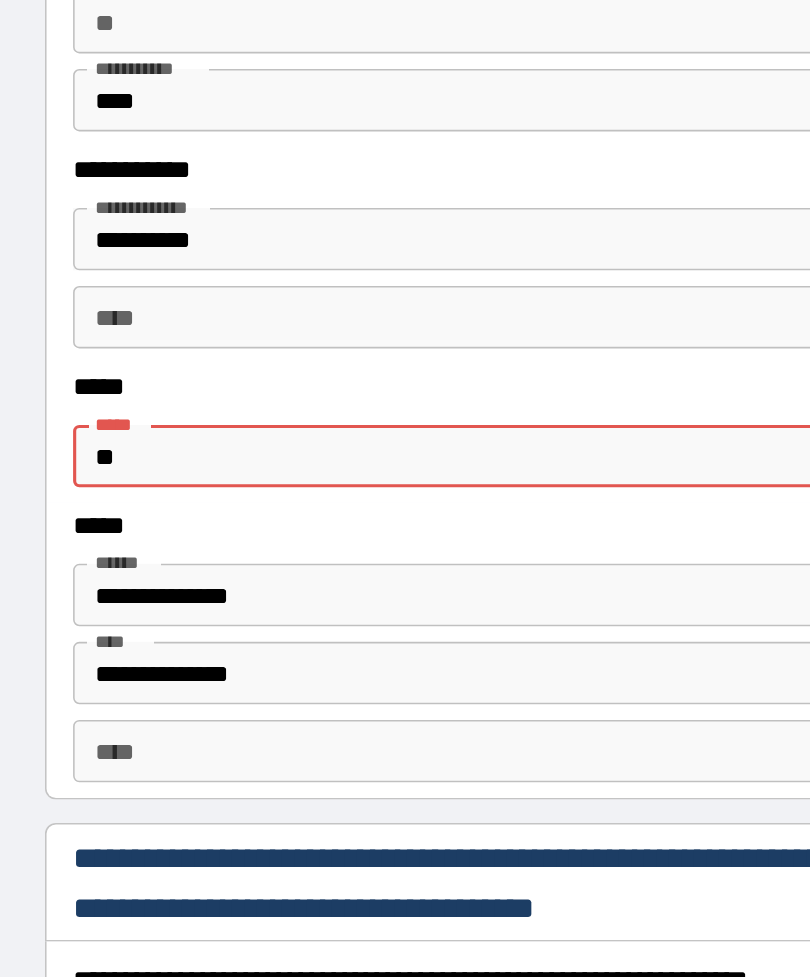 type on "*" 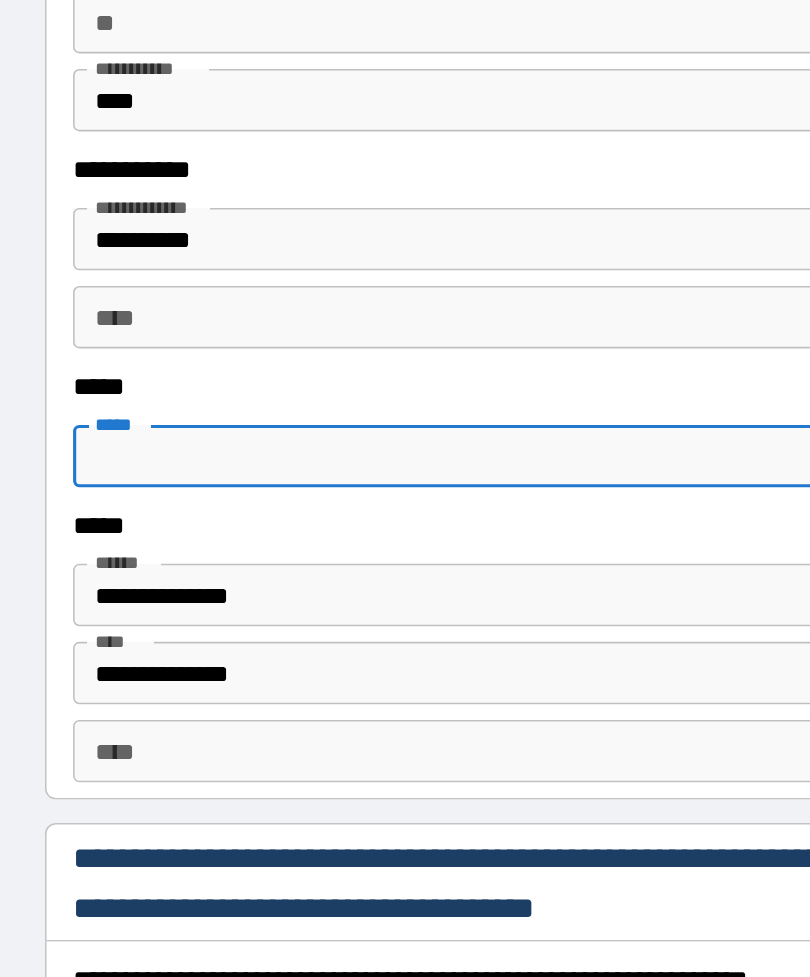 type 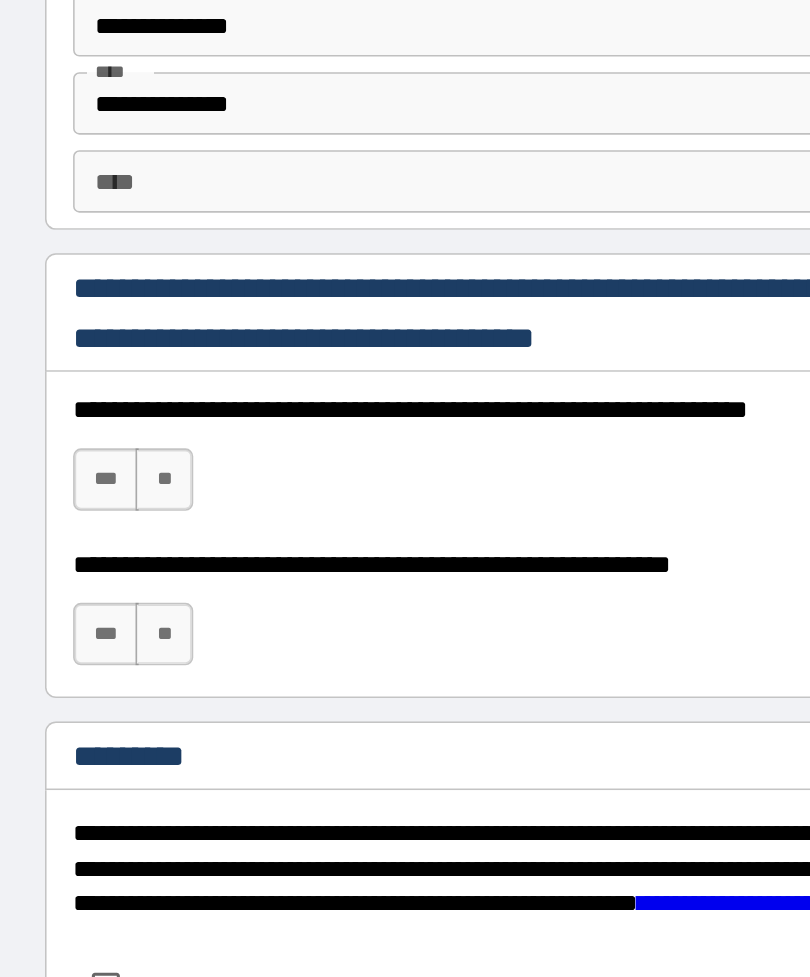 scroll, scrollTop: 2623, scrollLeft: 0, axis: vertical 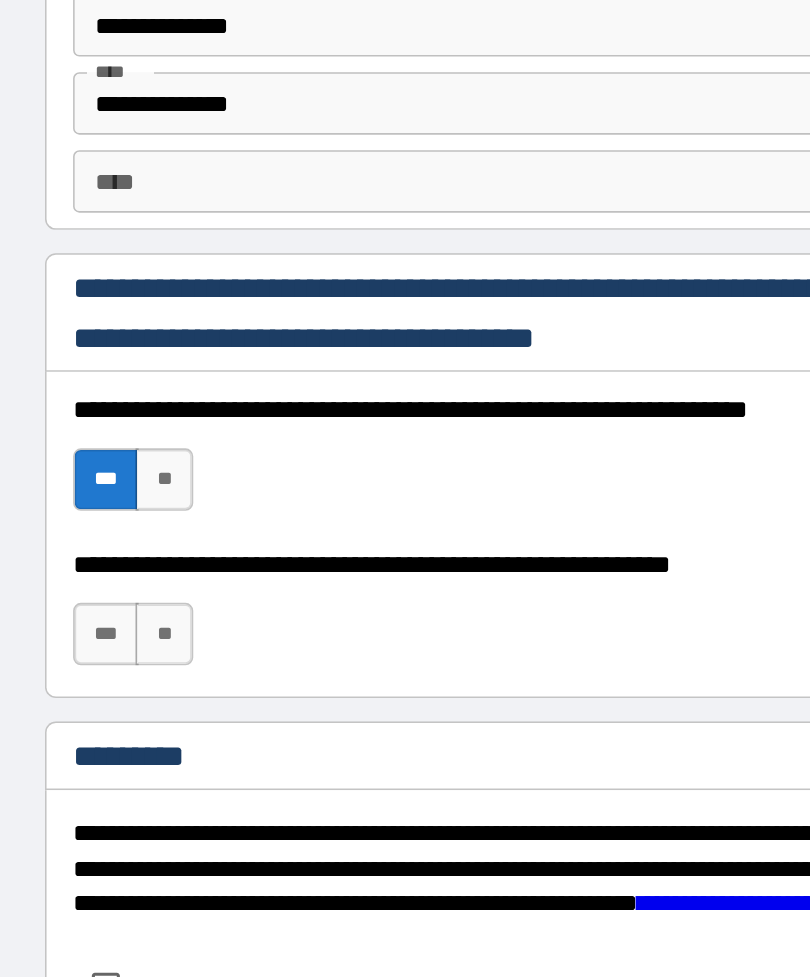 click on "***" at bounding box center (100, 508) 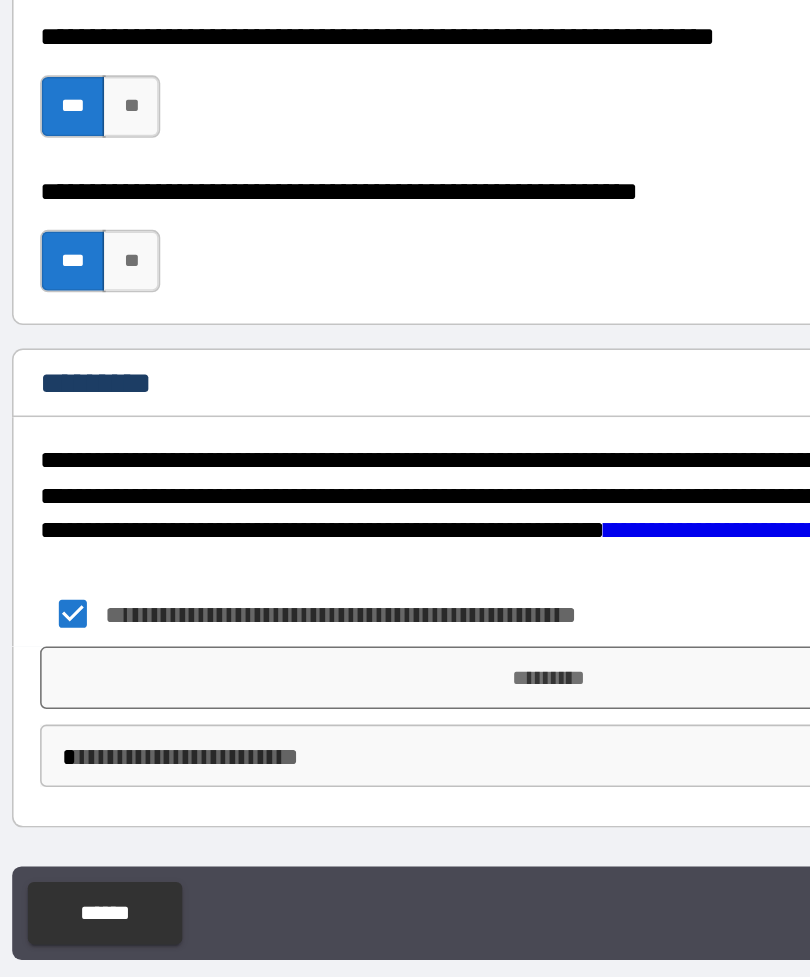 scroll, scrollTop: 31, scrollLeft: 0, axis: vertical 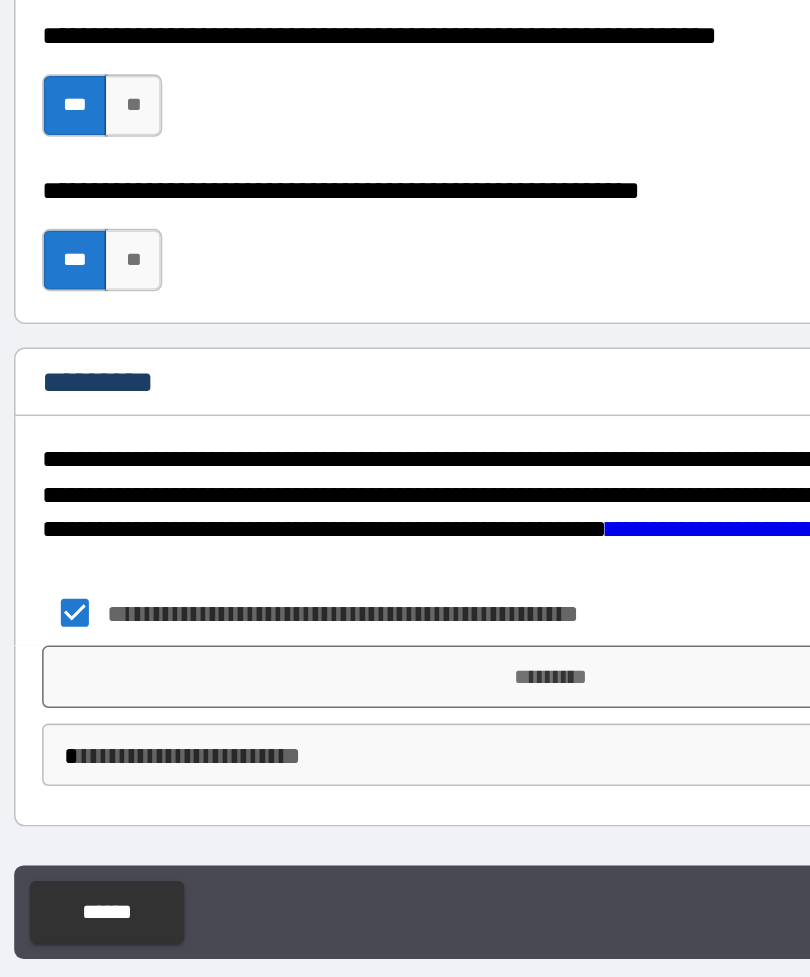 click on "[FIRST] [LAST] [STREET] [CITY], [STATE] [ZIP] [COUNTRY] [PHONE] [EMAIL] [SSN] [DLN] [CCNUM] [DOB] [AGE] [COORDS]" at bounding box center (405, 489) 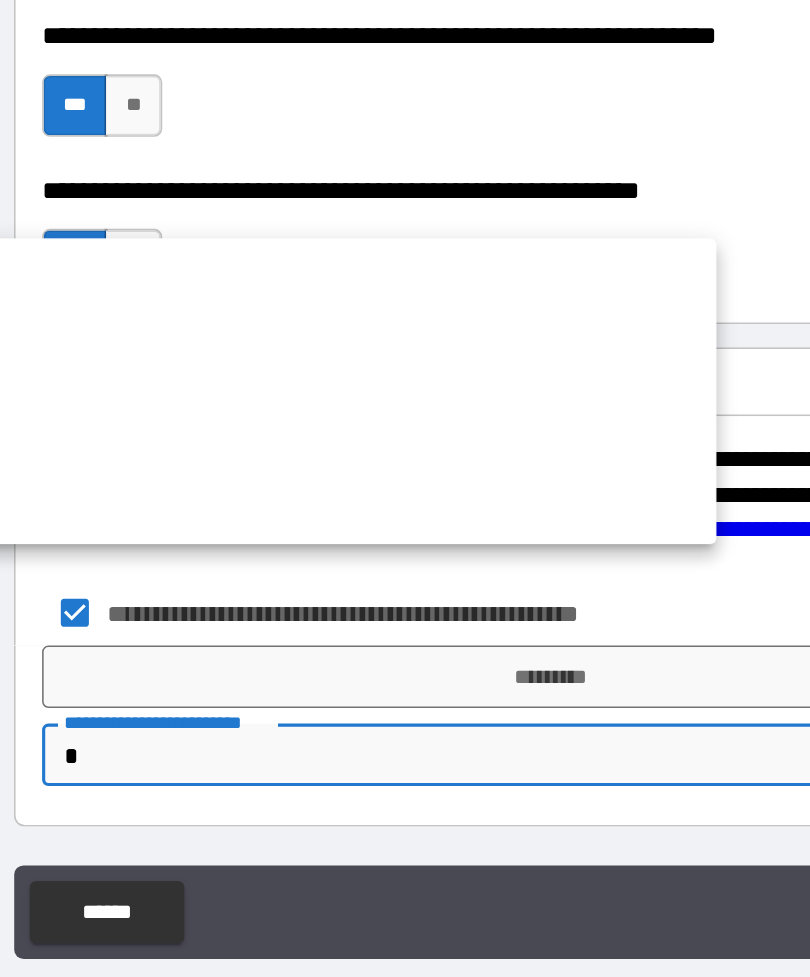 scroll, scrollTop: 32, scrollLeft: 0, axis: vertical 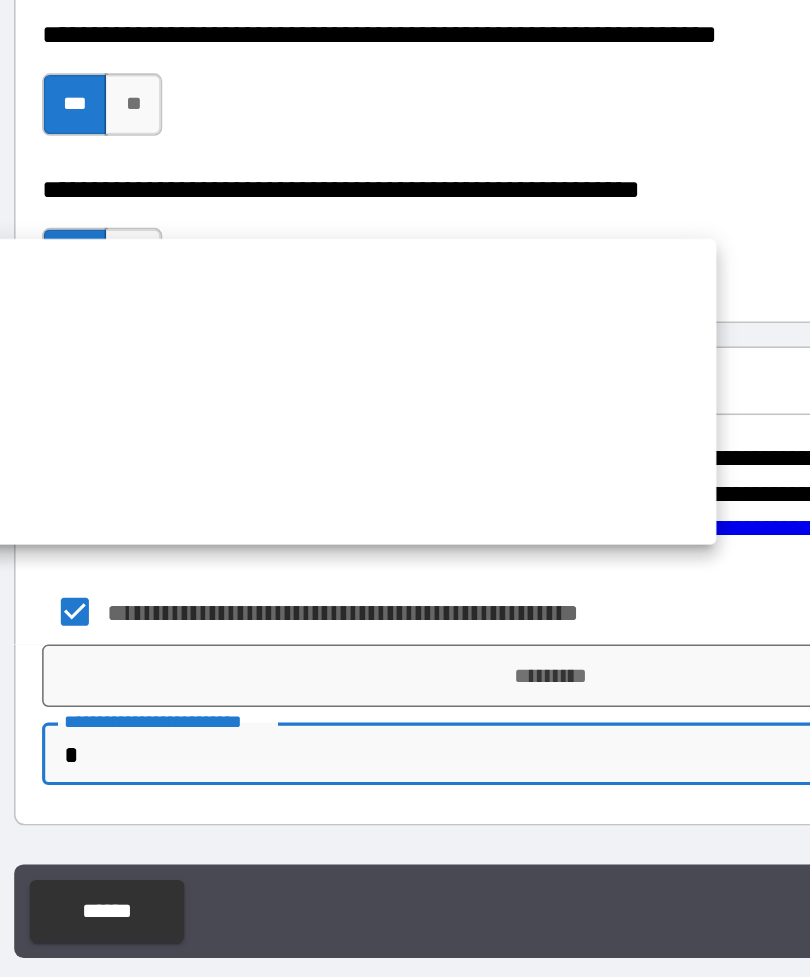 click at bounding box center [405, 488] 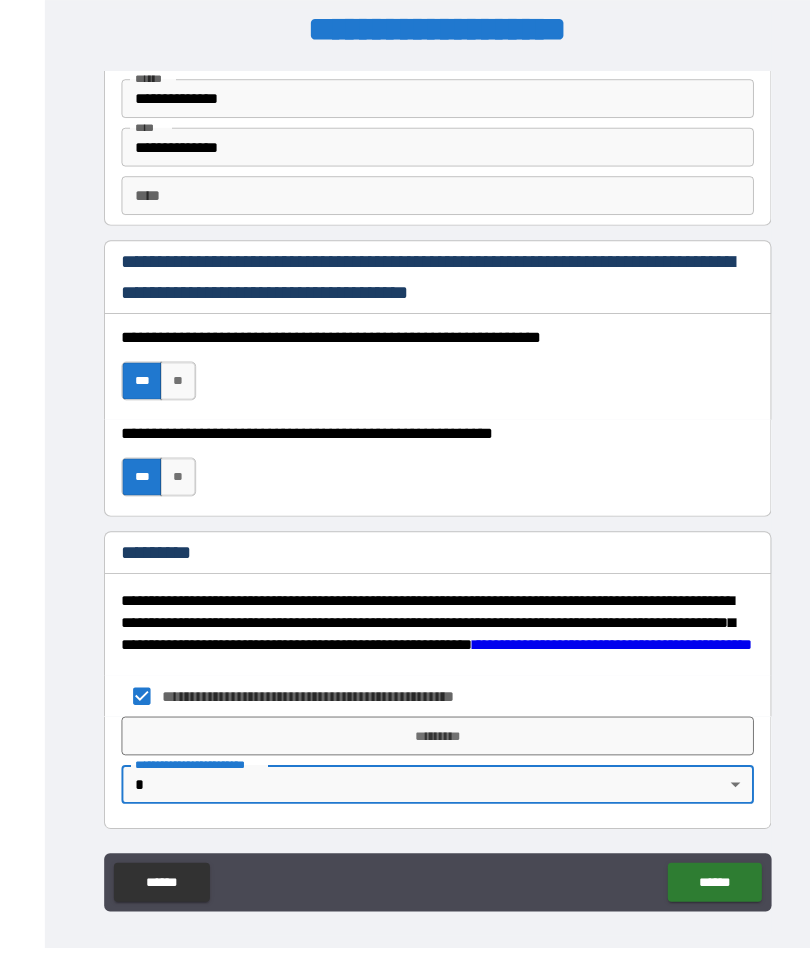 scroll, scrollTop: 0, scrollLeft: 0, axis: both 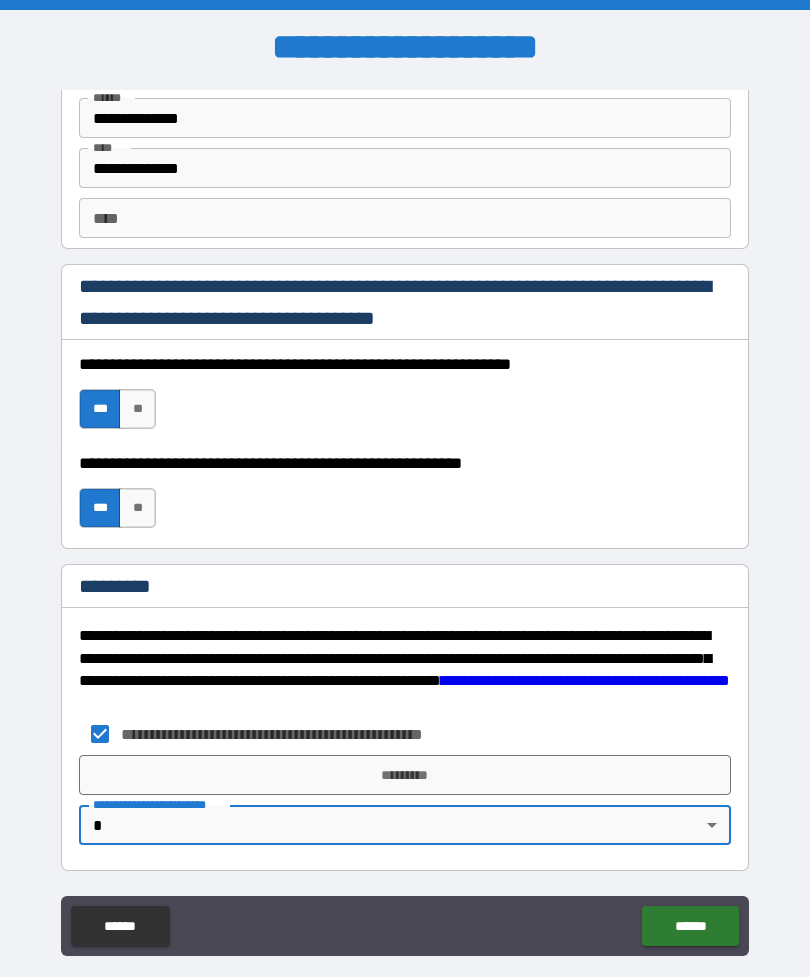 click on "*********" at bounding box center [405, 775] 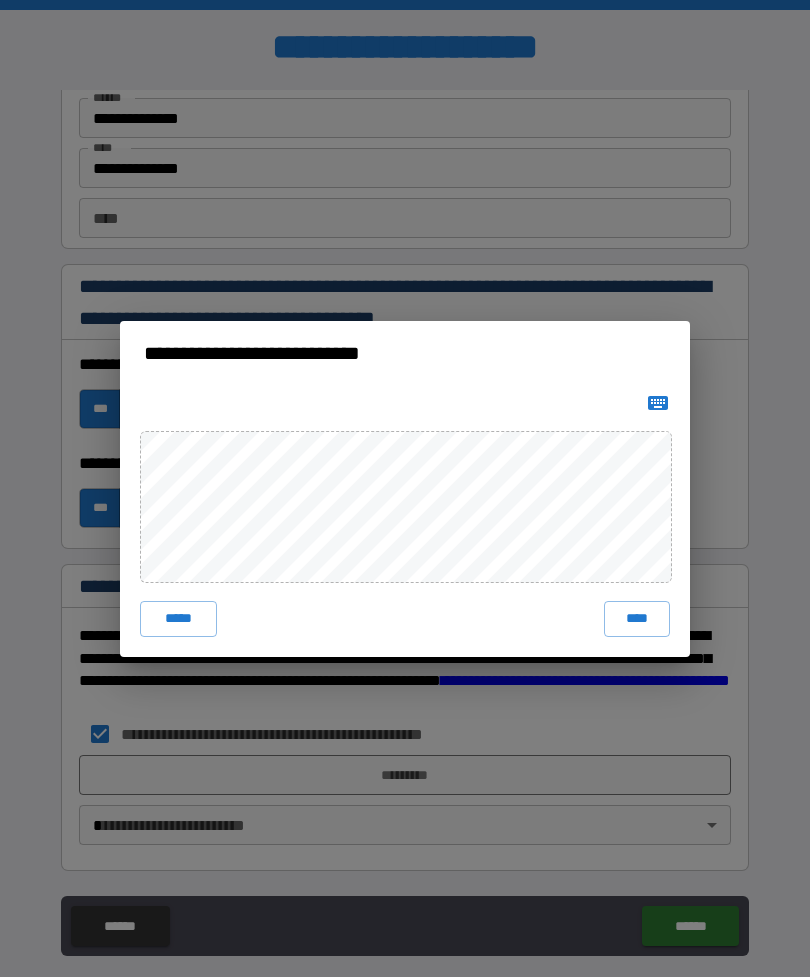 click on "****" at bounding box center [637, 619] 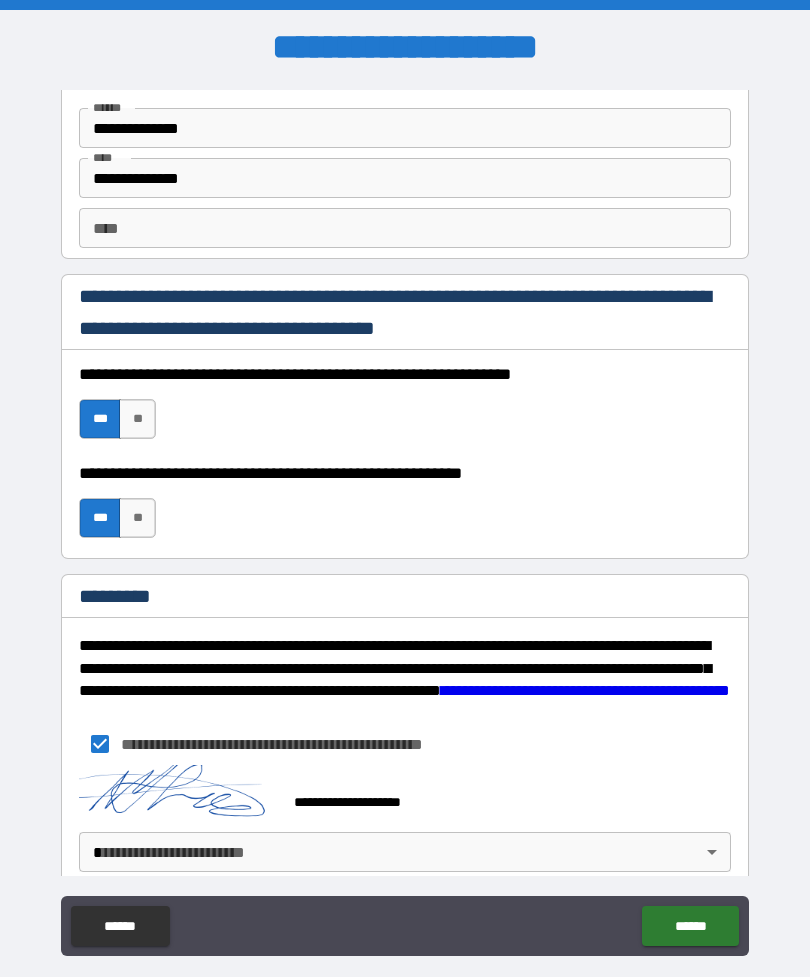 click on "[FIRST] [LAST] [STREET] [CITY], [STATE] [ZIP] [COUNTRY] [PHONE] [EMAIL] [SSN] [DLN] [CCNUM] [DOB] [AGE] [COORDS]" at bounding box center (405, 520) 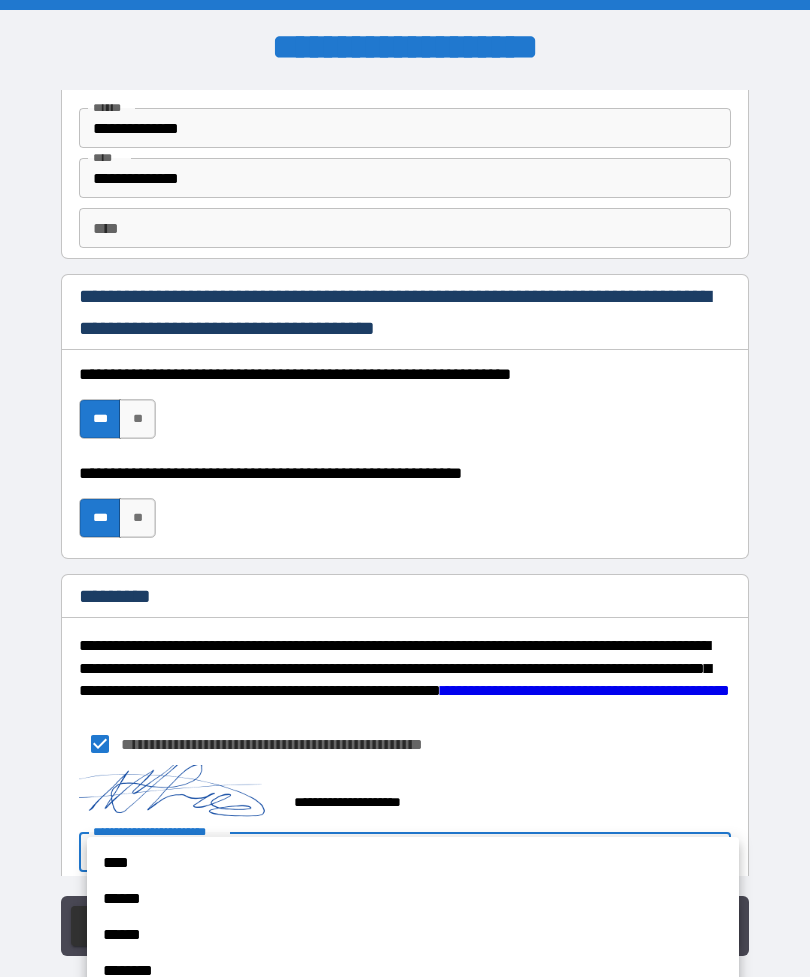click on "****" at bounding box center (413, 863) 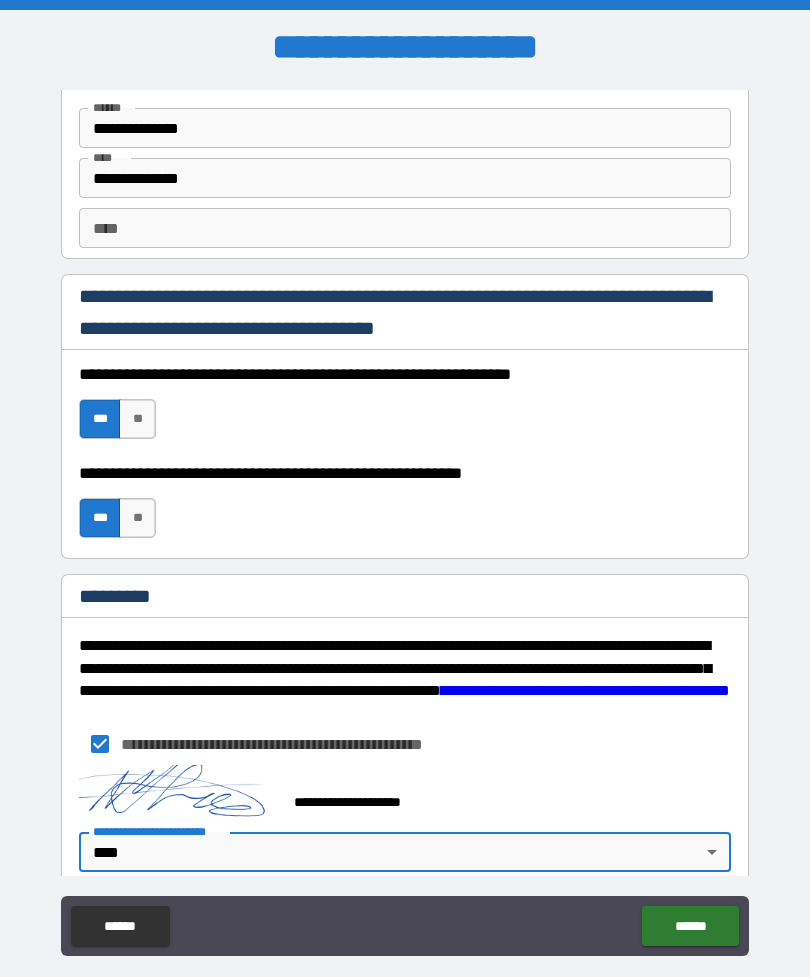 type on "*" 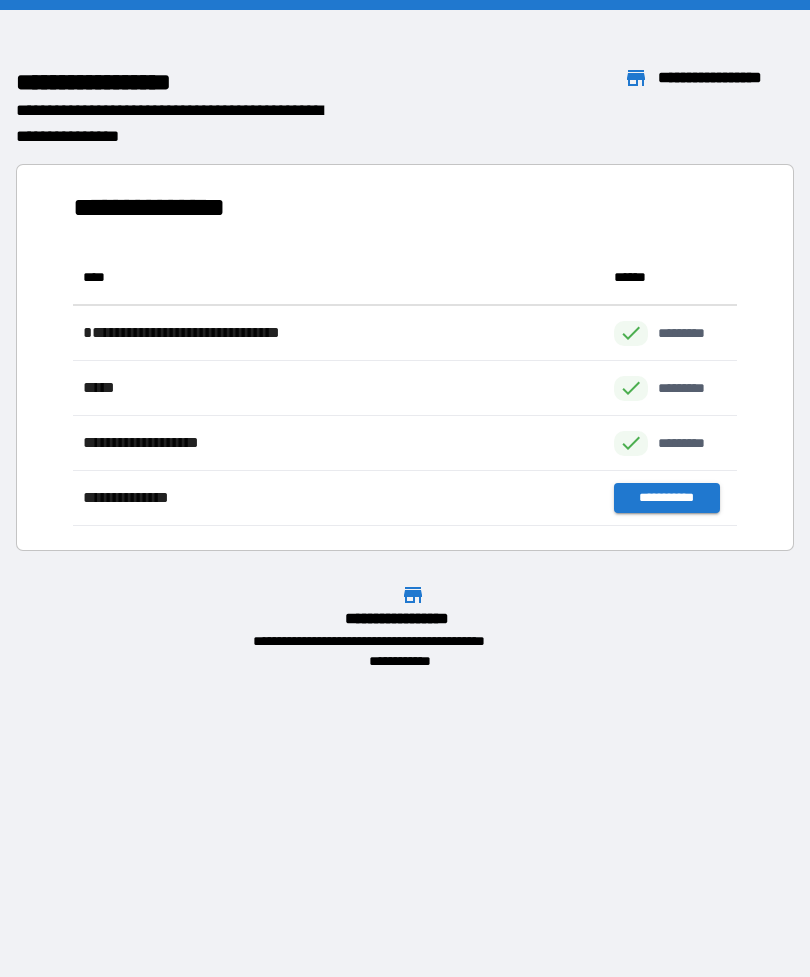 scroll, scrollTop: 1, scrollLeft: 1, axis: both 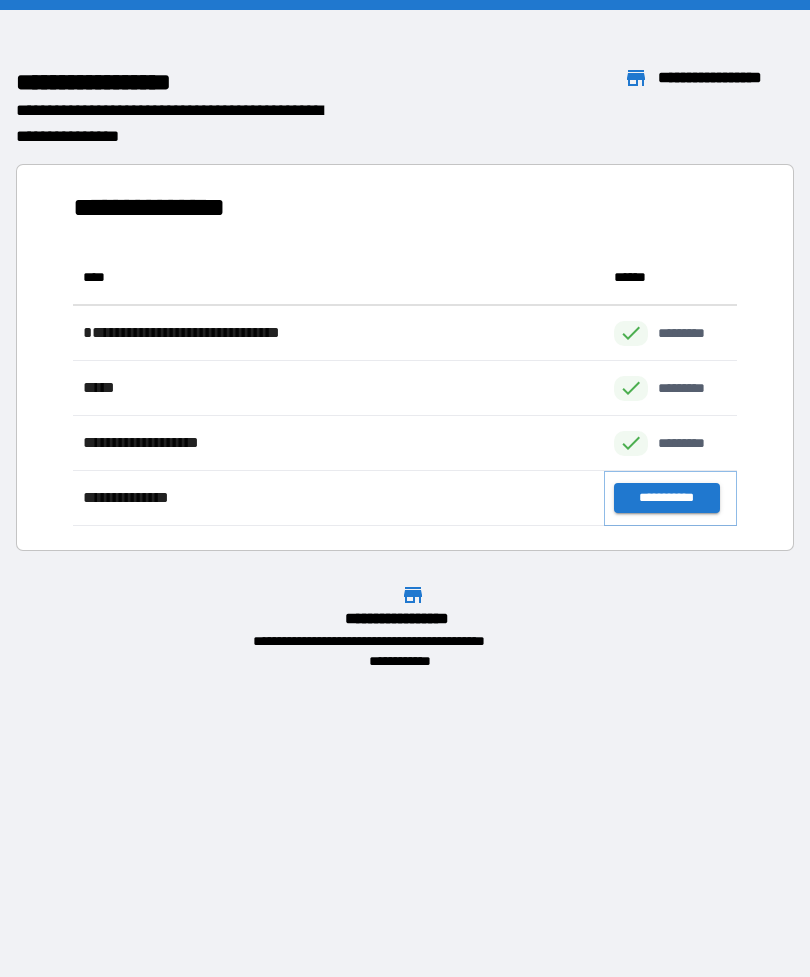 click on "**********" at bounding box center (666, 498) 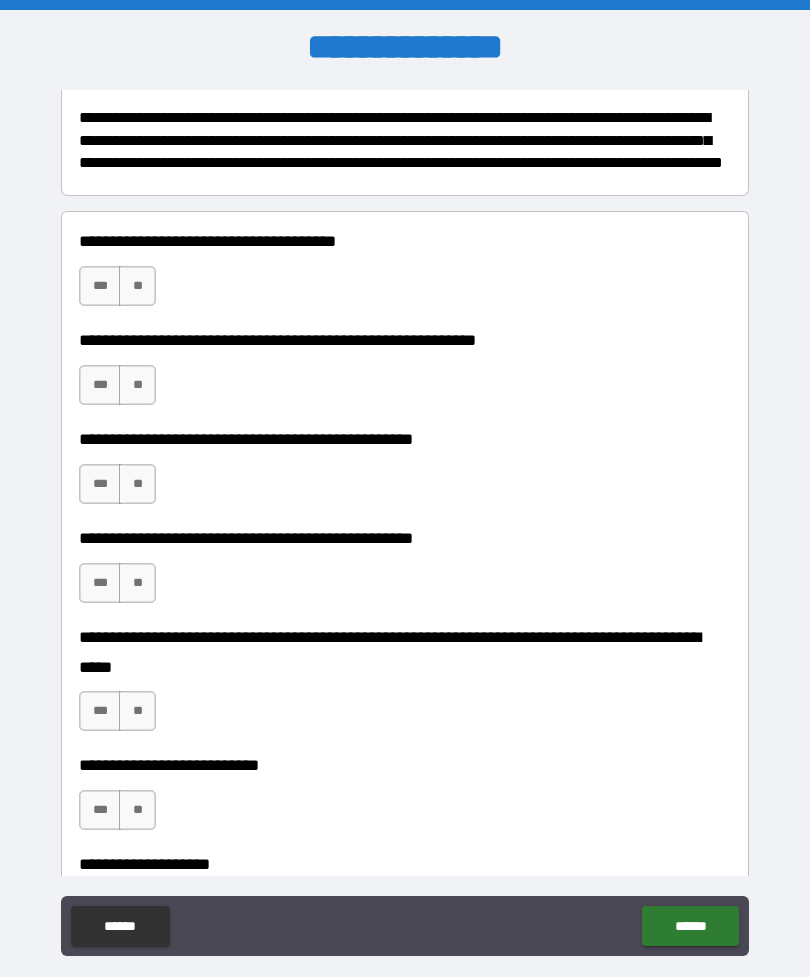 scroll, scrollTop: 269, scrollLeft: 0, axis: vertical 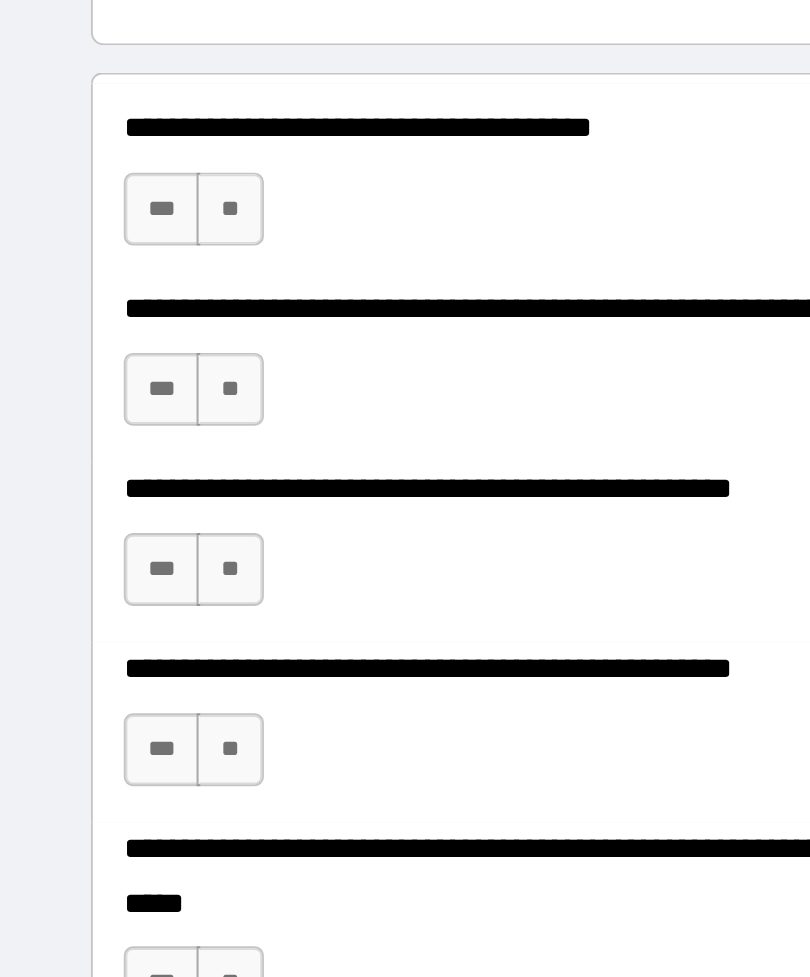 click on "***" at bounding box center [100, 282] 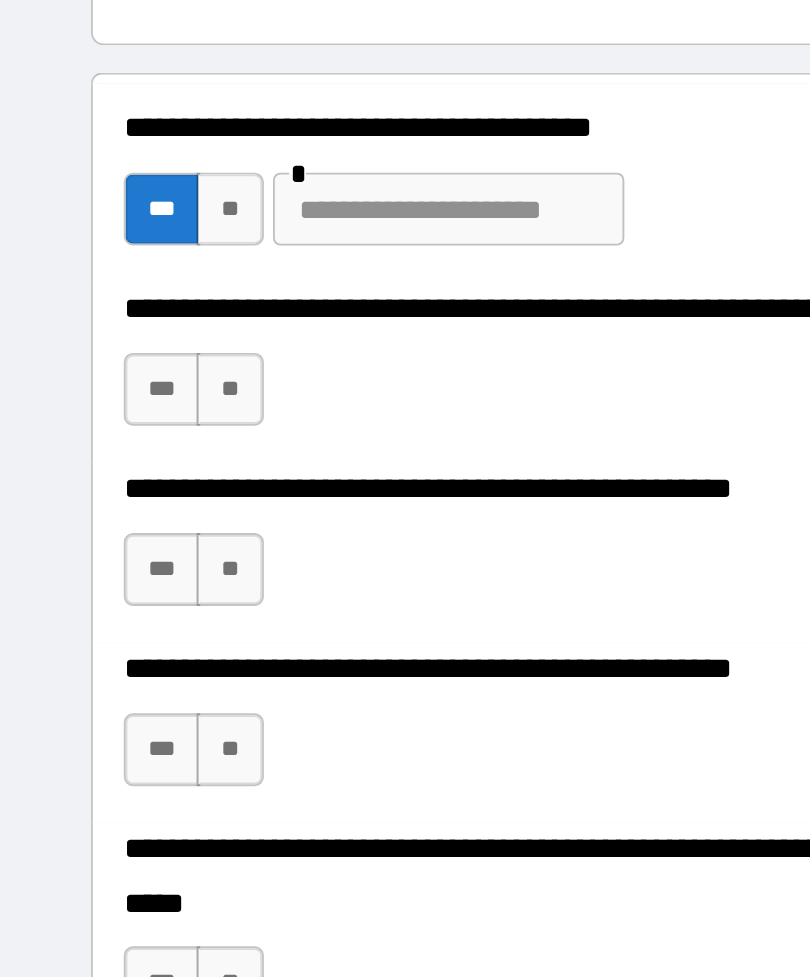 click at bounding box center (257, 282) 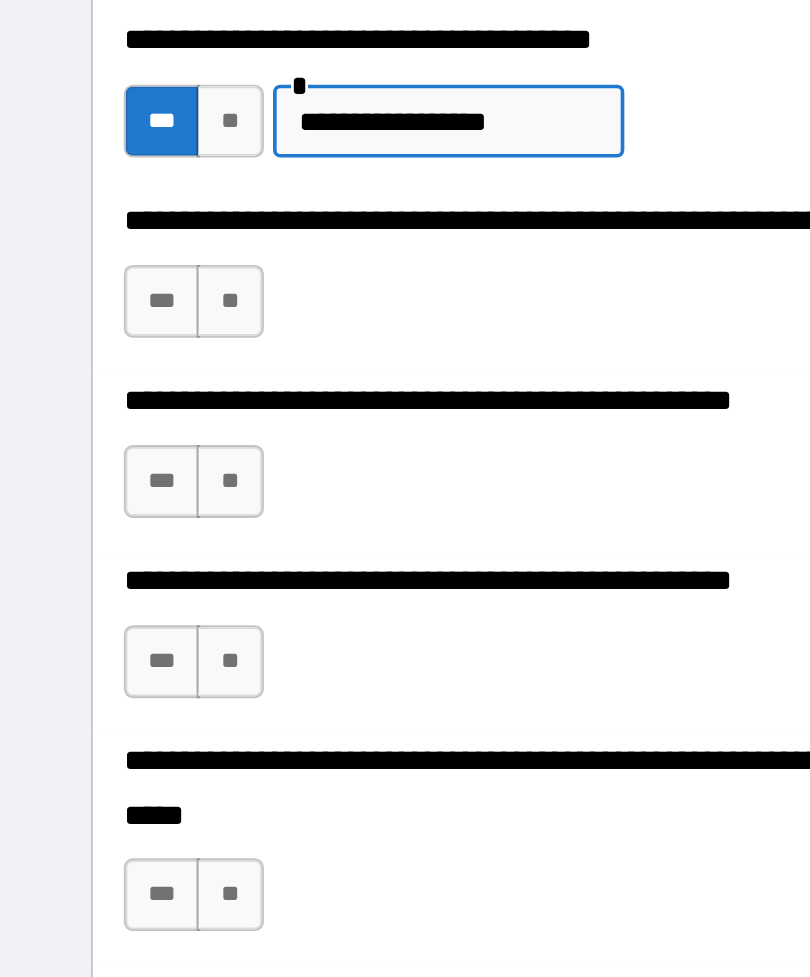 scroll, scrollTop: 337, scrollLeft: 0, axis: vertical 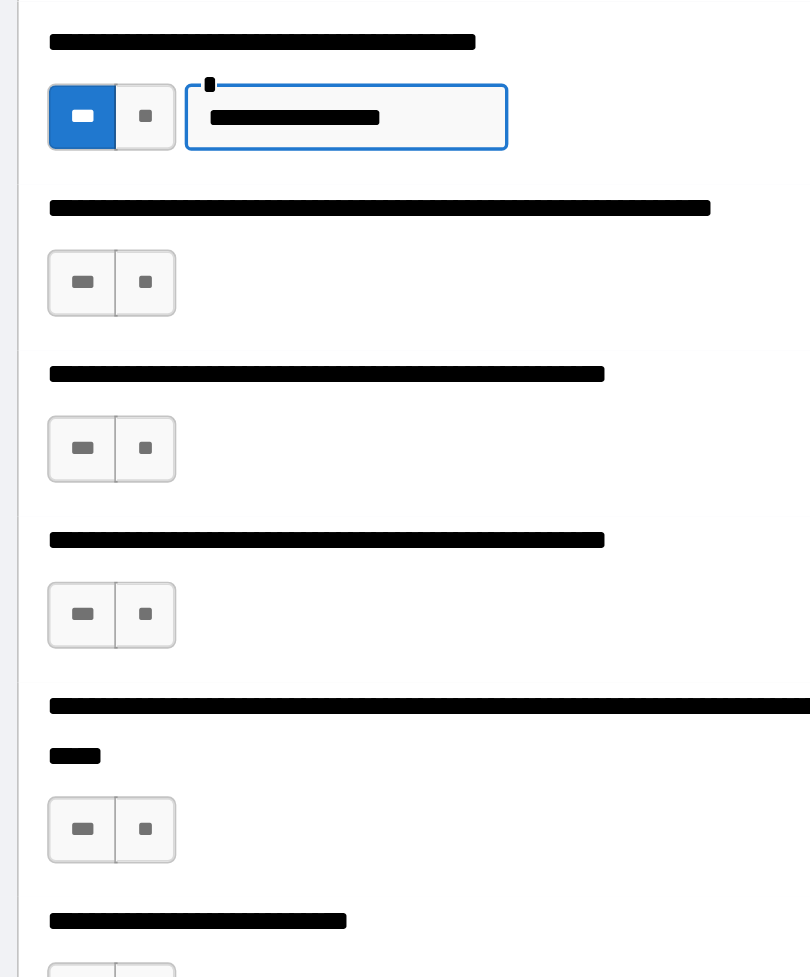 type on "**********" 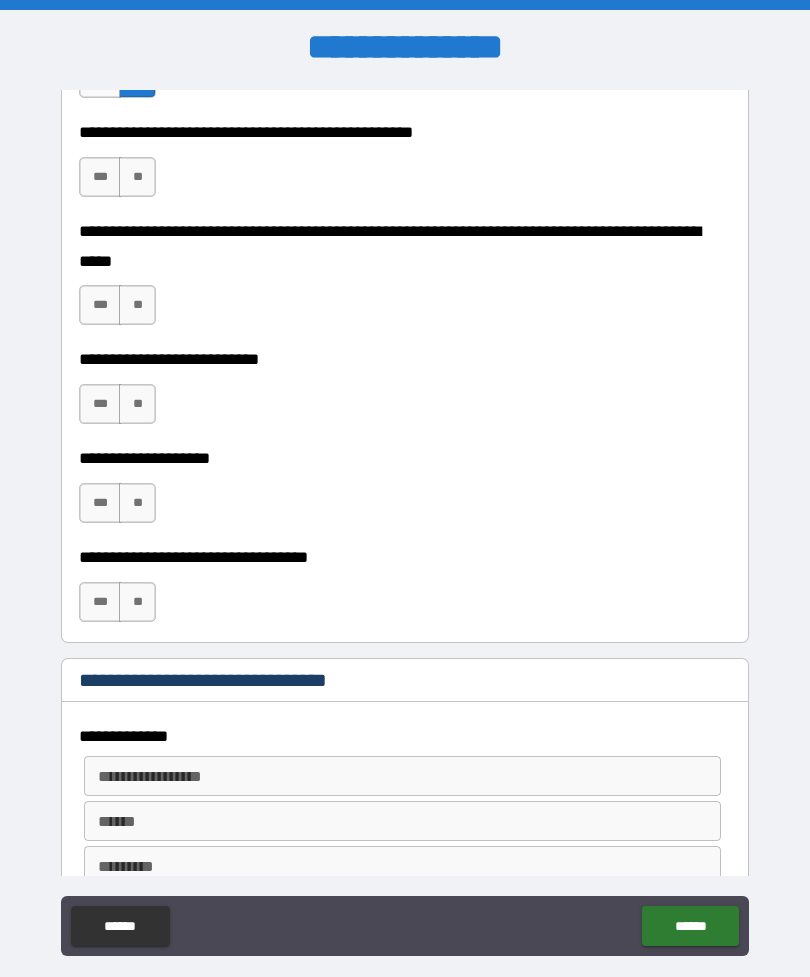 scroll, scrollTop: 644, scrollLeft: 0, axis: vertical 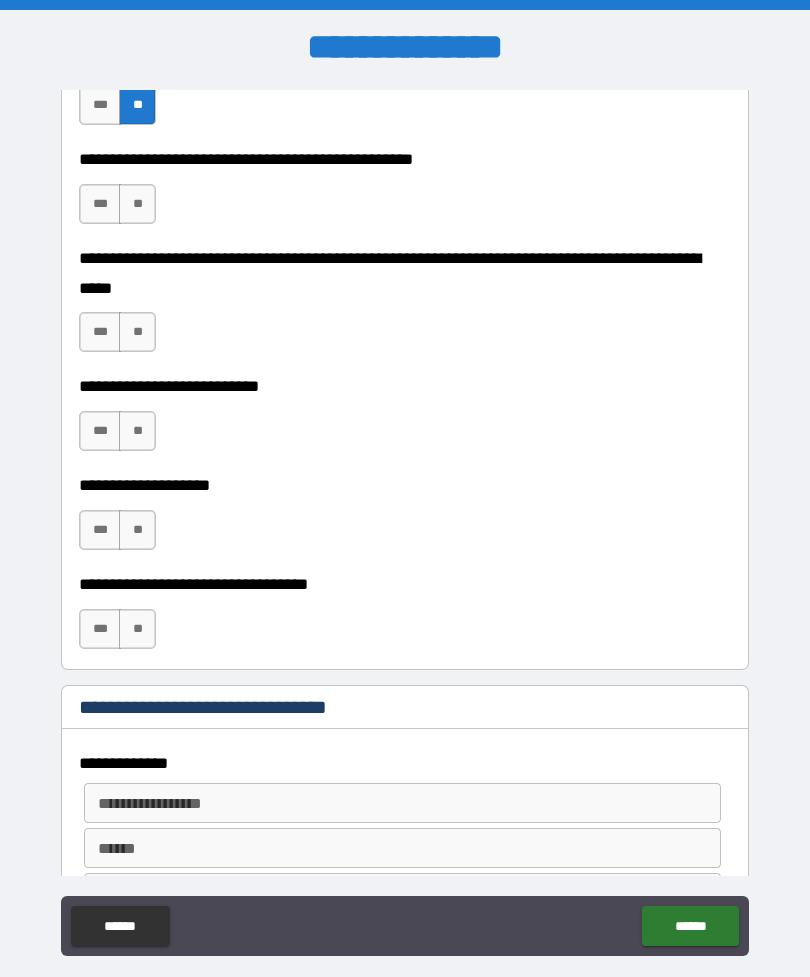 click on "**" at bounding box center [137, 204] 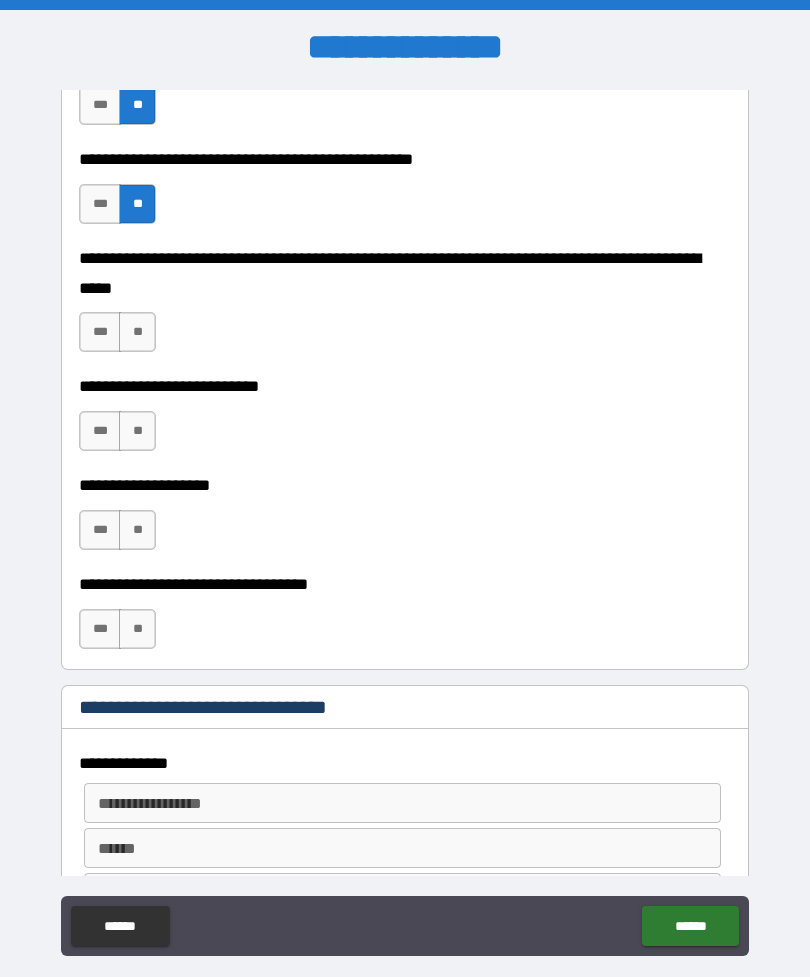 click on "***" at bounding box center [100, 332] 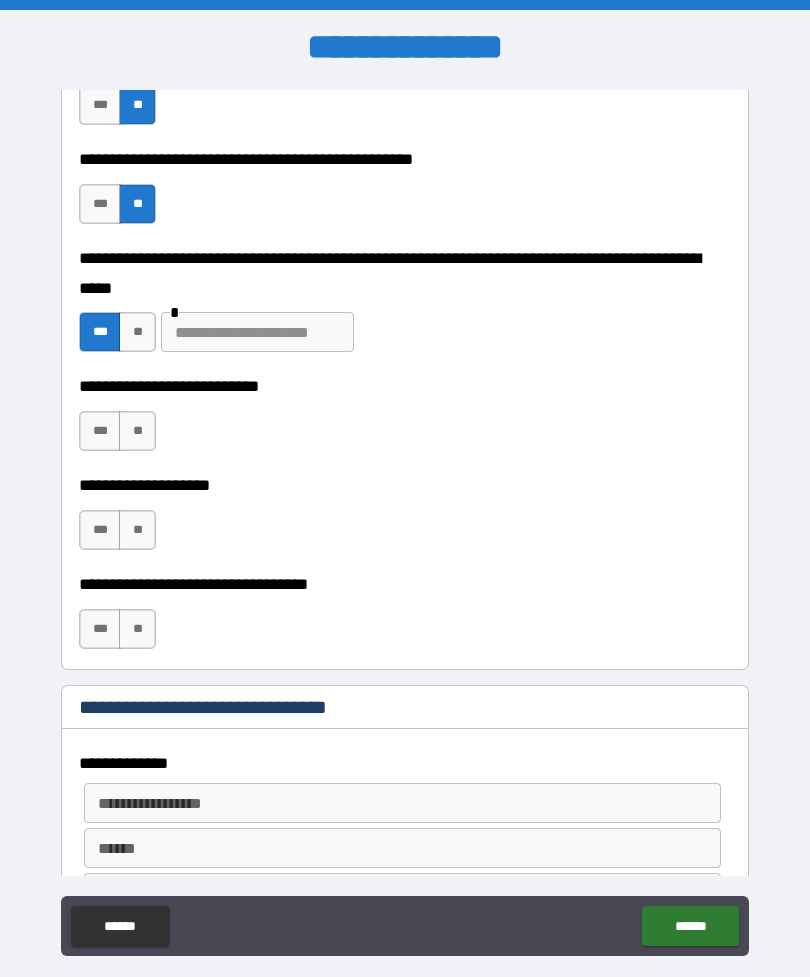 click on "**" at bounding box center [137, 431] 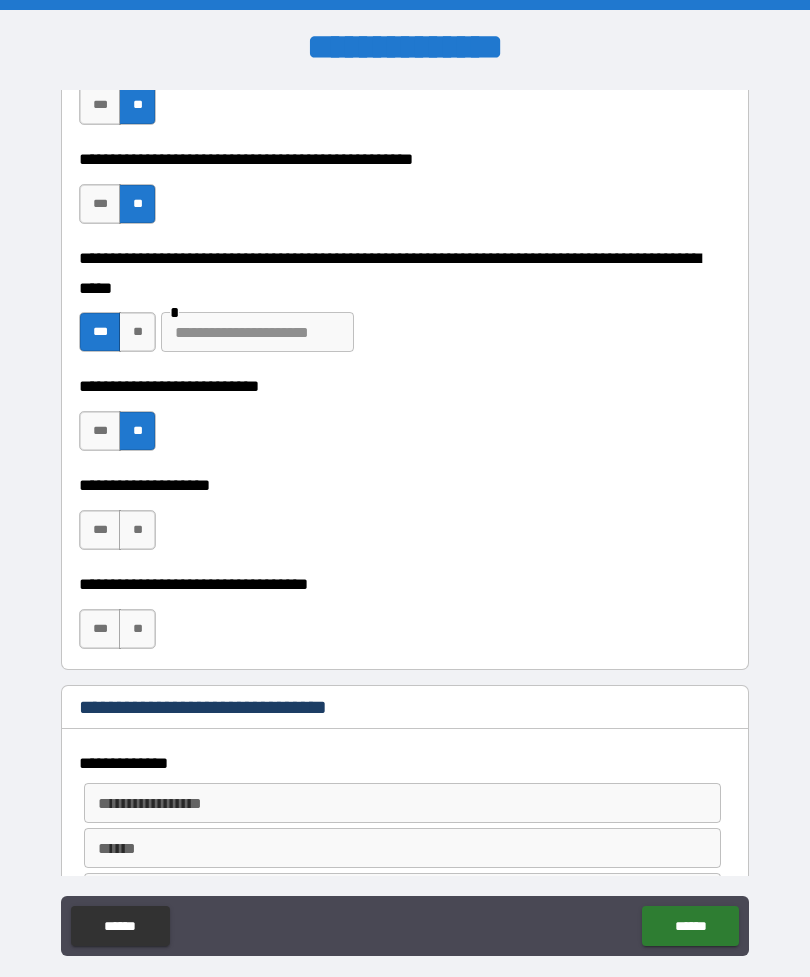 click on "**" at bounding box center [137, 530] 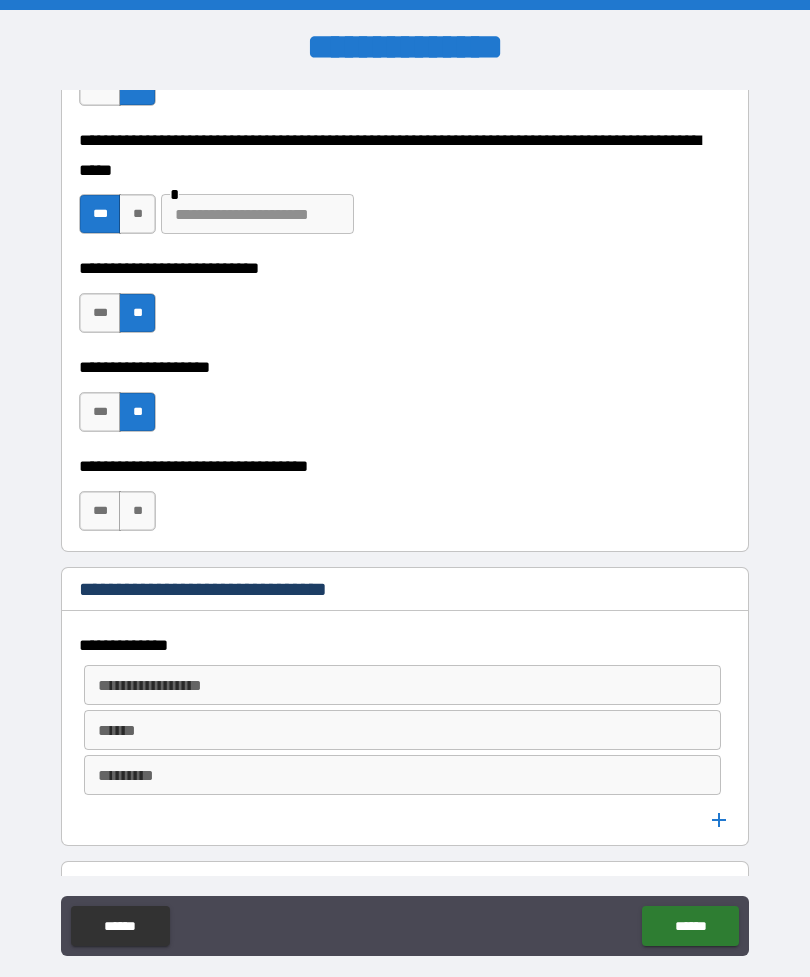 click on "**" at bounding box center (137, 511) 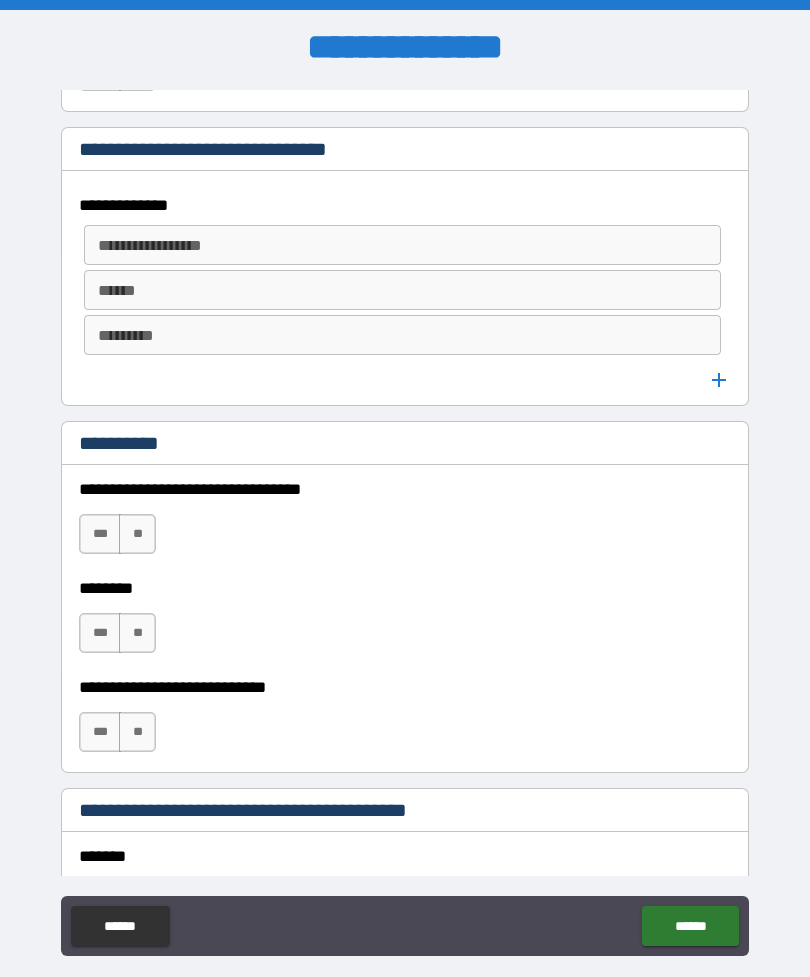 scroll, scrollTop: 1223, scrollLeft: 0, axis: vertical 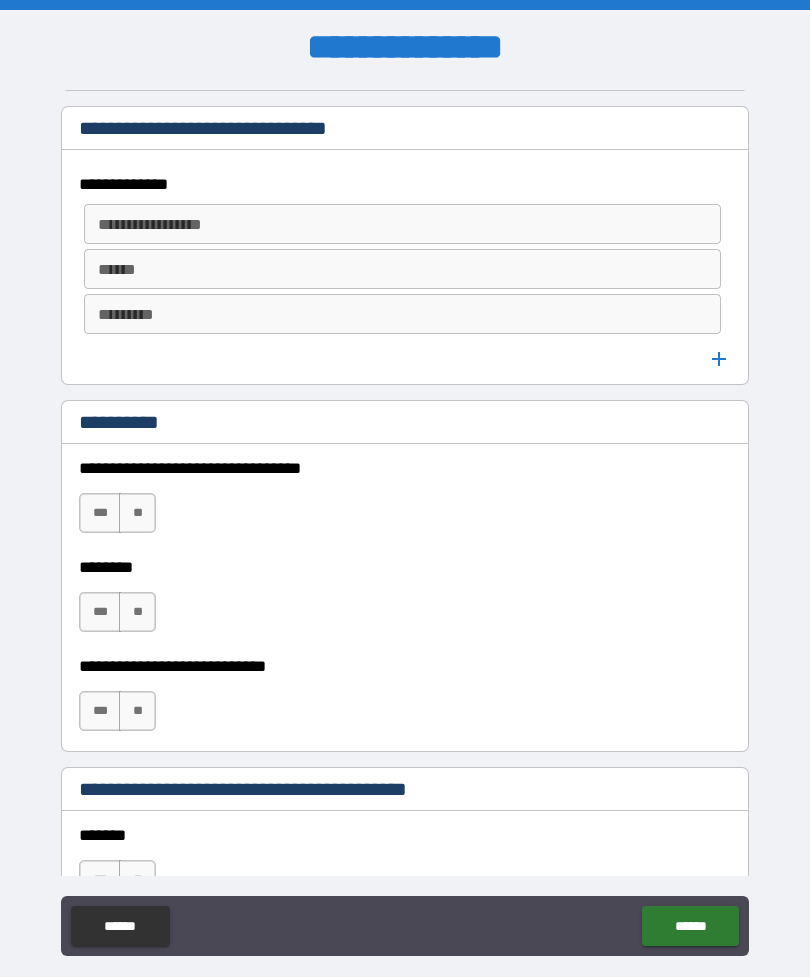 click on "**" at bounding box center [137, 513] 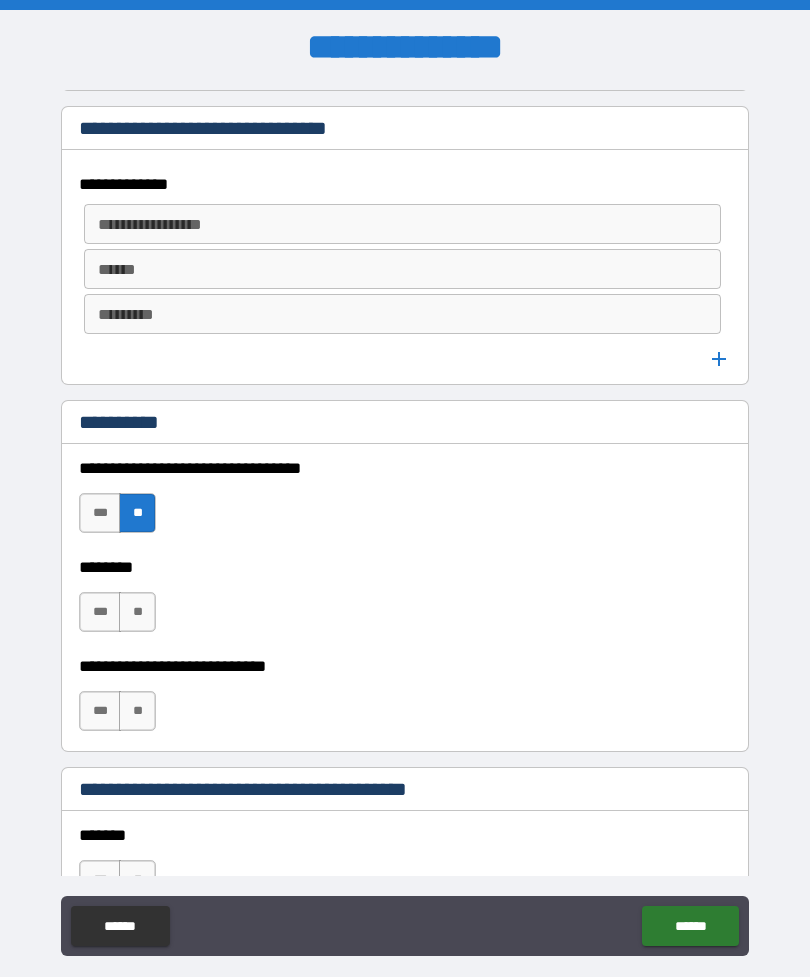 click on "**" at bounding box center (137, 612) 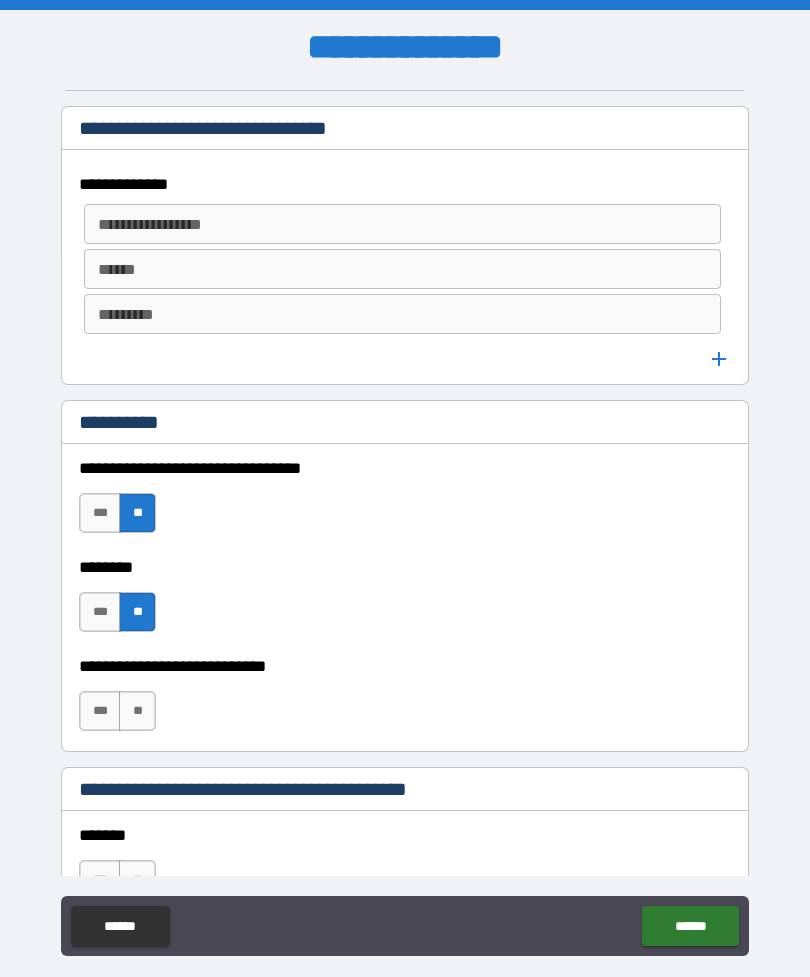 click on "**" at bounding box center (137, 711) 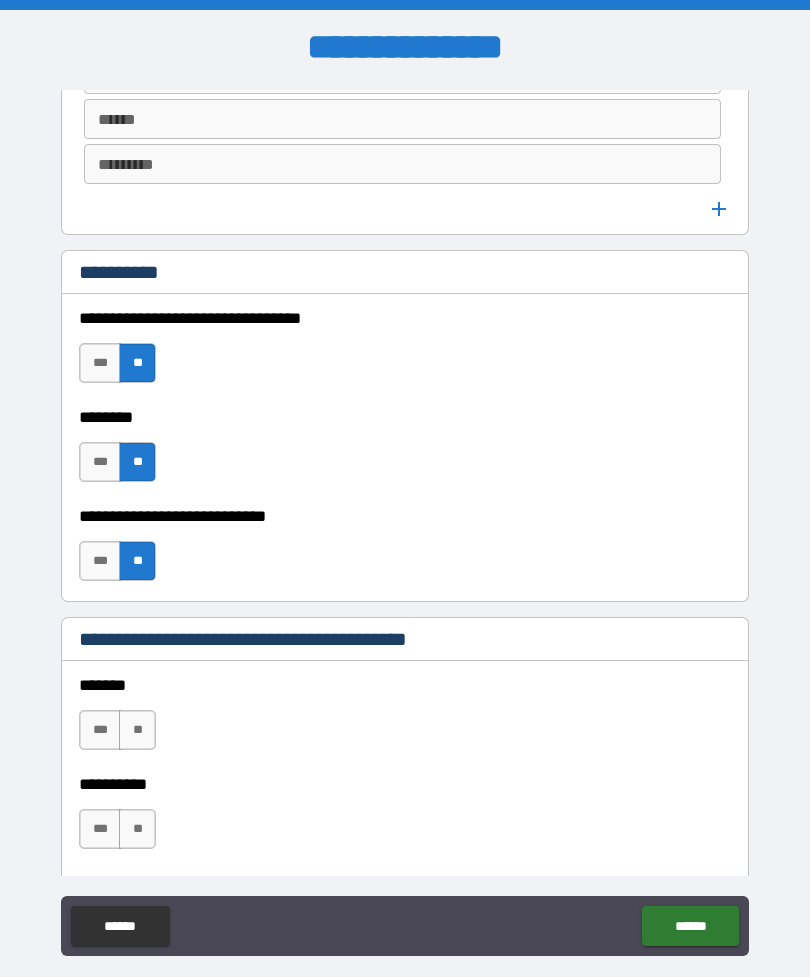 scroll, scrollTop: 1502, scrollLeft: 0, axis: vertical 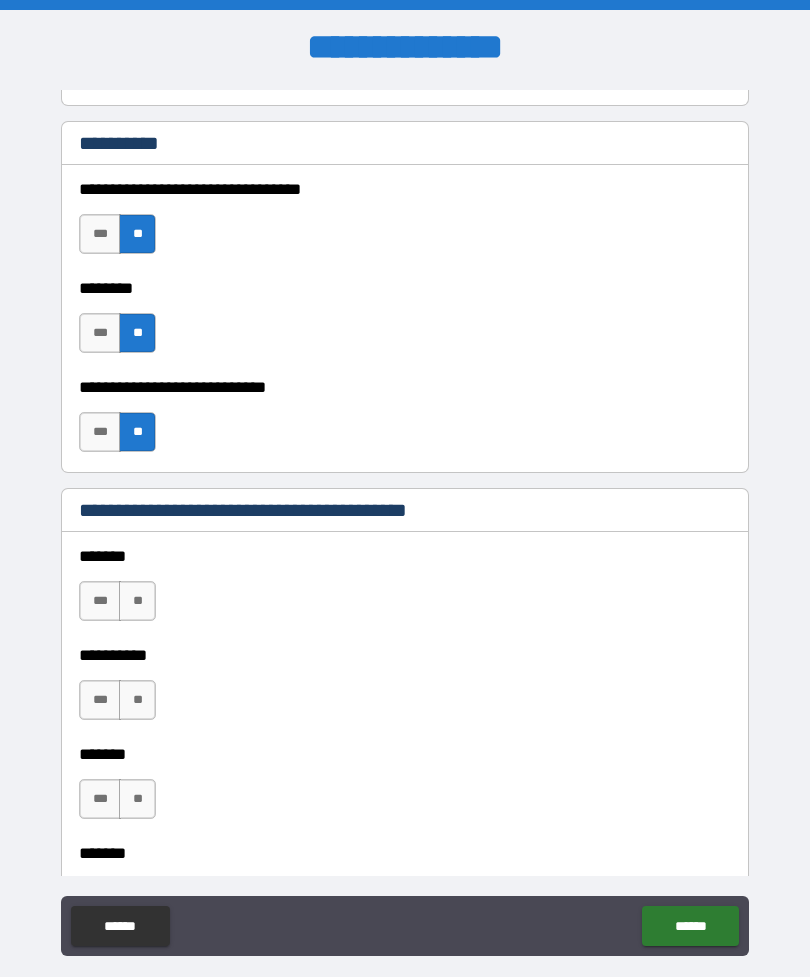 click on "**" at bounding box center [137, 601] 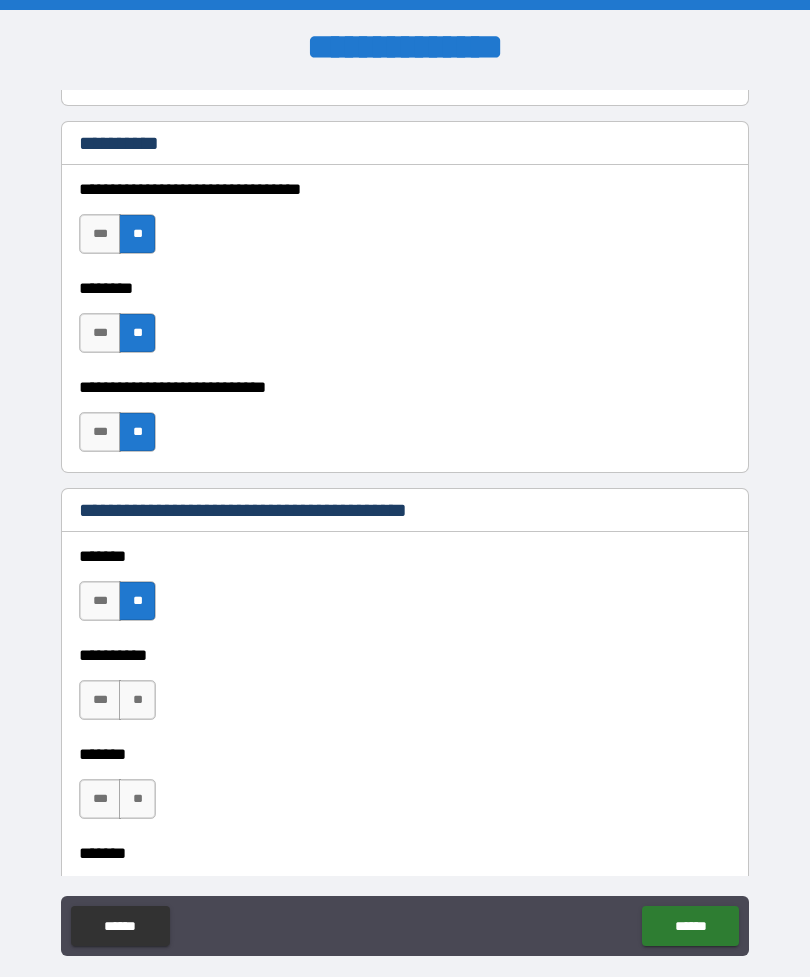 click on "**" at bounding box center [137, 700] 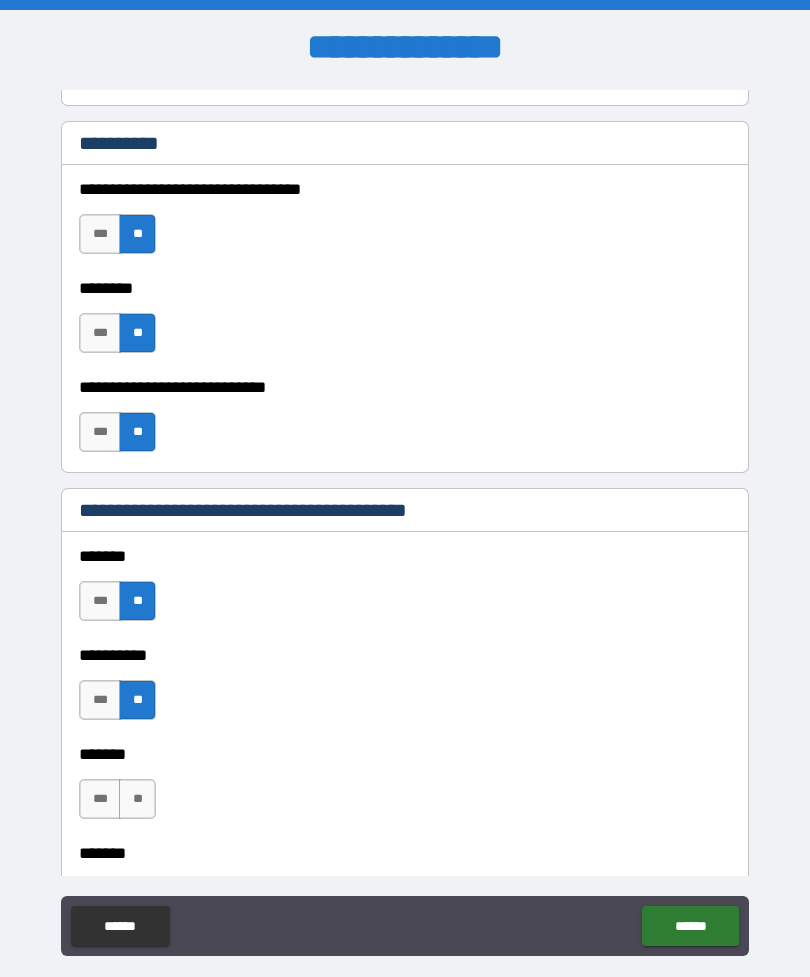 click on "**" at bounding box center [137, 799] 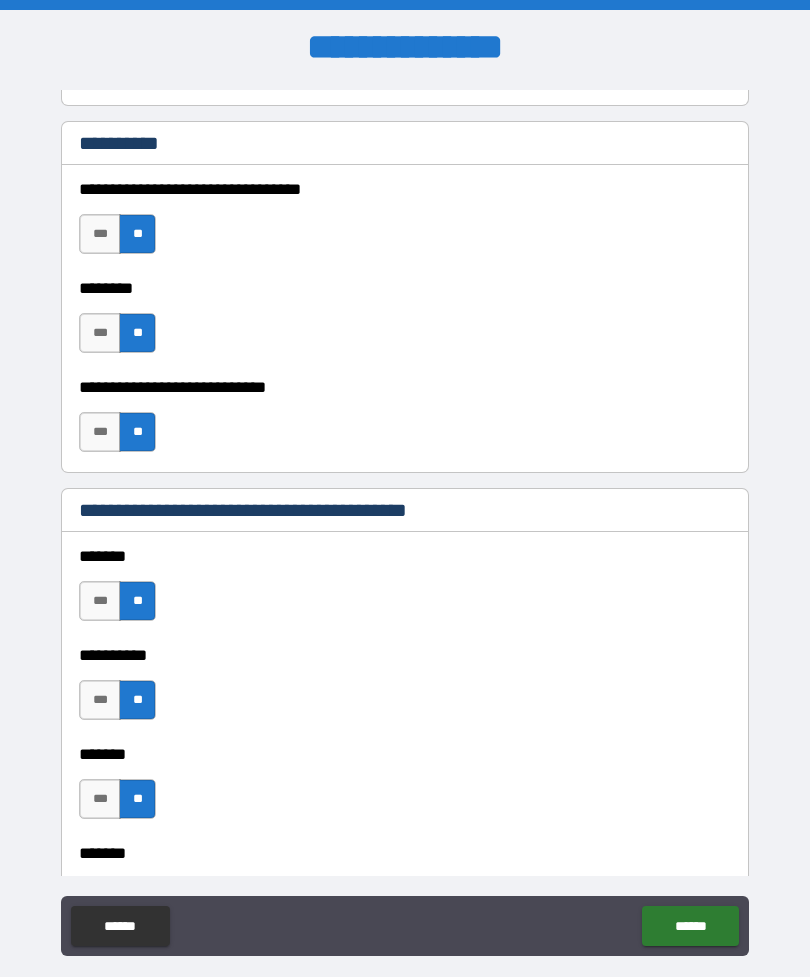 scroll, scrollTop: 1742, scrollLeft: 0, axis: vertical 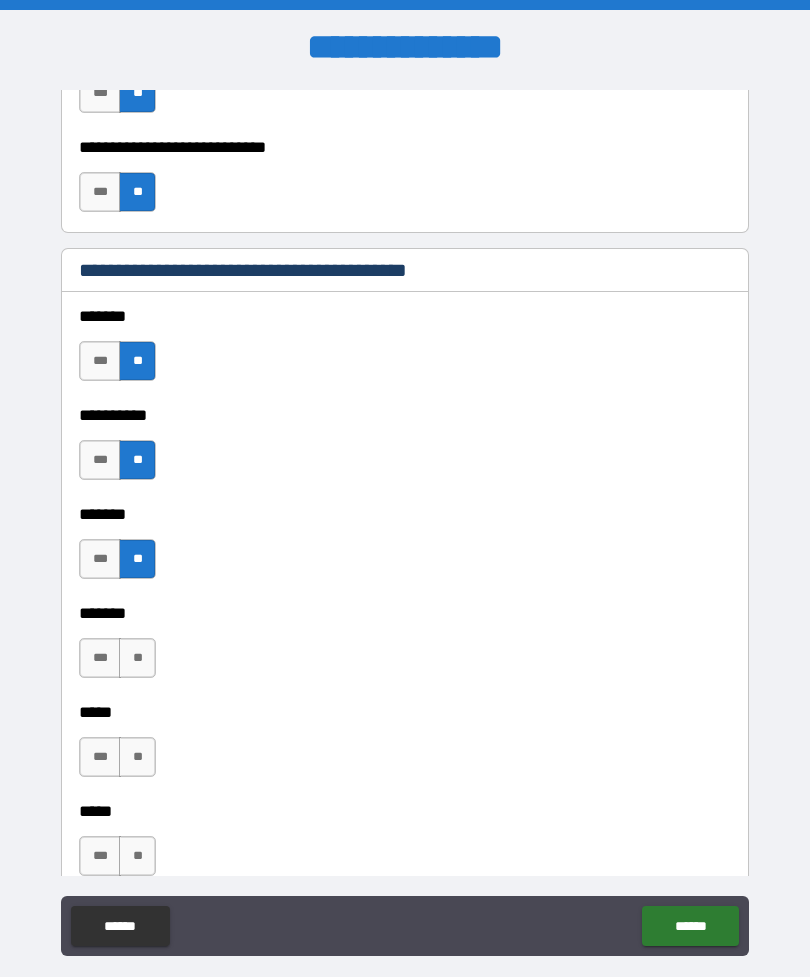 click on "**" at bounding box center (137, 658) 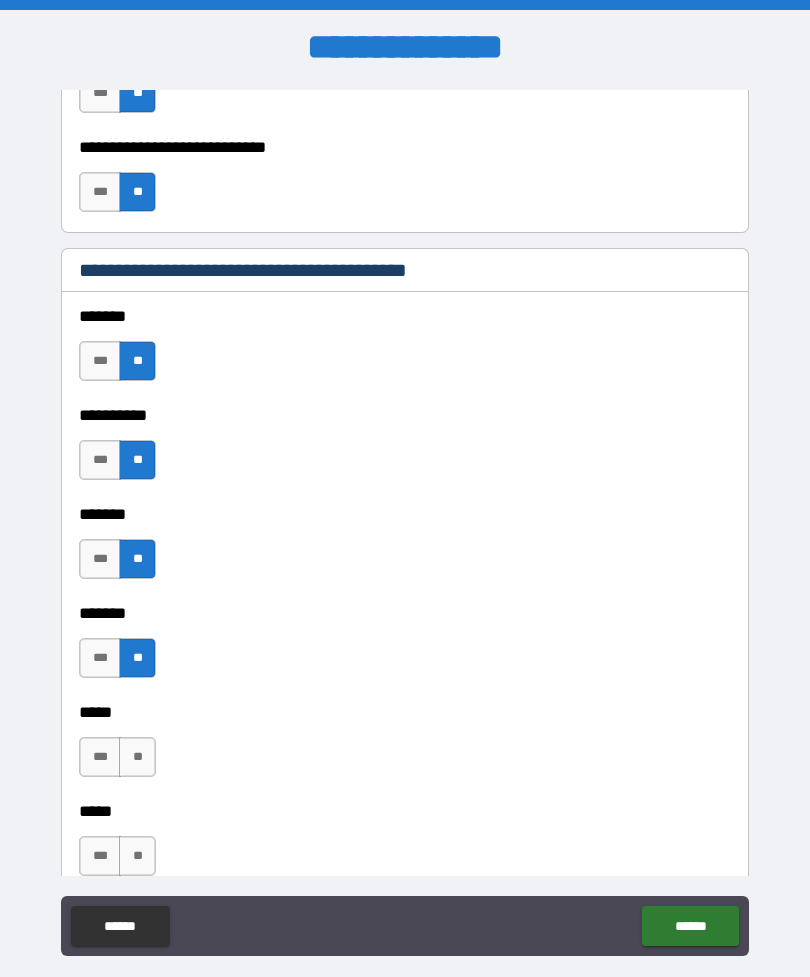 click on "**" at bounding box center [137, 757] 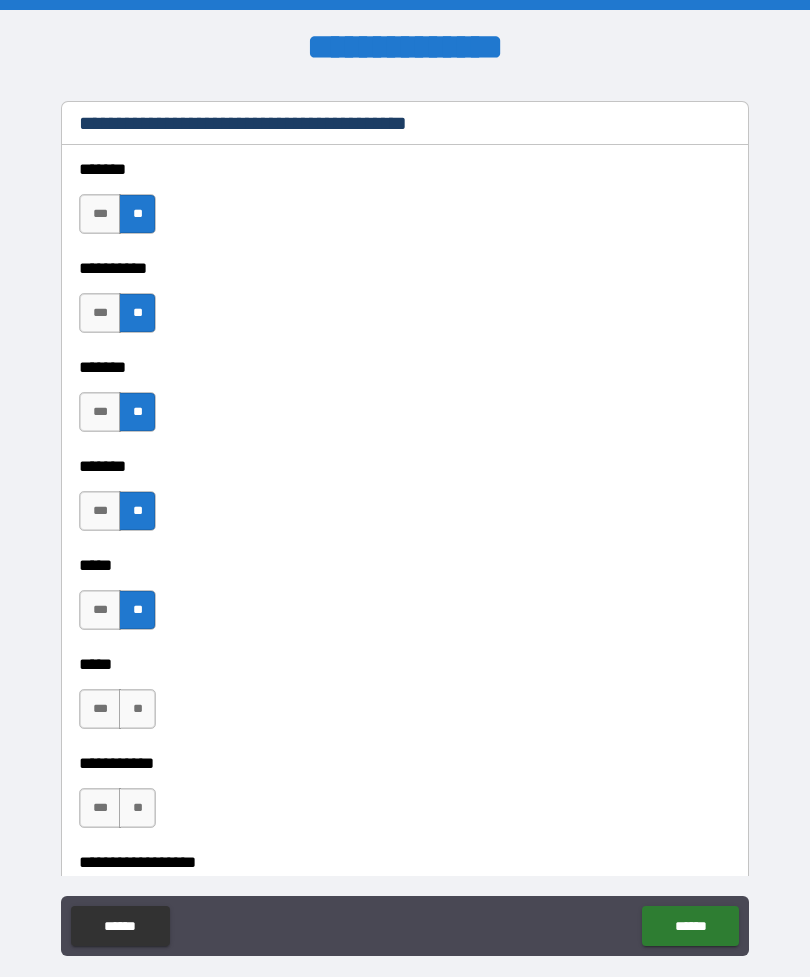 scroll, scrollTop: 1931, scrollLeft: 0, axis: vertical 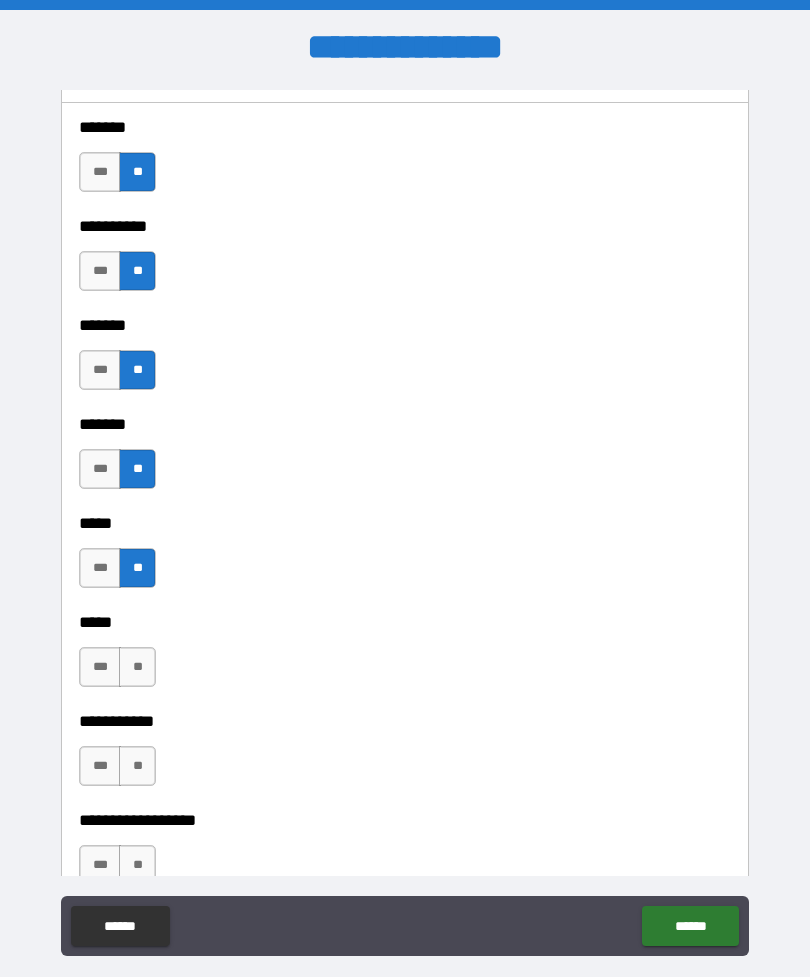 click on "**" at bounding box center (137, 667) 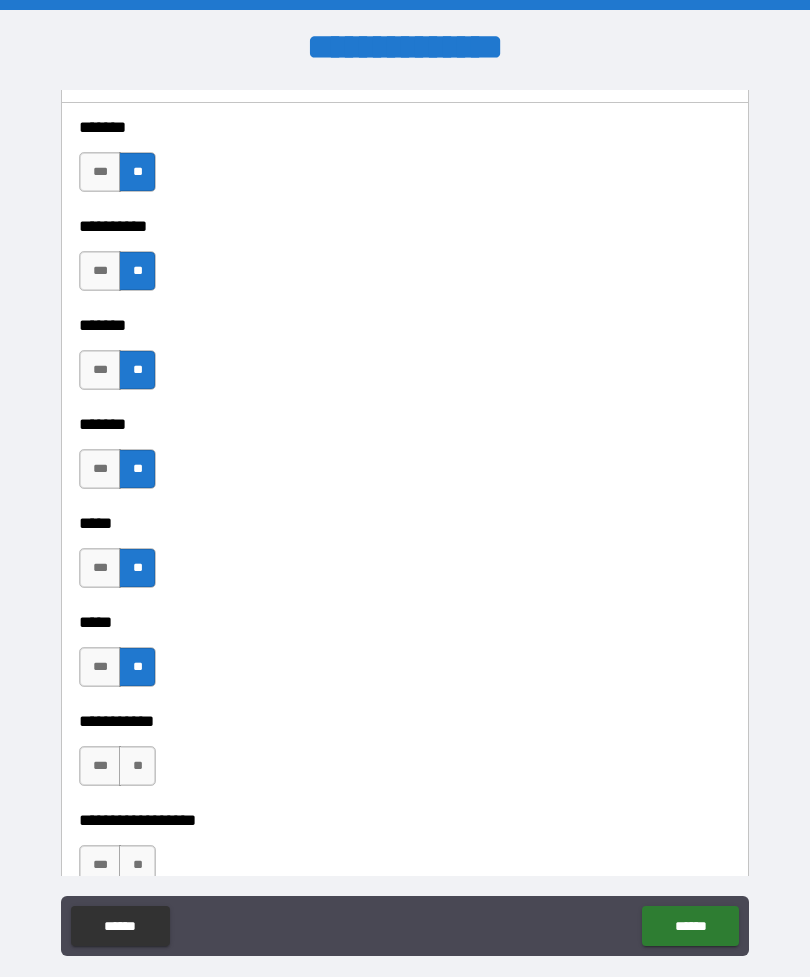 click on "**" at bounding box center (137, 766) 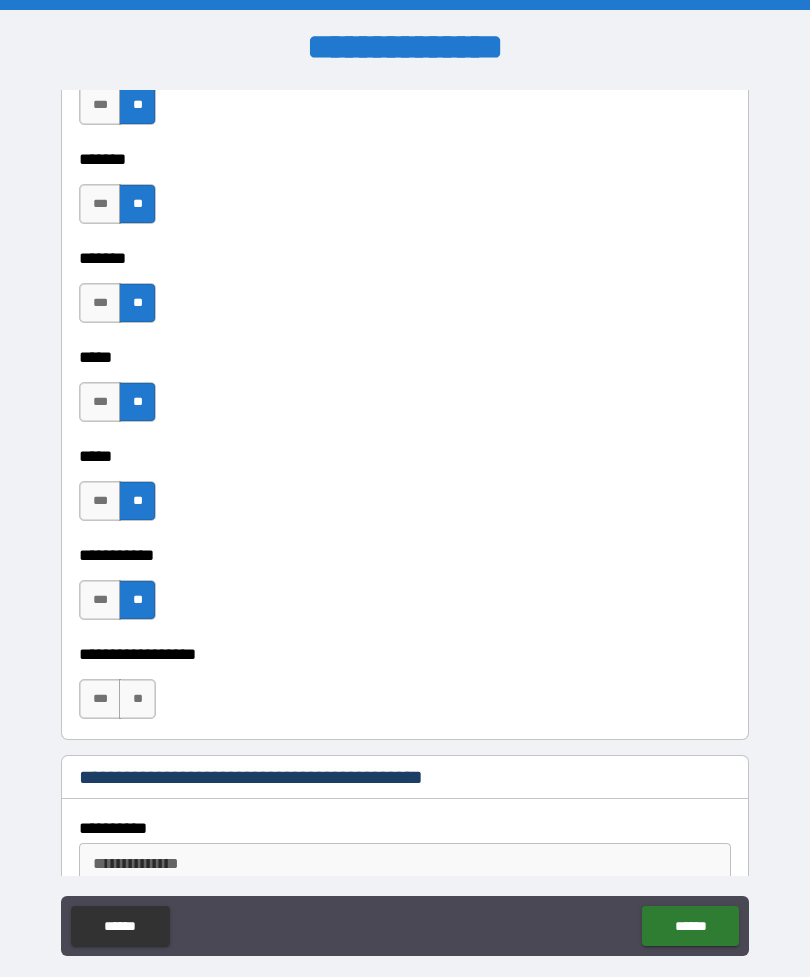 scroll, scrollTop: 2123, scrollLeft: 0, axis: vertical 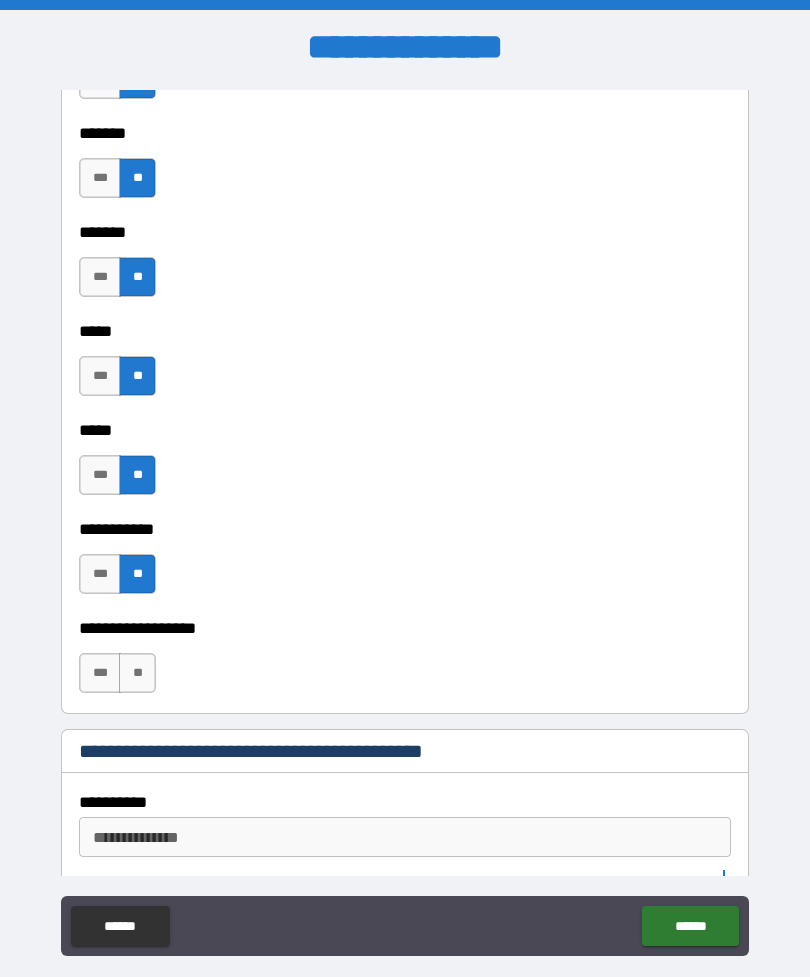 click on "**" at bounding box center [137, 673] 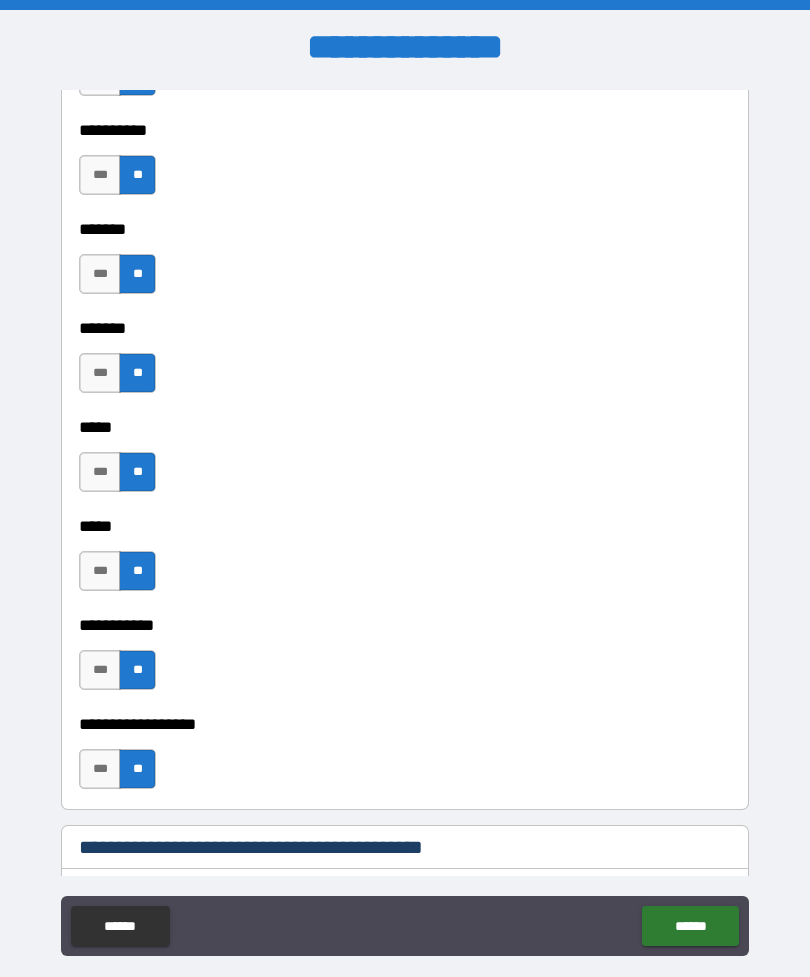 scroll, scrollTop: 2085, scrollLeft: 0, axis: vertical 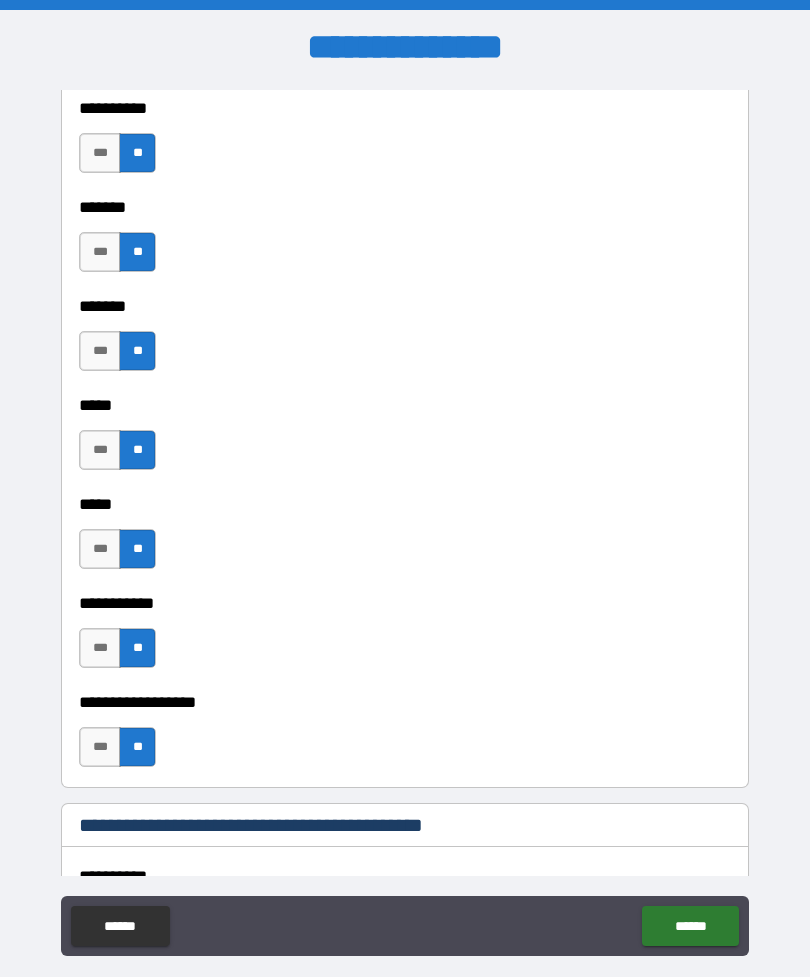 click on "***" at bounding box center [100, 252] 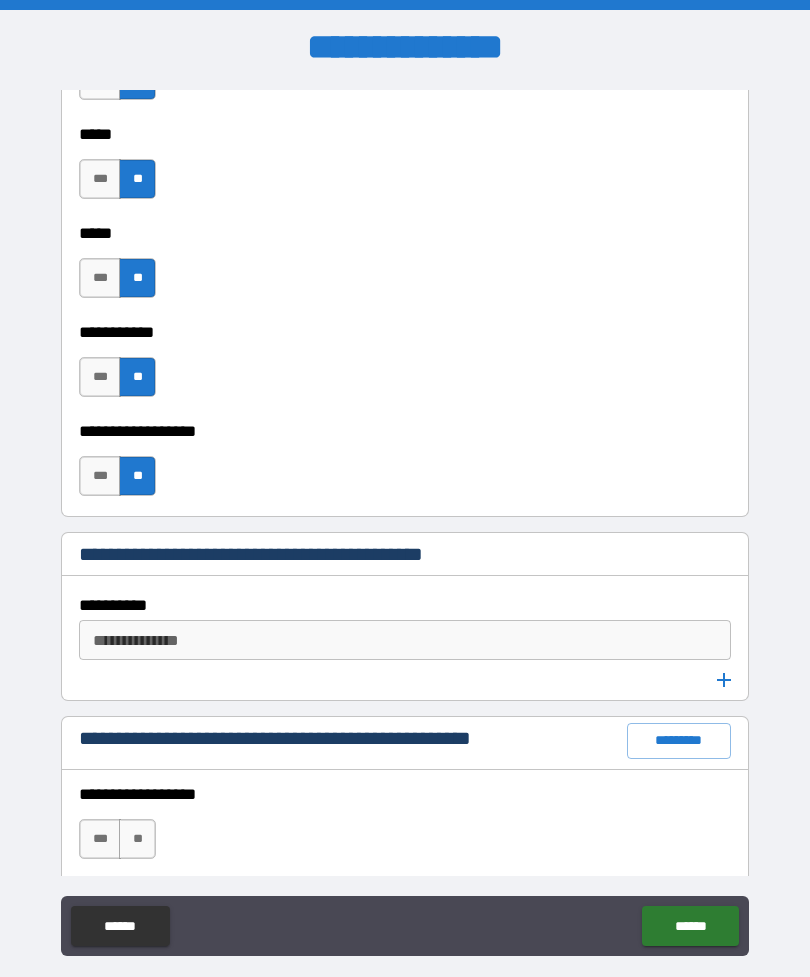 scroll, scrollTop: 2529, scrollLeft: 0, axis: vertical 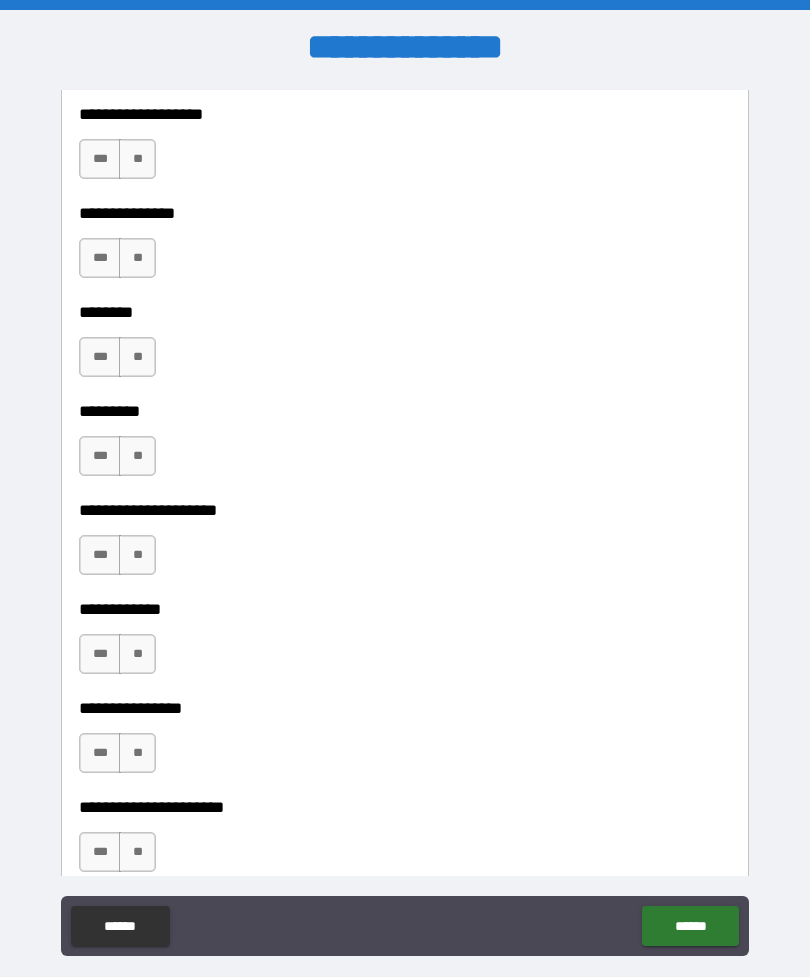 click on "***" at bounding box center [100, 456] 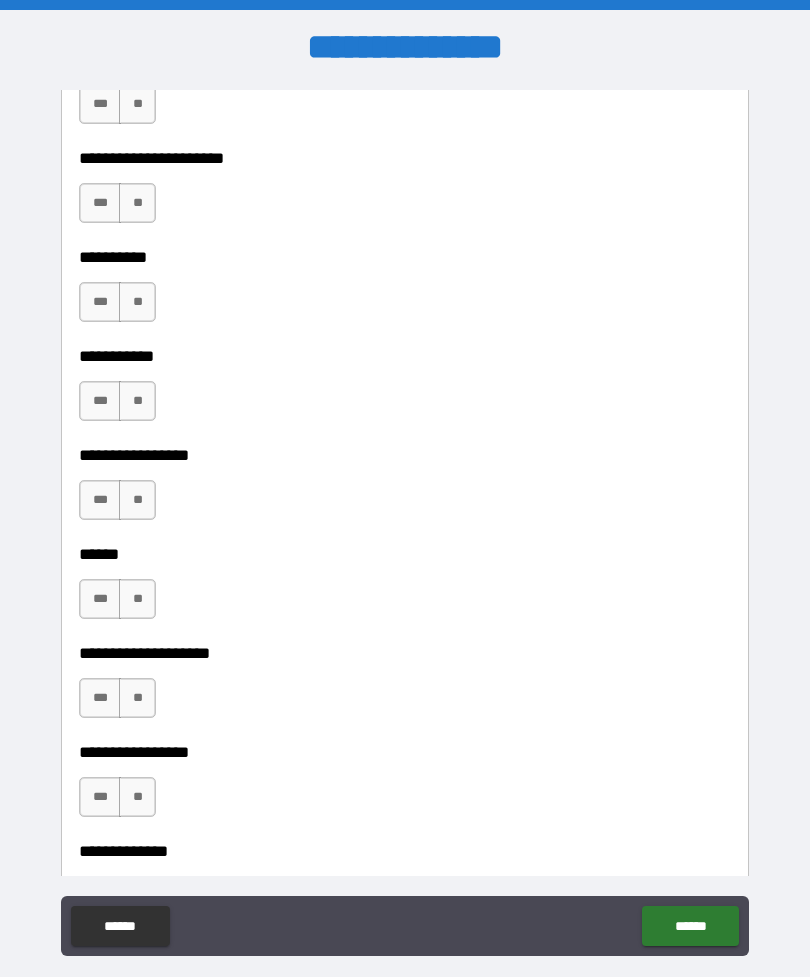 scroll, scrollTop: 6659, scrollLeft: 0, axis: vertical 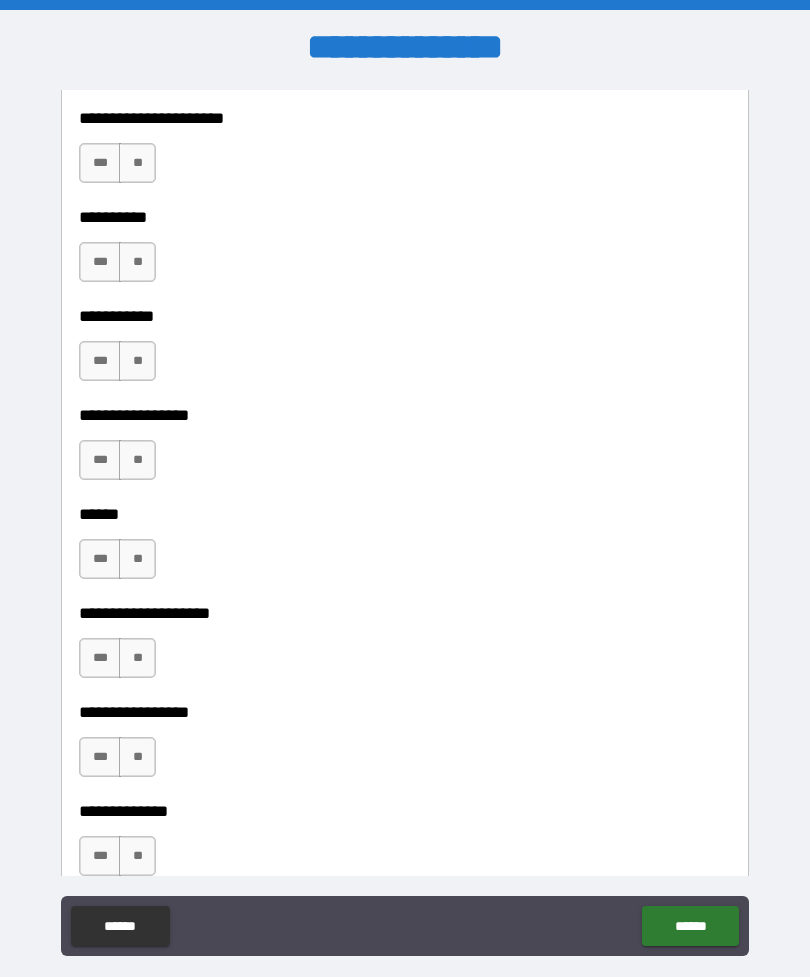 click on "***" at bounding box center (100, 658) 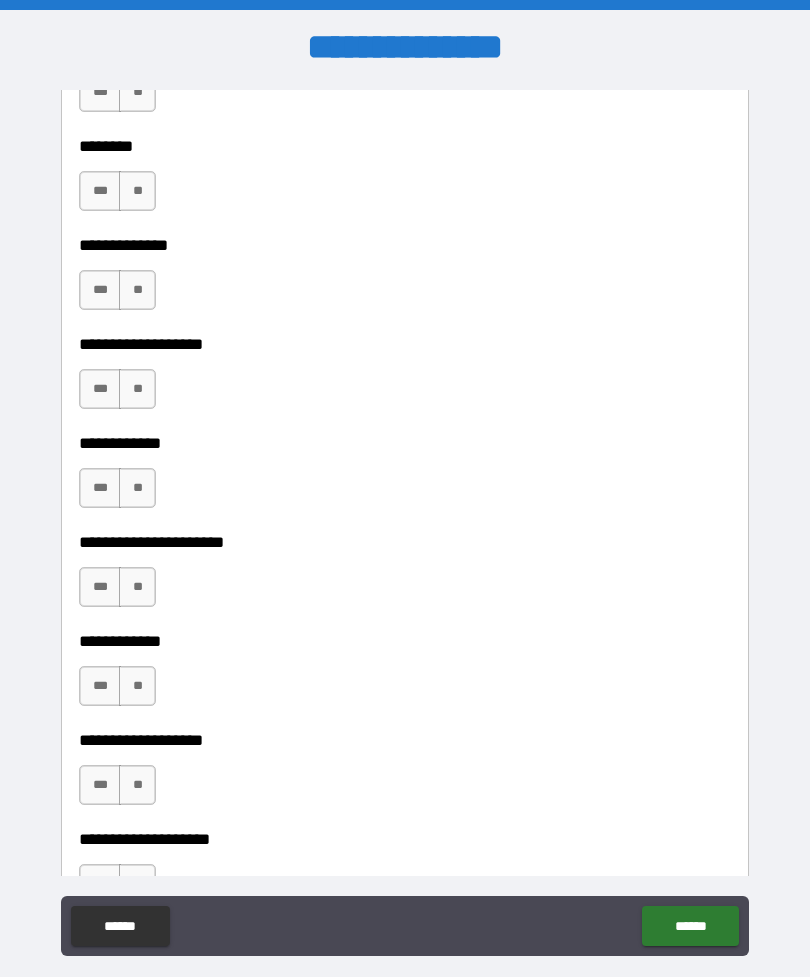 scroll, scrollTop: 7721, scrollLeft: 0, axis: vertical 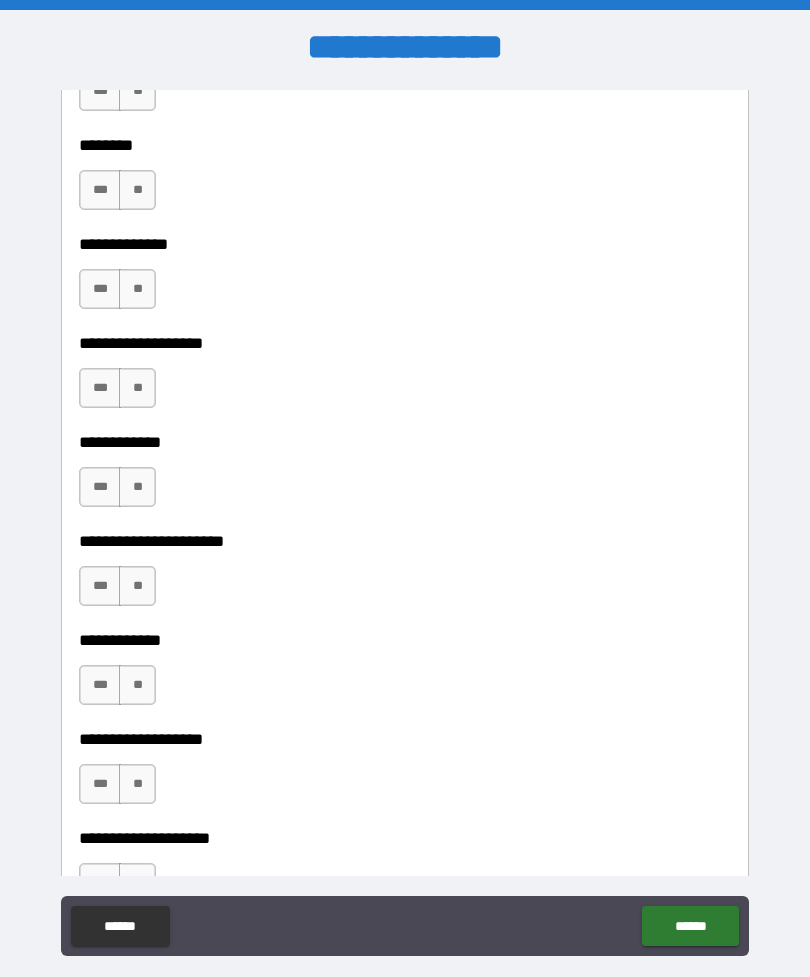 click on "***" at bounding box center (100, 685) 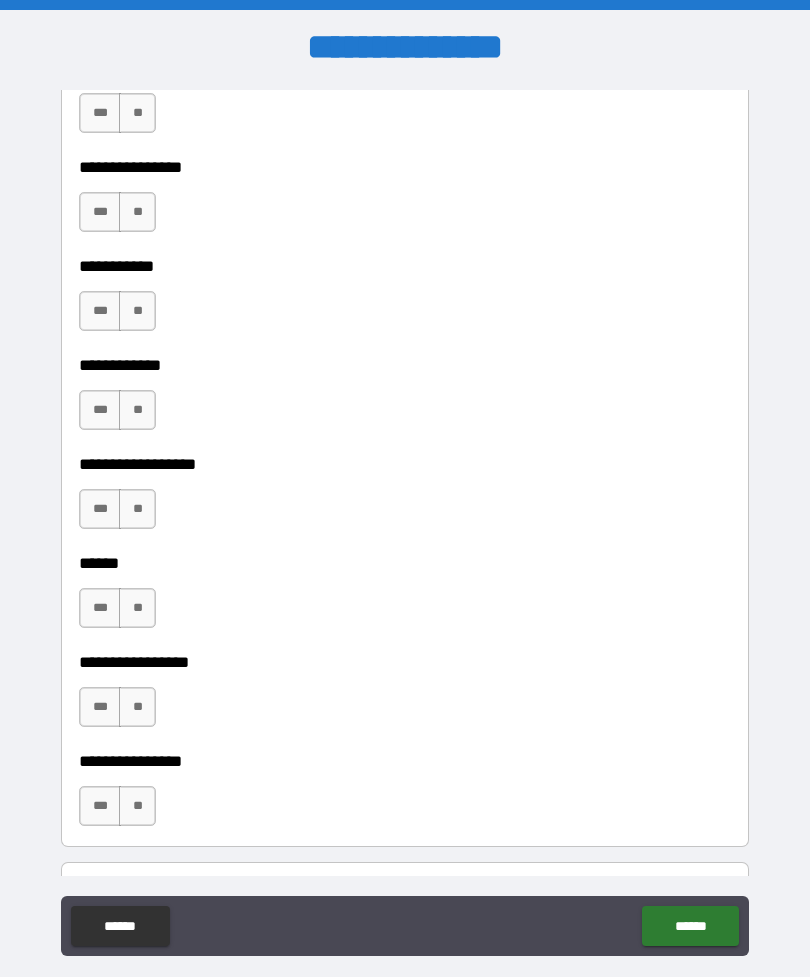 scroll, scrollTop: 9875, scrollLeft: 0, axis: vertical 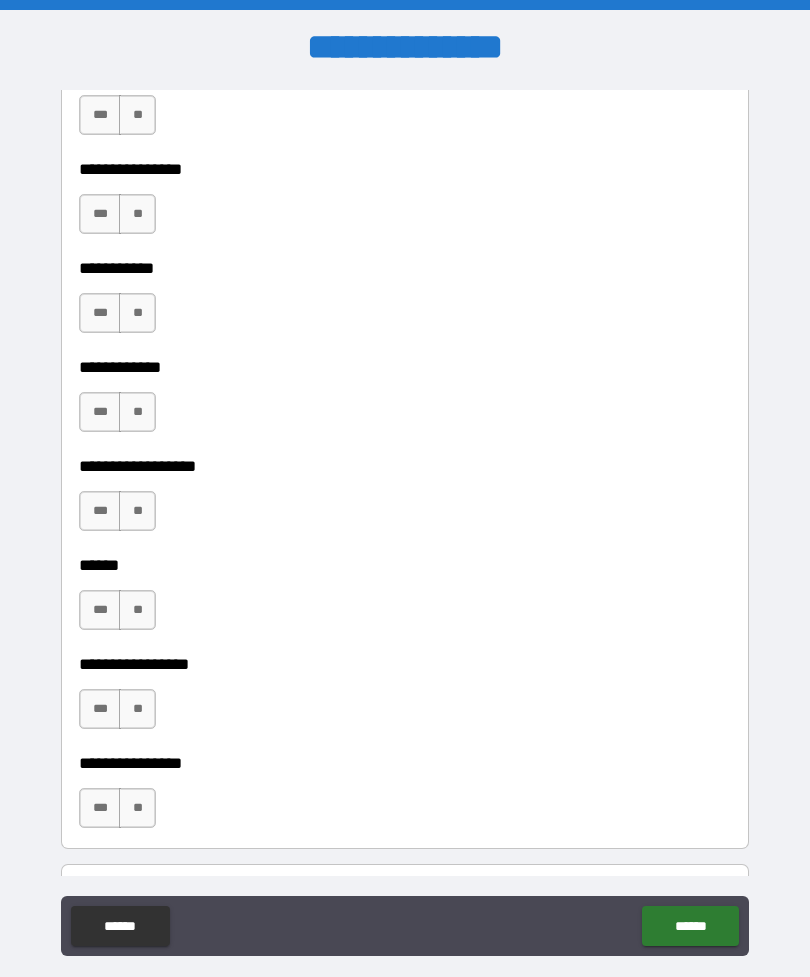 click on "***" at bounding box center [100, 610] 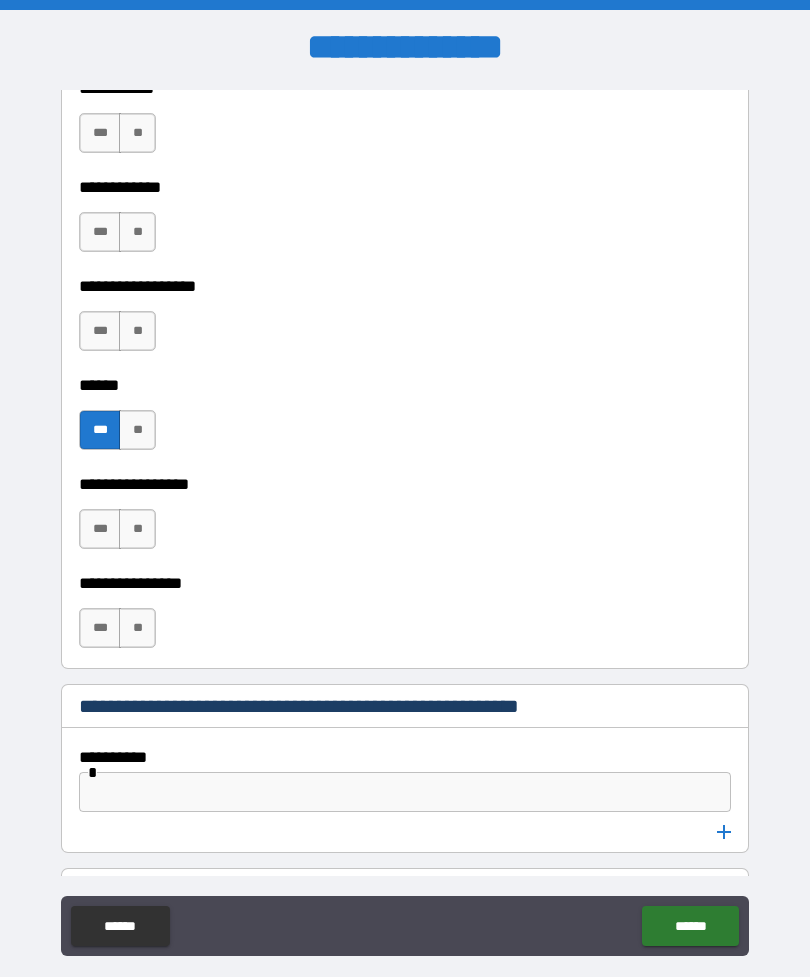 scroll, scrollTop: 10061, scrollLeft: 0, axis: vertical 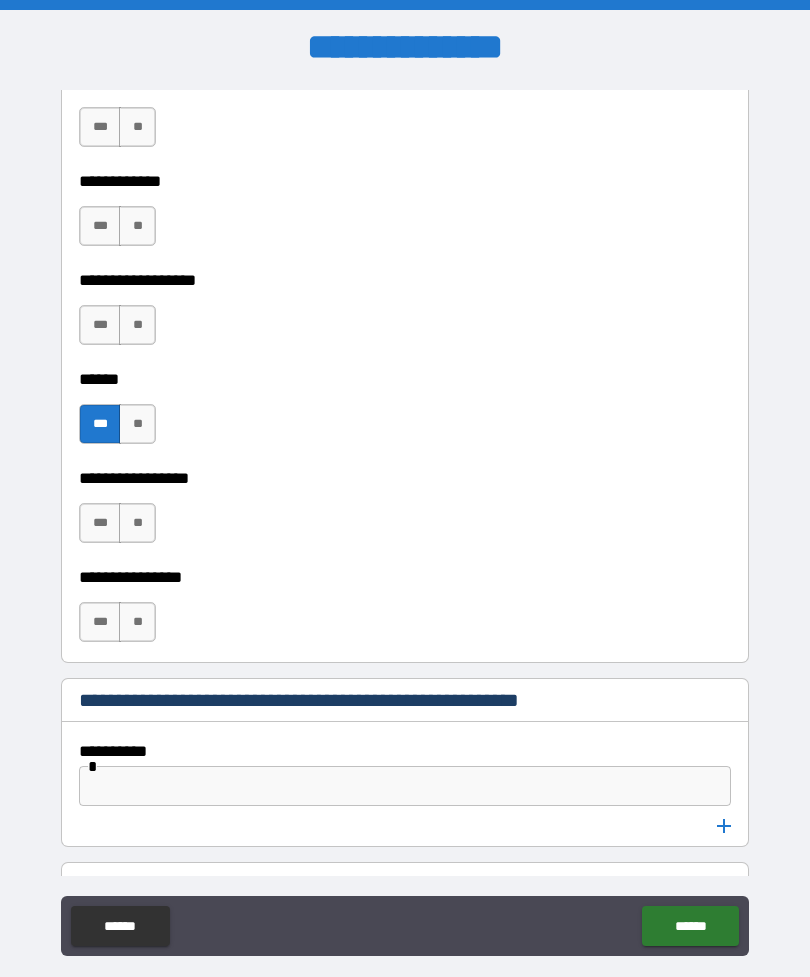 click on "**" at bounding box center [137, 622] 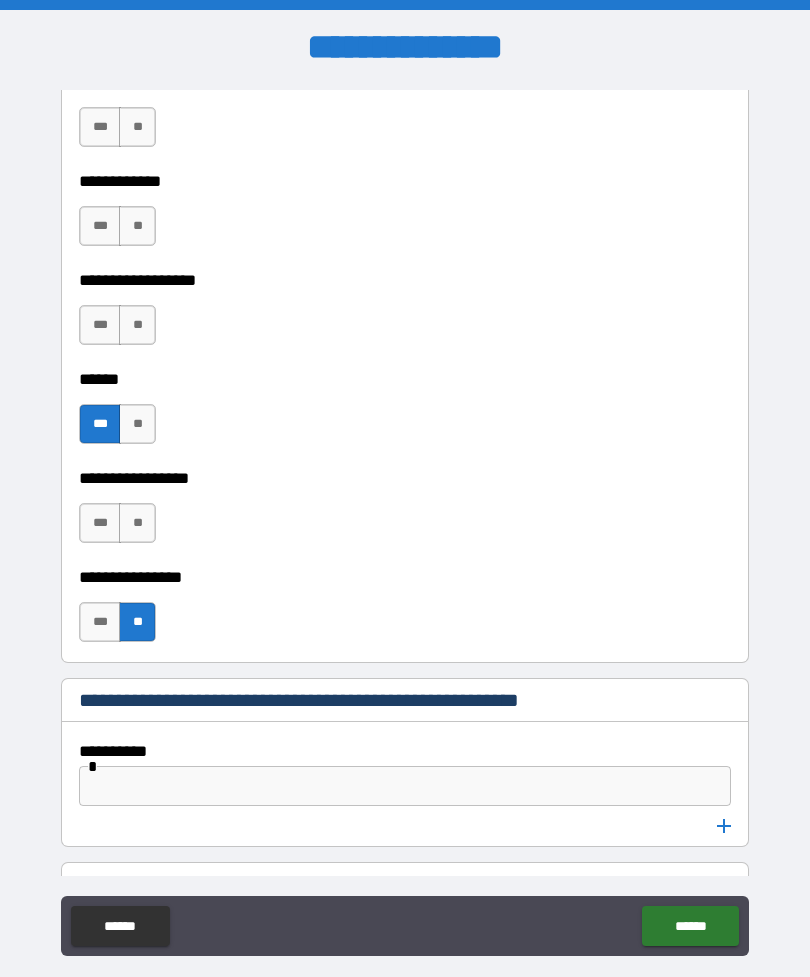 click on "**" at bounding box center [137, 523] 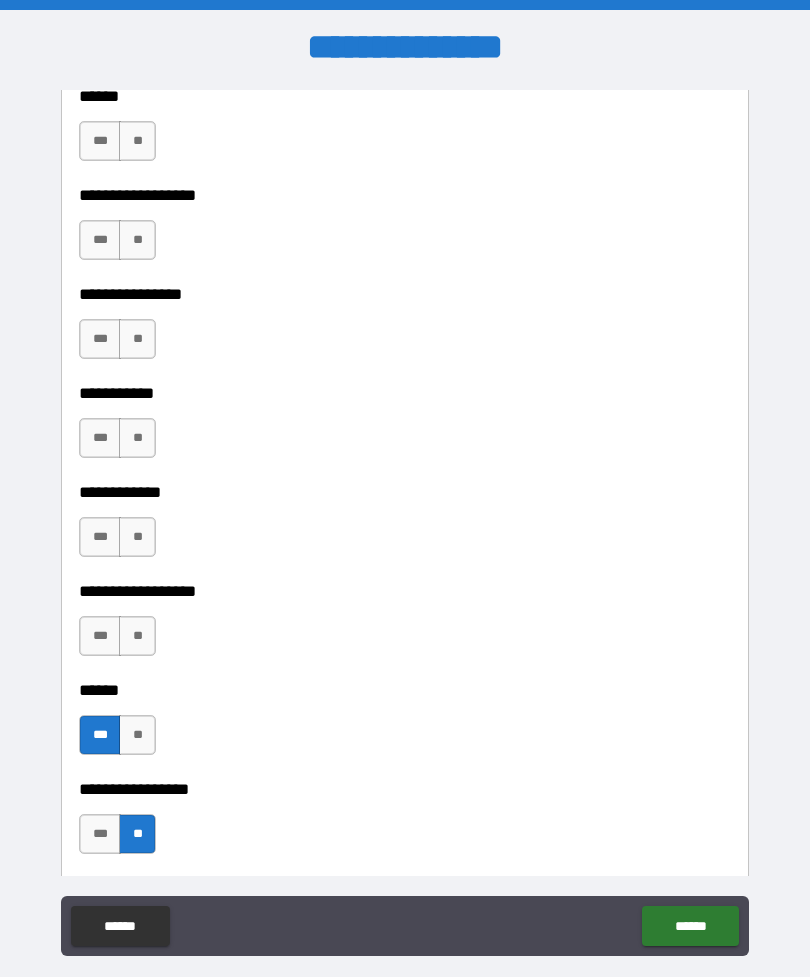 scroll, scrollTop: 9741, scrollLeft: 0, axis: vertical 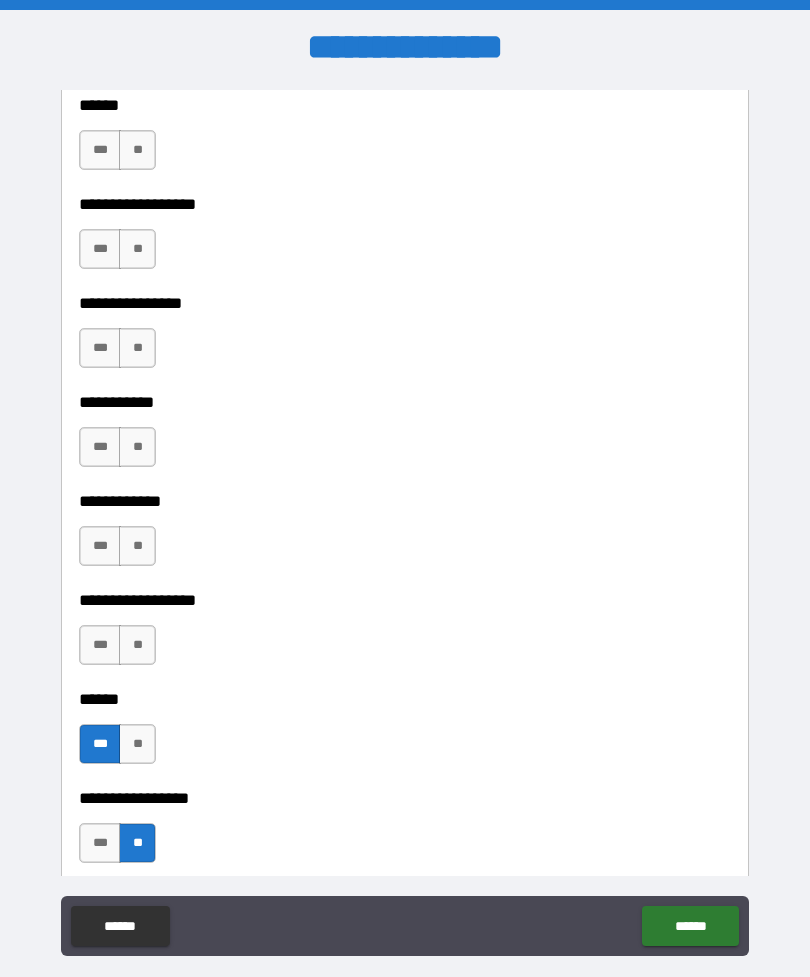 click on "**" at bounding box center (137, 645) 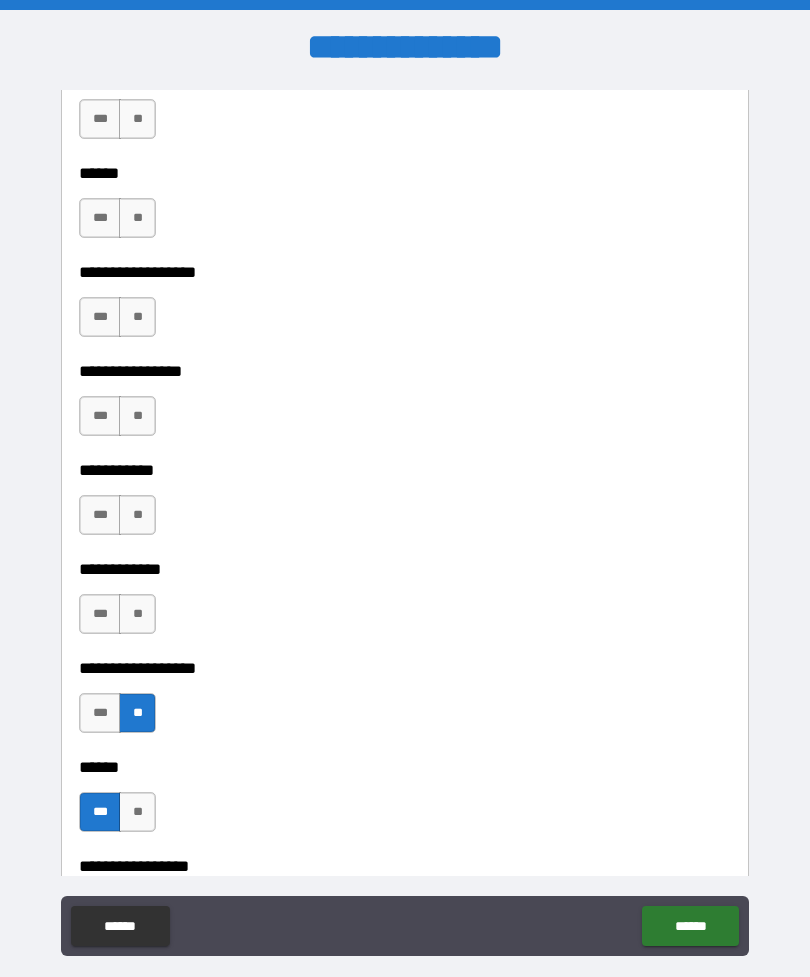 scroll, scrollTop: 9675, scrollLeft: 0, axis: vertical 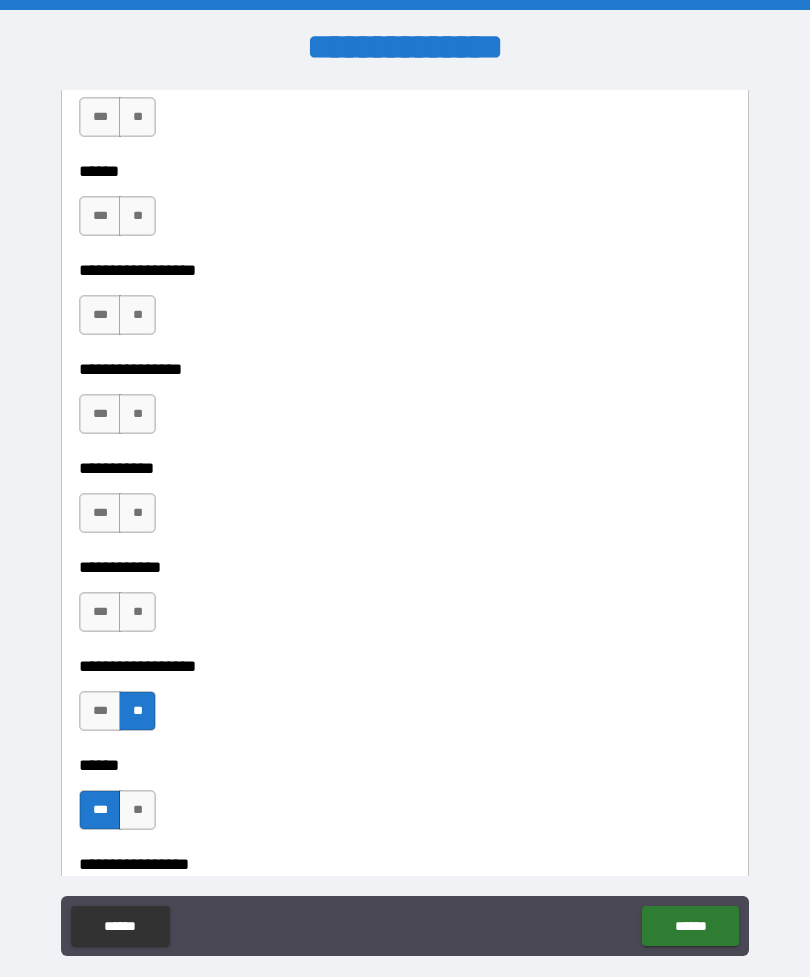 click on "**" at bounding box center (137, 513) 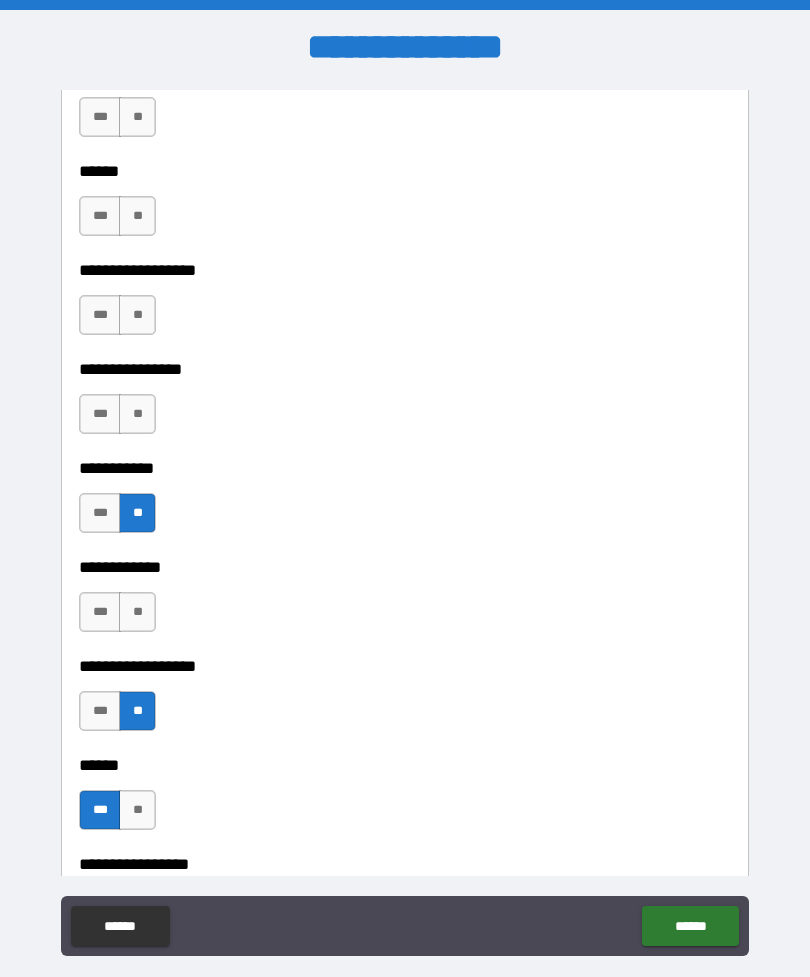 click on "**" at bounding box center [137, 612] 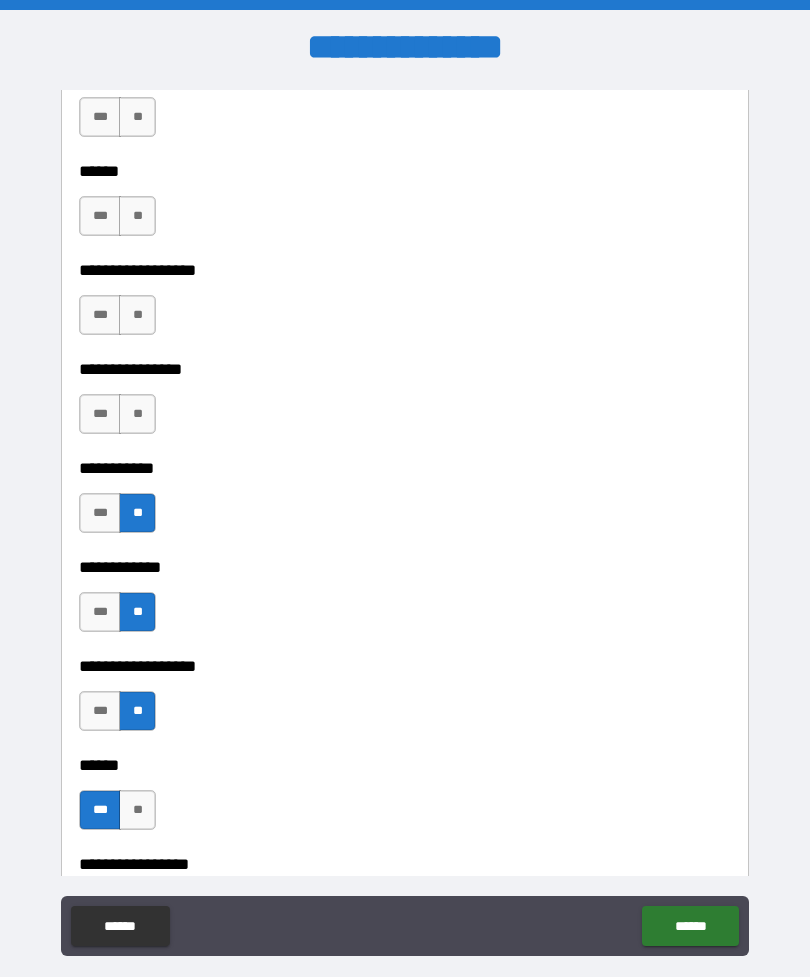 click on "***" at bounding box center [100, 414] 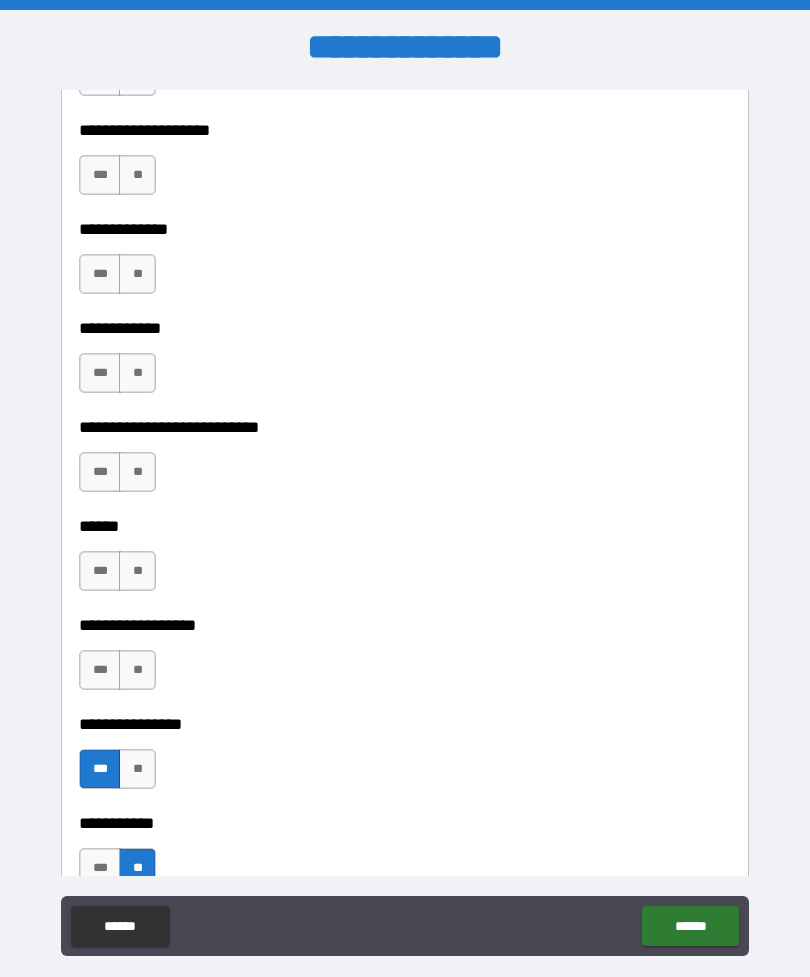 scroll, scrollTop: 9310, scrollLeft: 0, axis: vertical 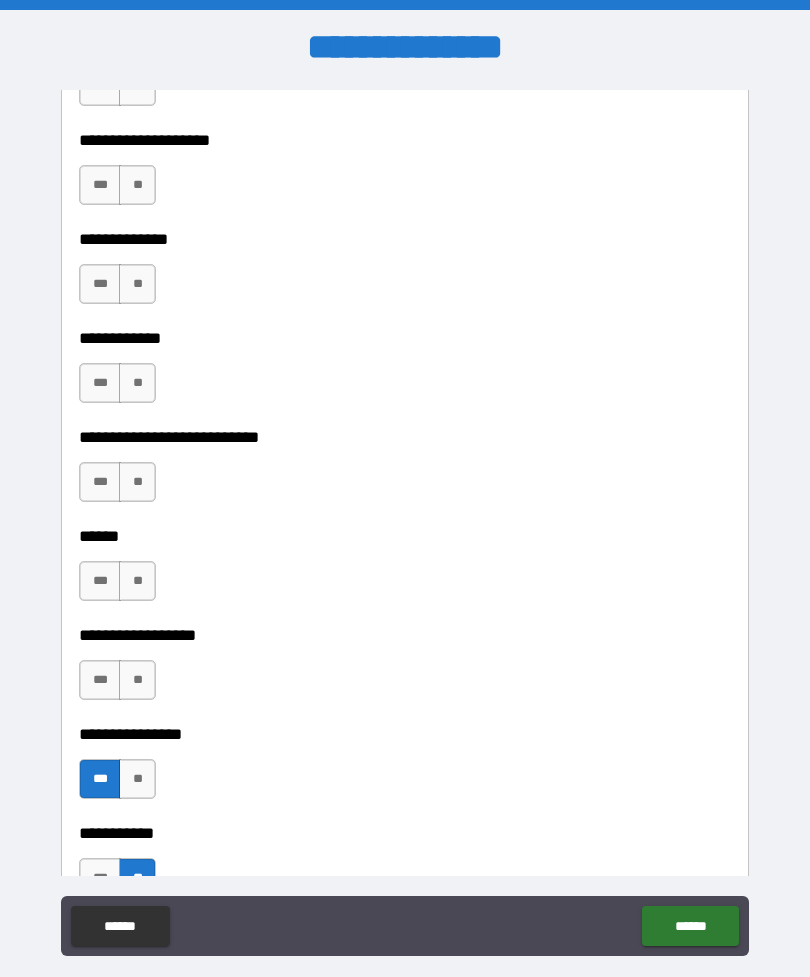 click on "***" at bounding box center (100, 680) 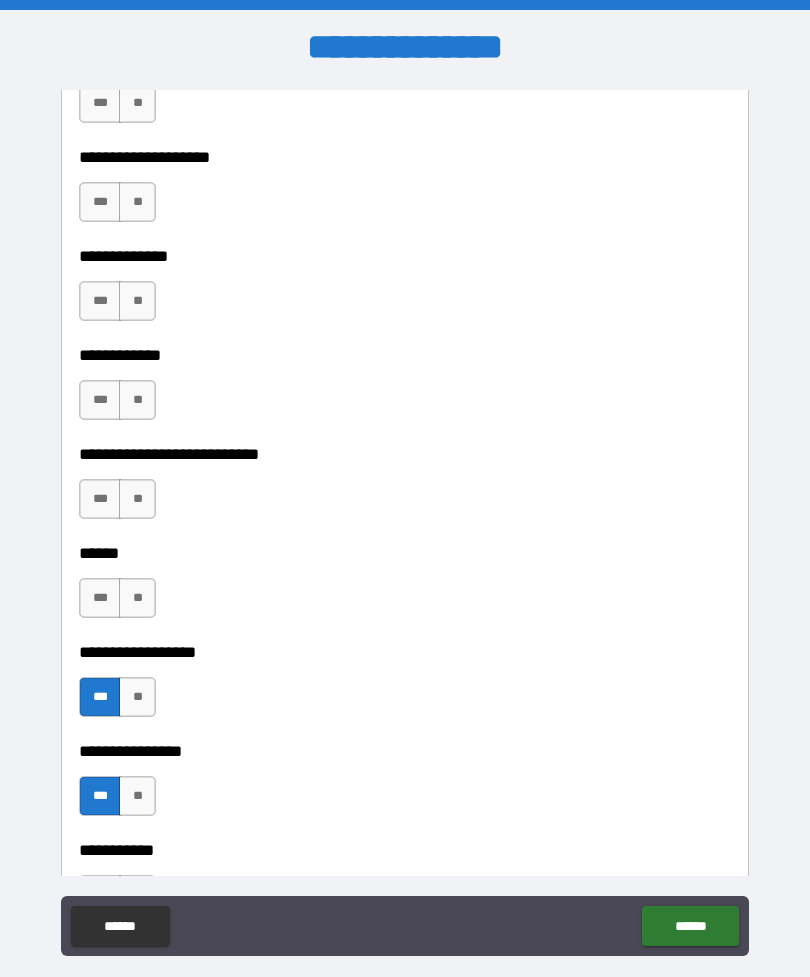 scroll, scrollTop: 9290, scrollLeft: 0, axis: vertical 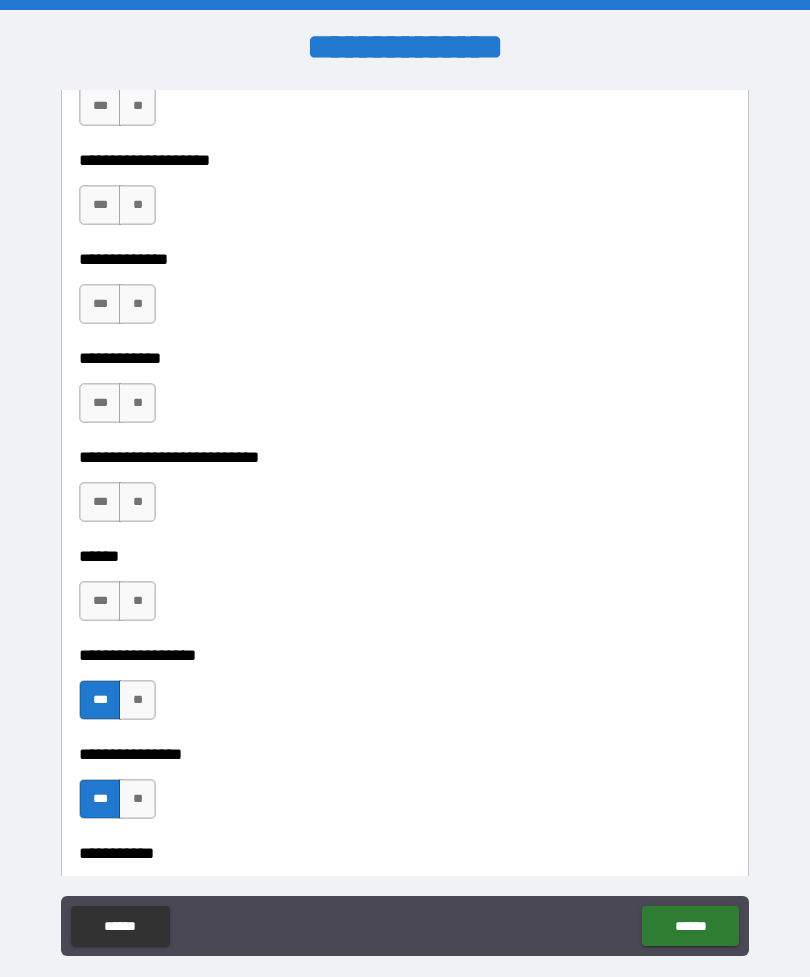 click on "**" at bounding box center (137, 700) 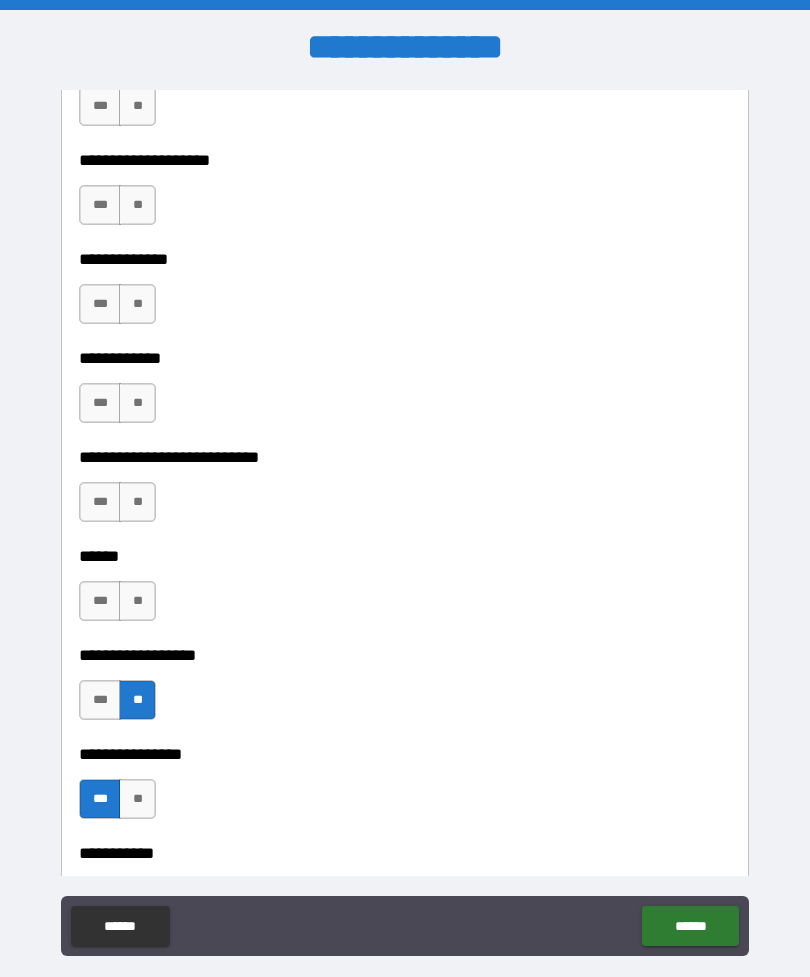 click on "**" at bounding box center (137, 601) 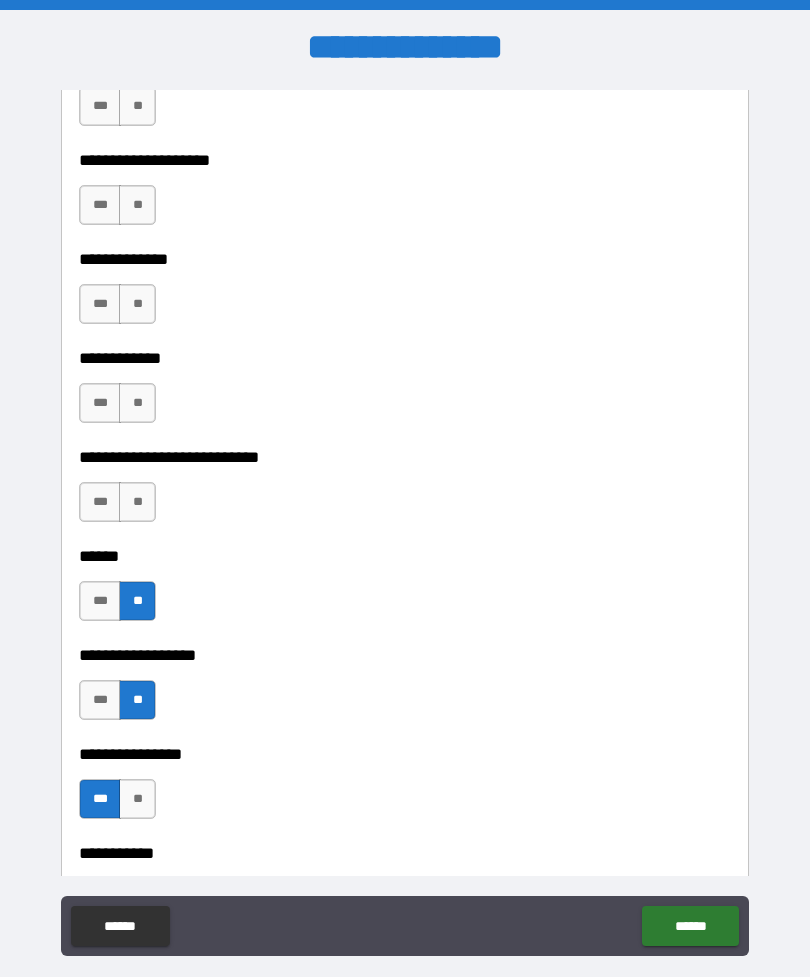click on "**" at bounding box center [137, 502] 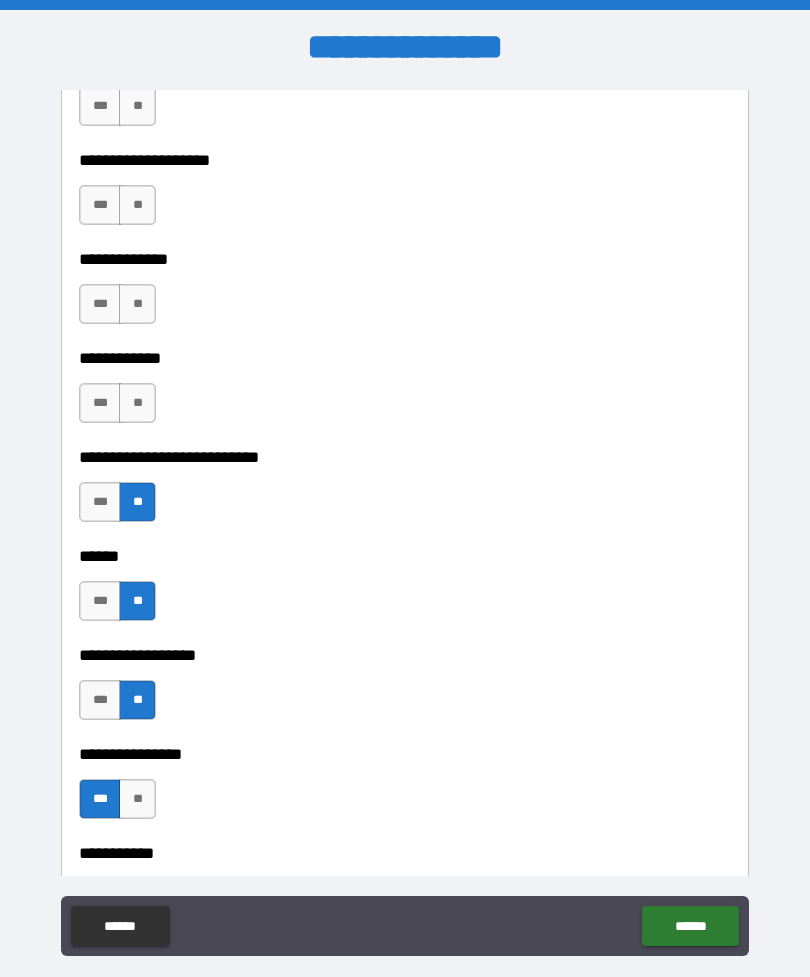 click on "**" at bounding box center [137, 403] 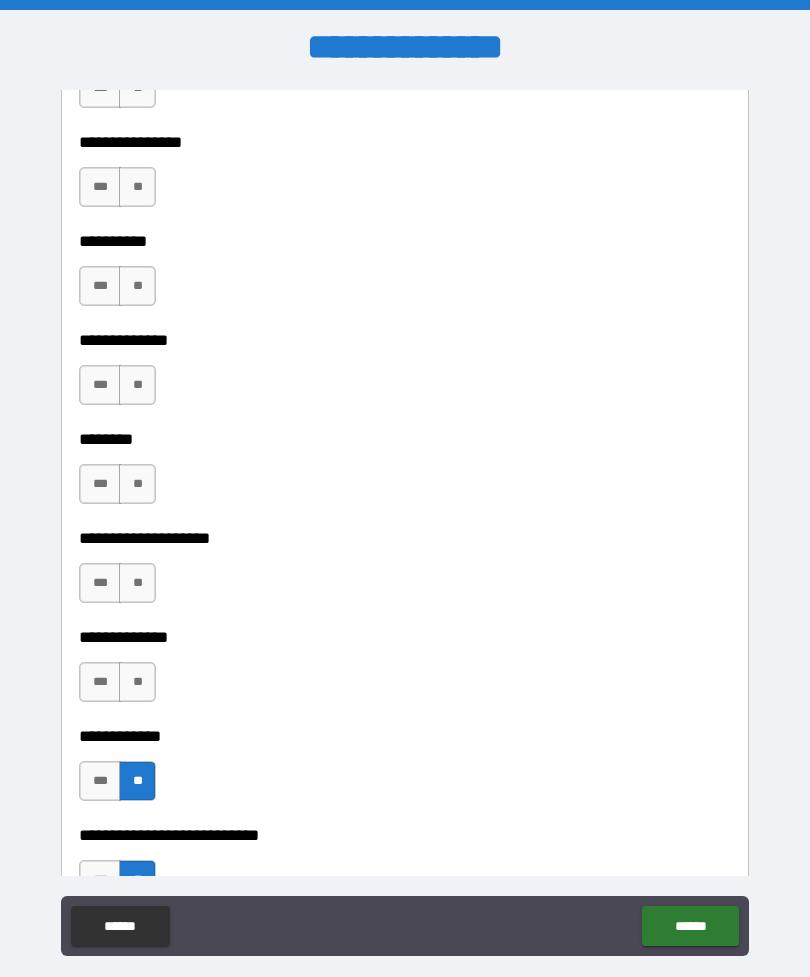 scroll, scrollTop: 8850, scrollLeft: 0, axis: vertical 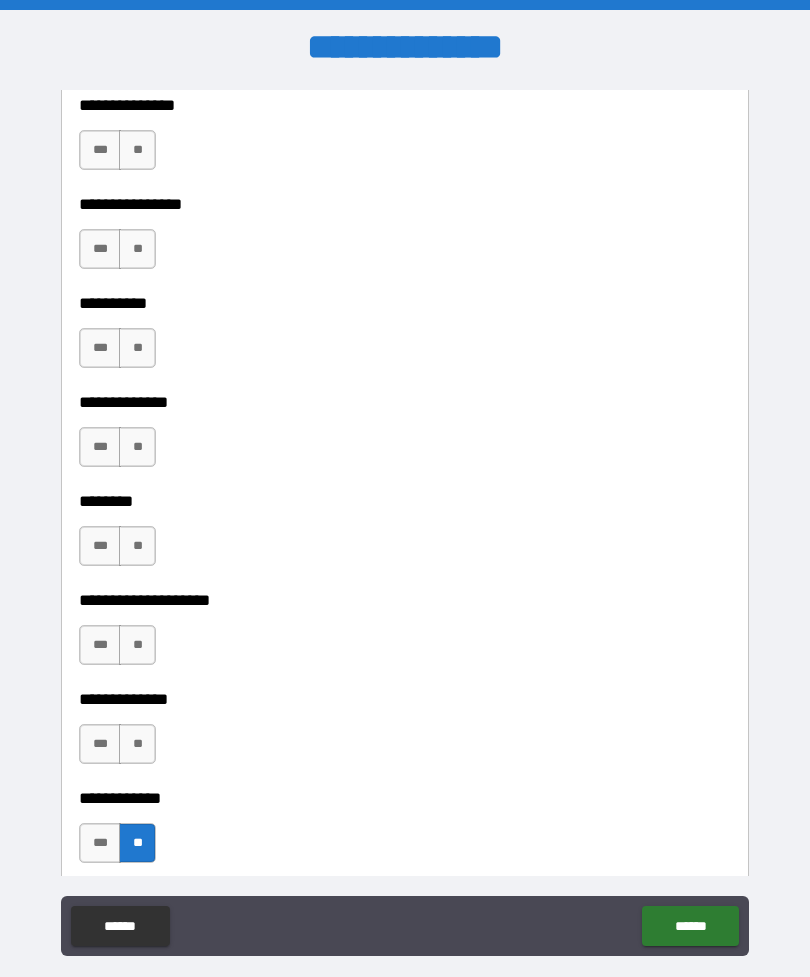click on "**" at bounding box center (137, 744) 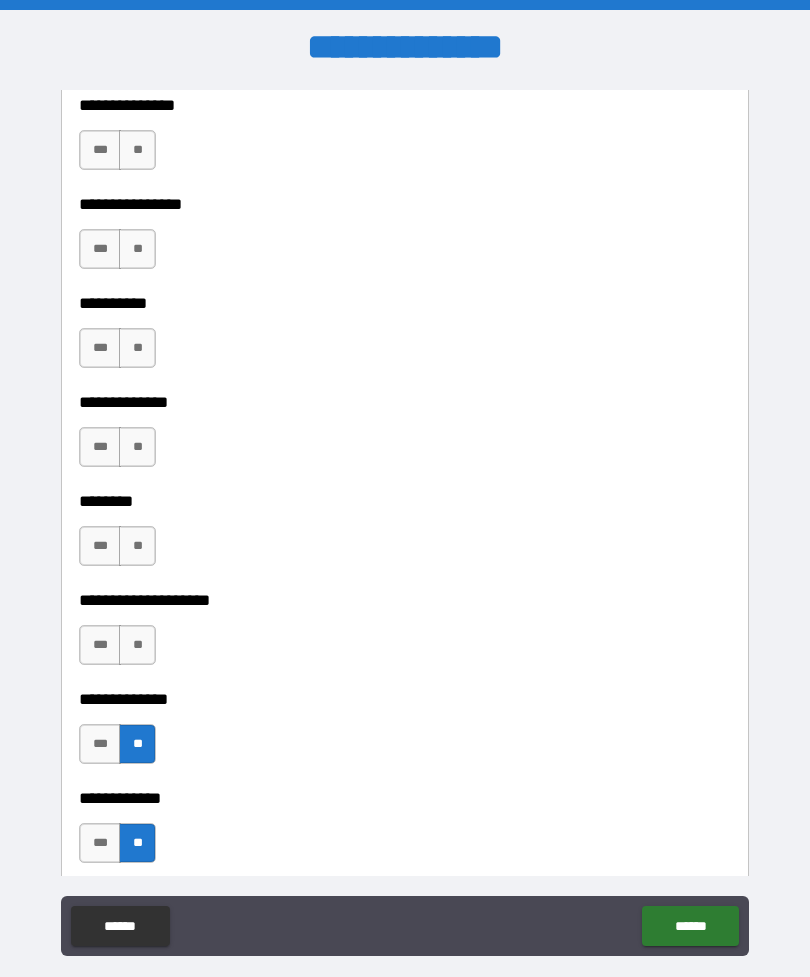 click on "**" at bounding box center [137, 645] 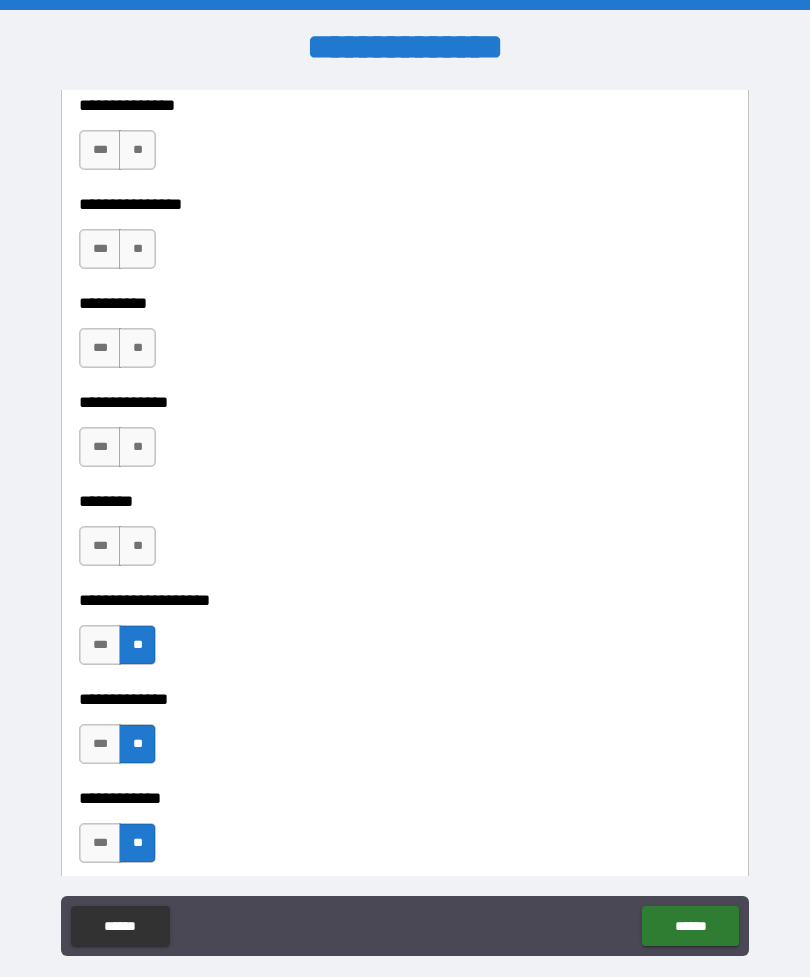 click on "**" at bounding box center [137, 546] 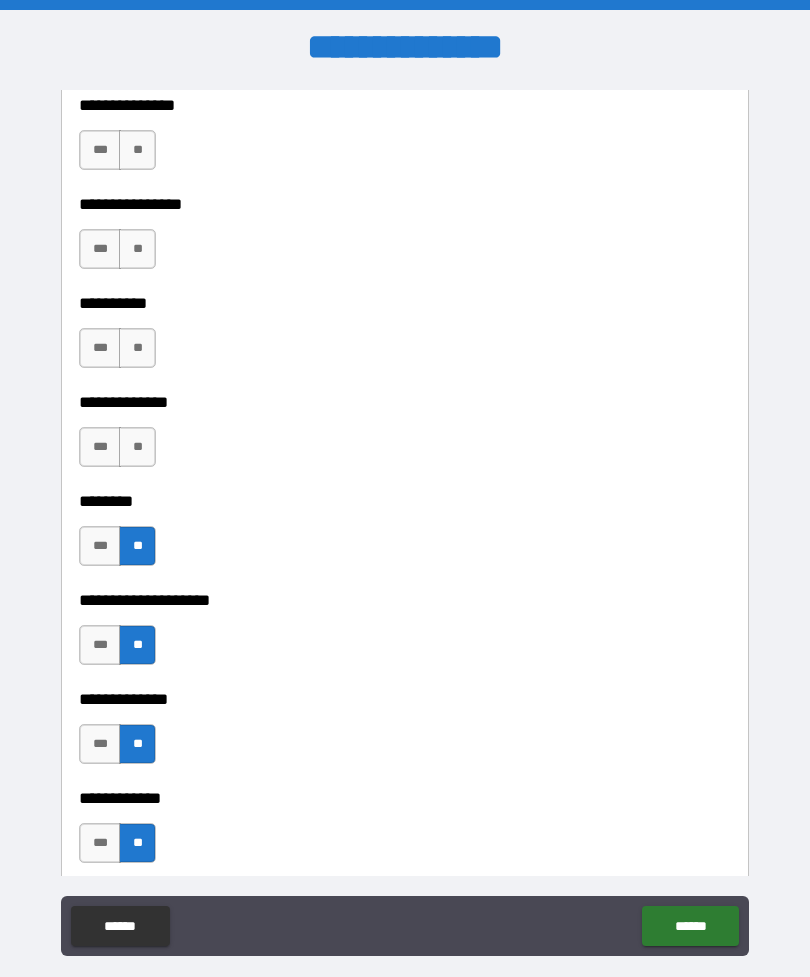 click on "**" at bounding box center [137, 447] 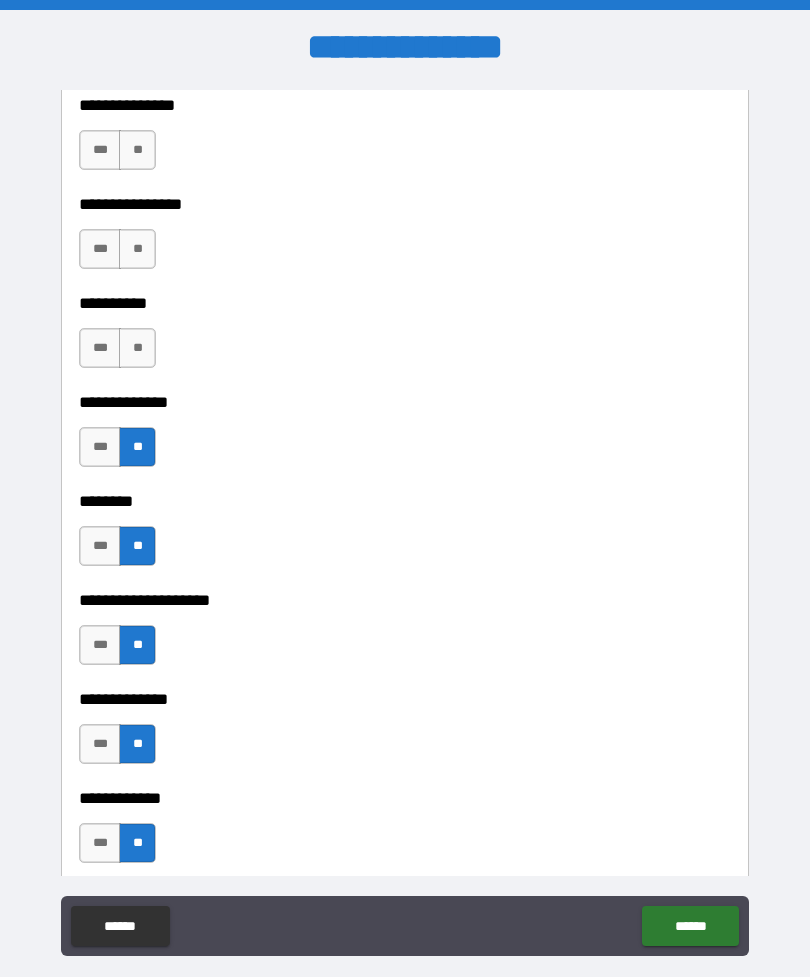 click on "**" at bounding box center (137, 348) 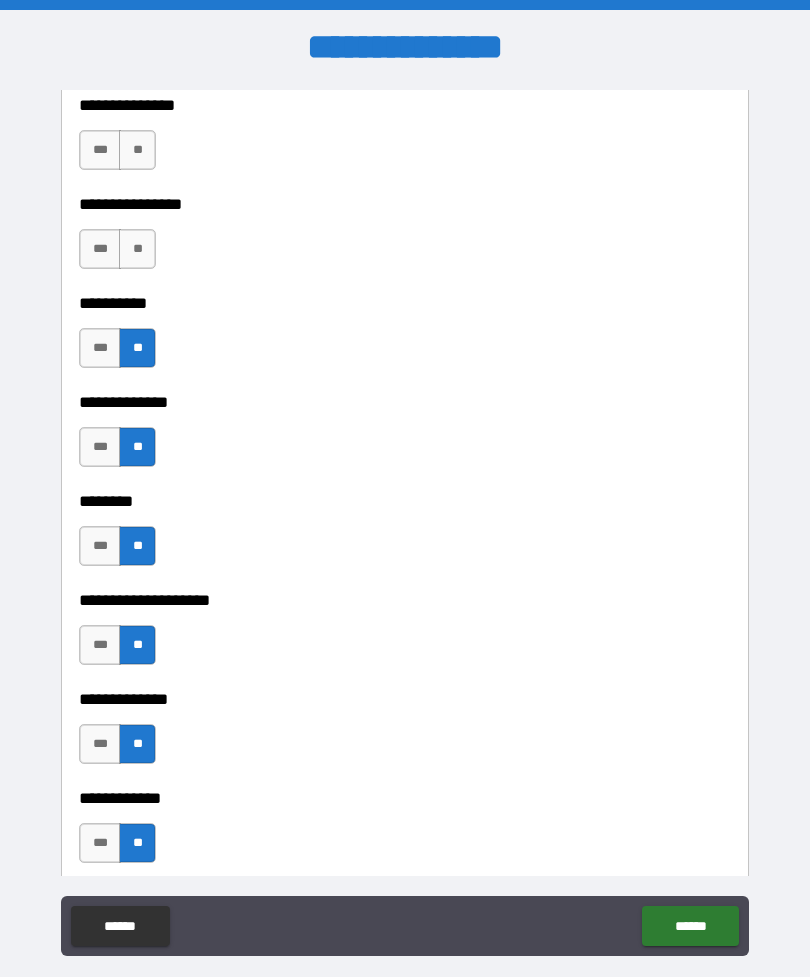 click on "**" at bounding box center (137, 249) 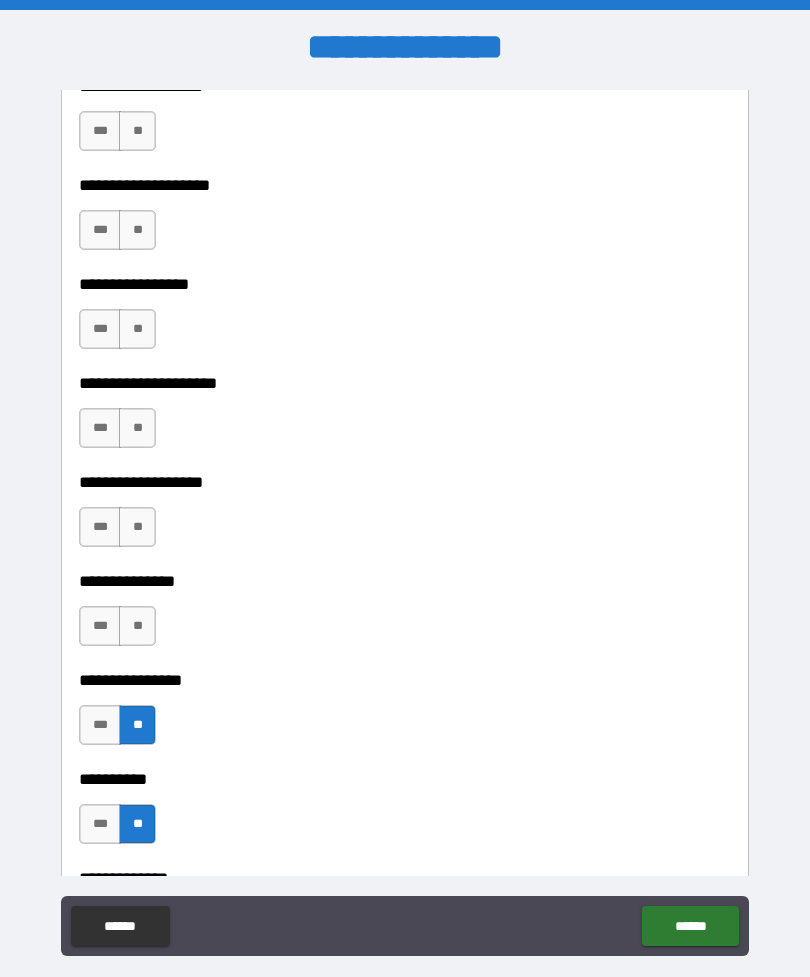 scroll, scrollTop: 8374, scrollLeft: 0, axis: vertical 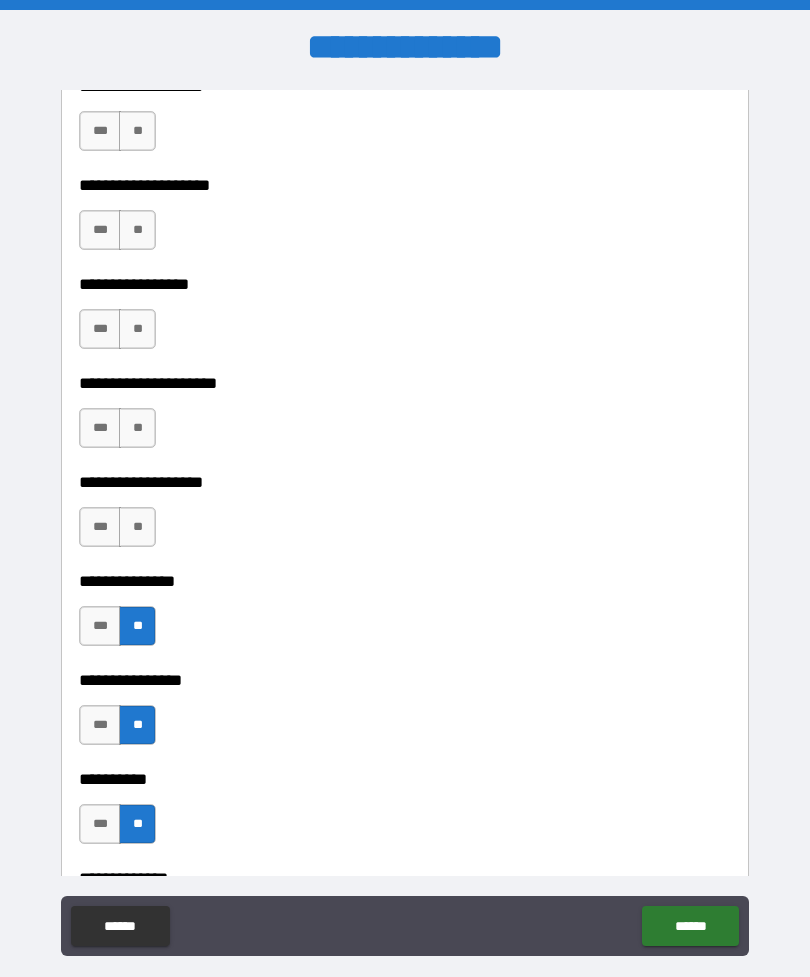 click on "**" at bounding box center [137, 527] 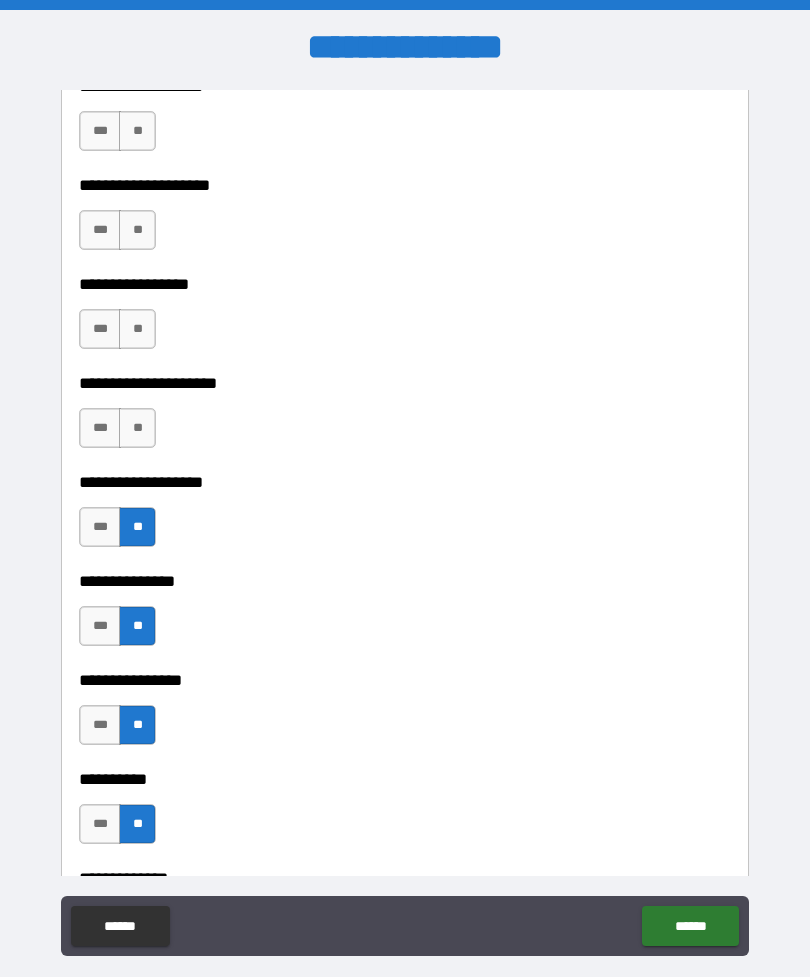 click on "**" at bounding box center [137, 428] 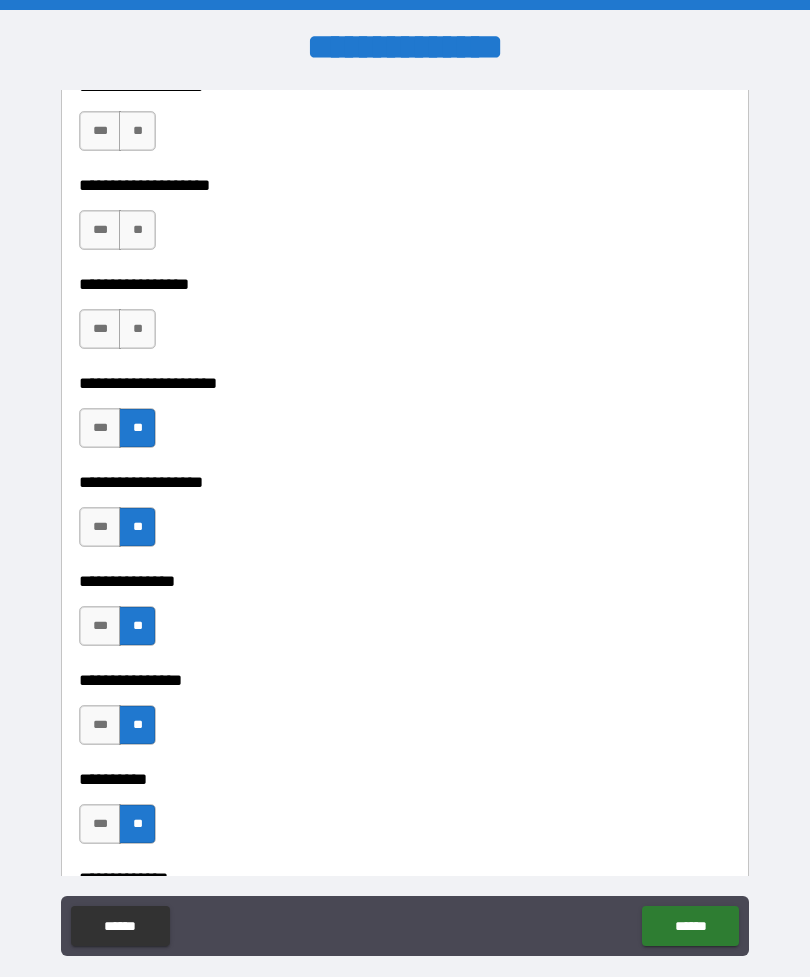 click on "**" at bounding box center (137, 329) 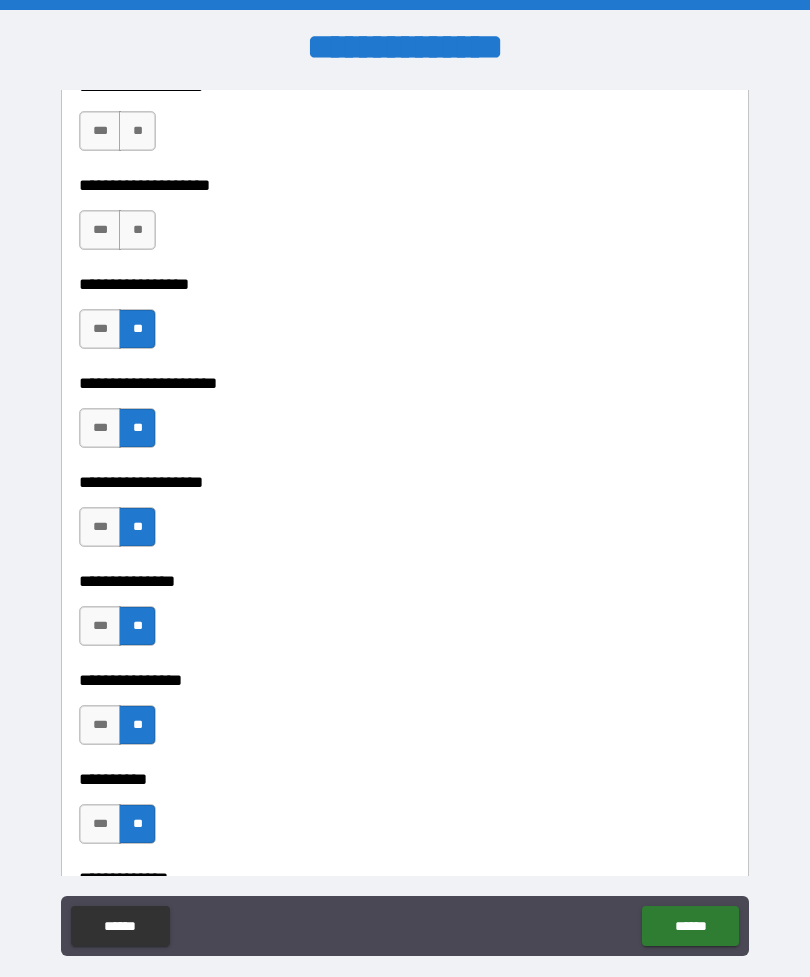 click on "**" at bounding box center [137, 230] 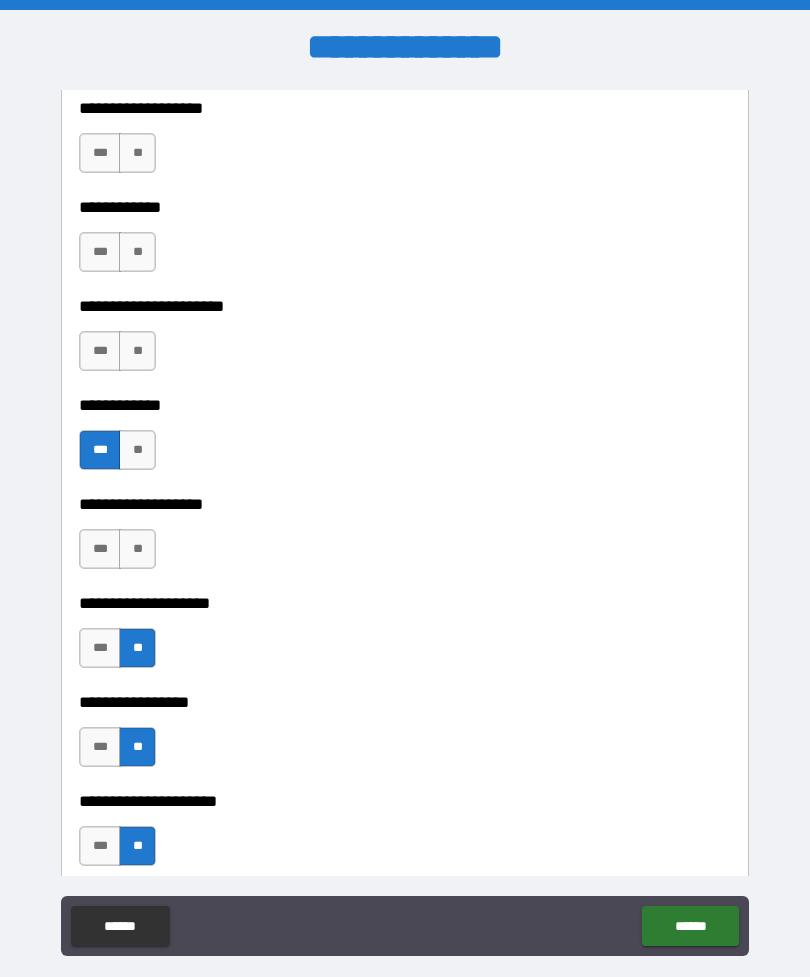 click on "**" at bounding box center [137, 549] 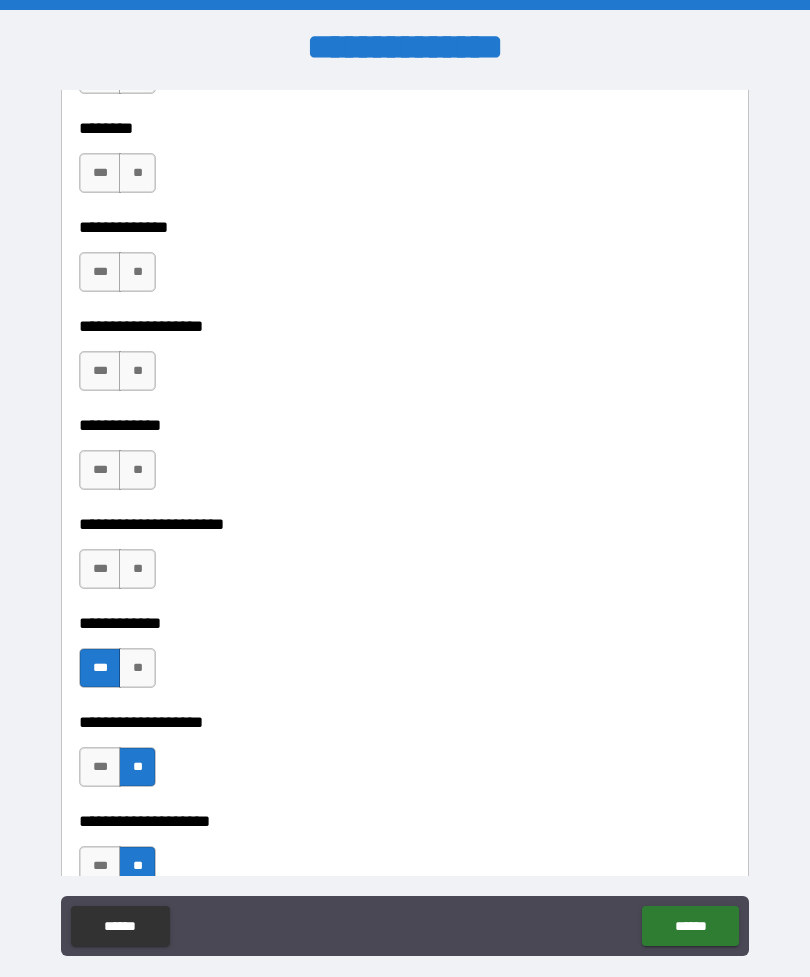 scroll, scrollTop: 7706, scrollLeft: 0, axis: vertical 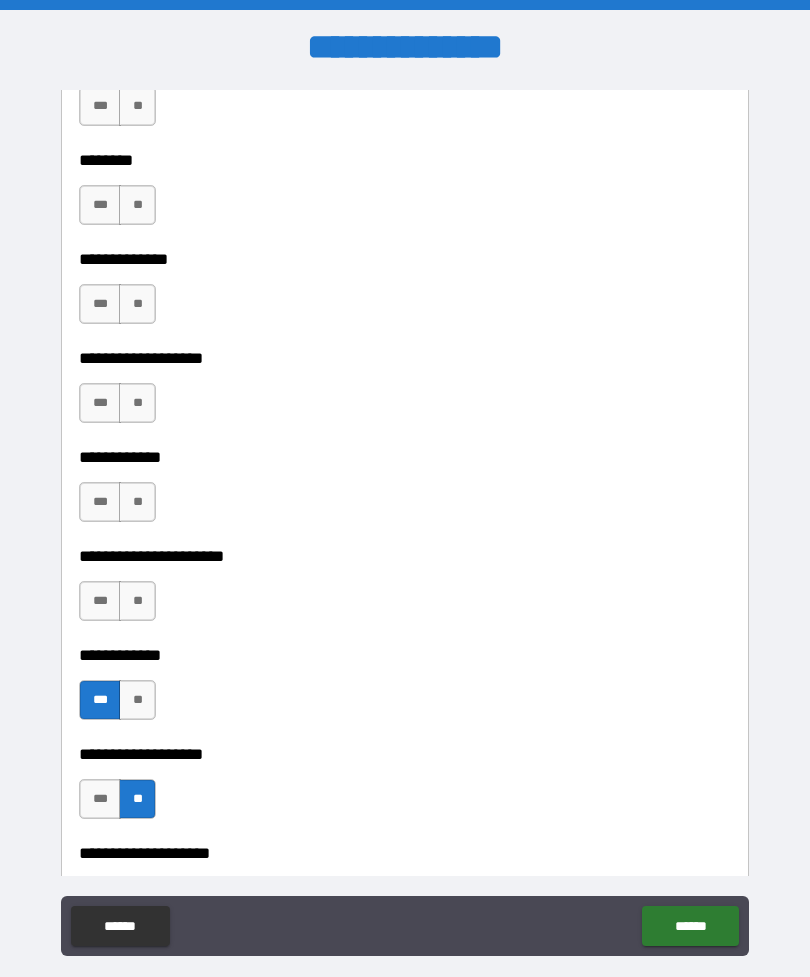 click on "**" at bounding box center (137, 601) 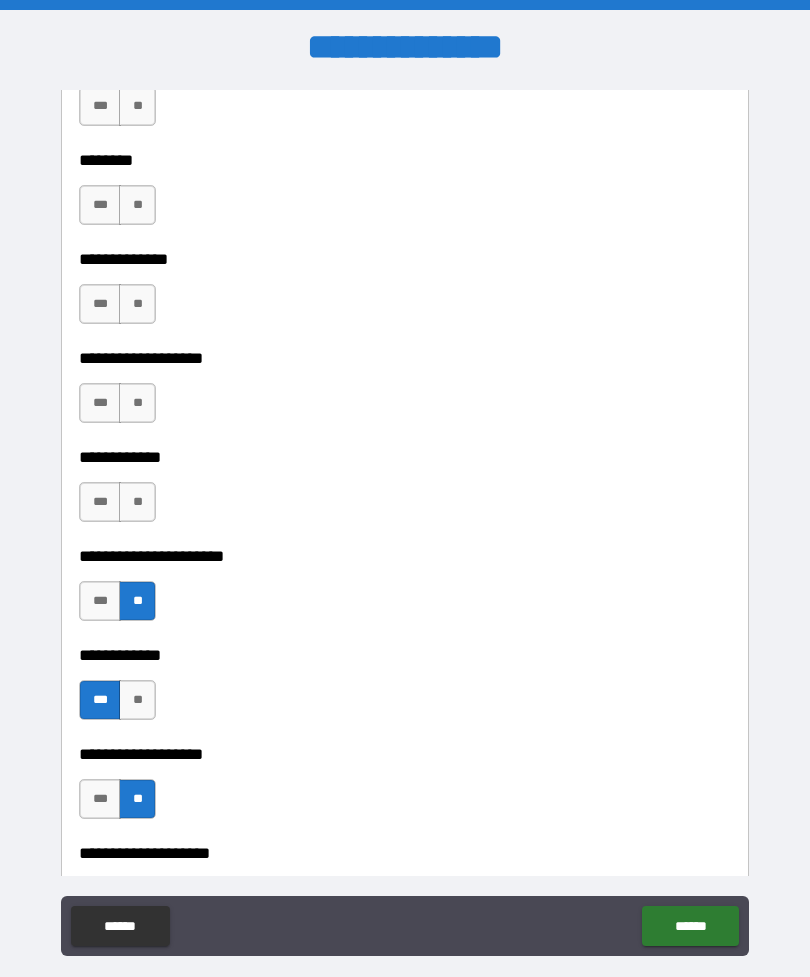 click on "**" at bounding box center (137, 502) 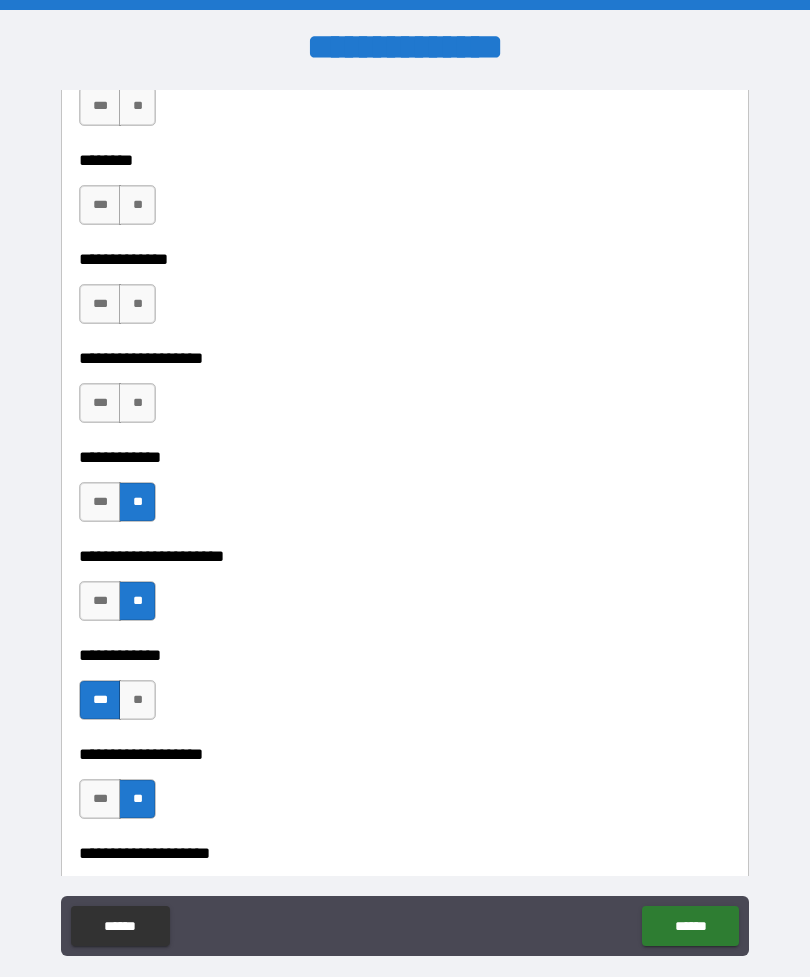 click on "**" at bounding box center (137, 403) 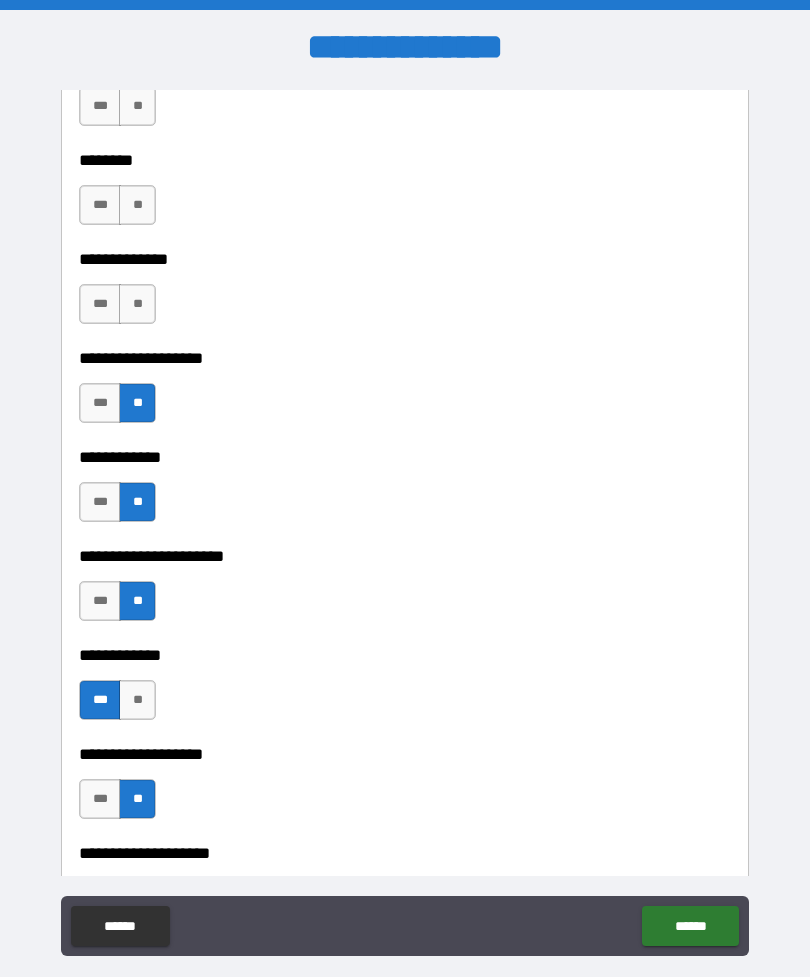 click on "**" at bounding box center [137, 304] 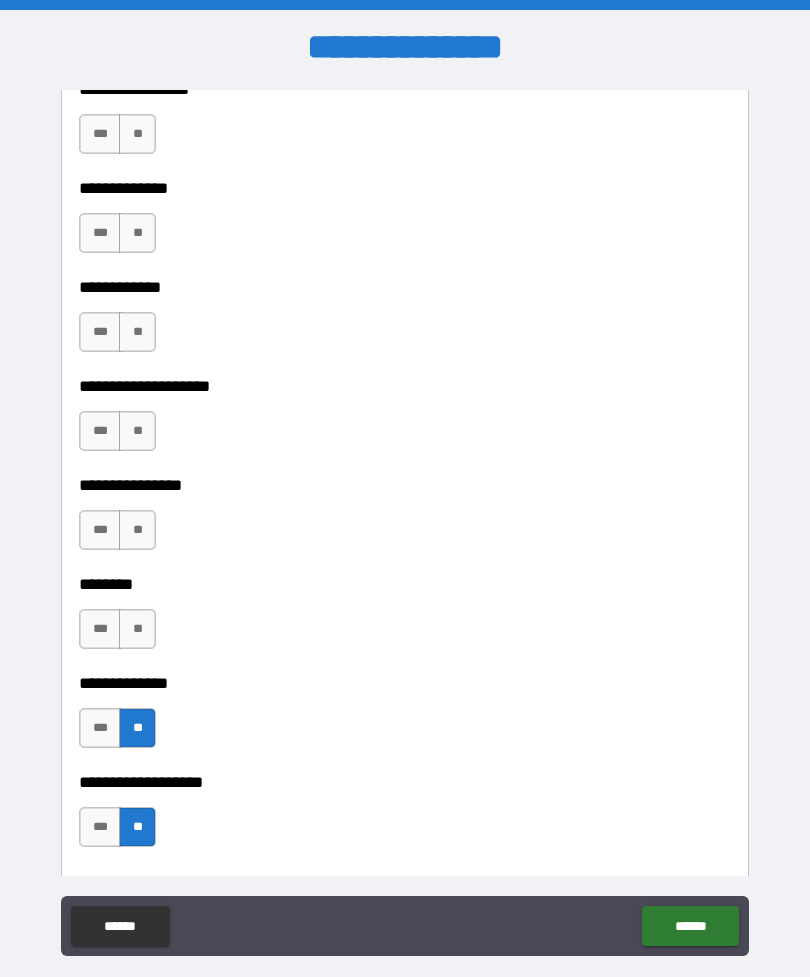 scroll, scrollTop: 7281, scrollLeft: 0, axis: vertical 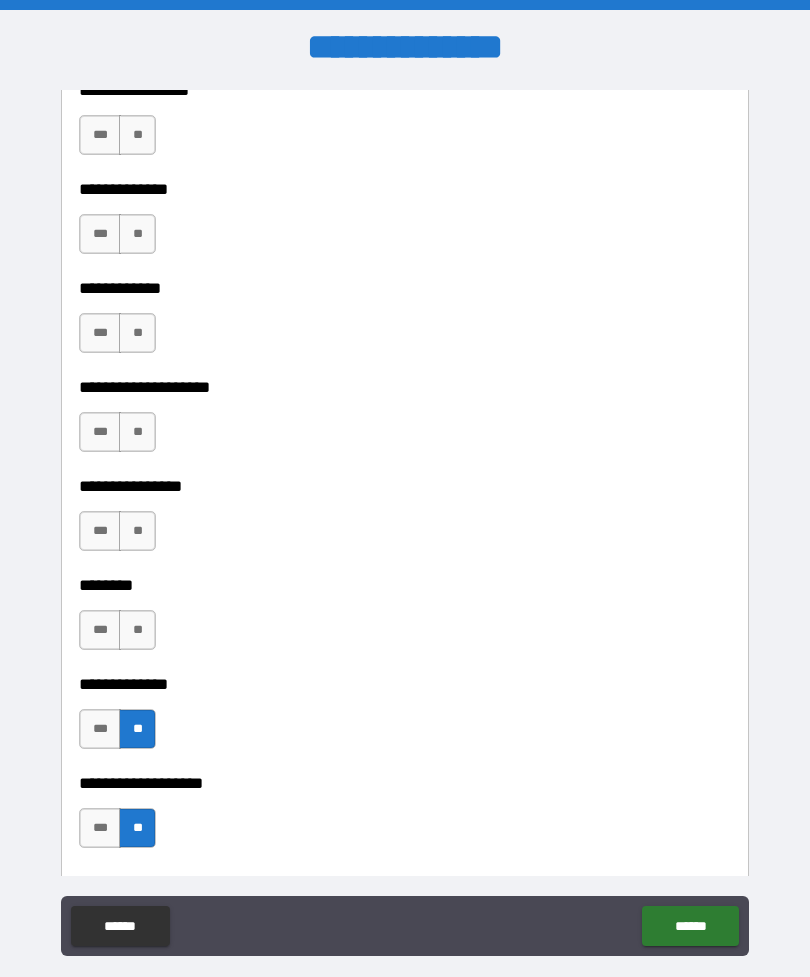 click on "**" at bounding box center [137, 630] 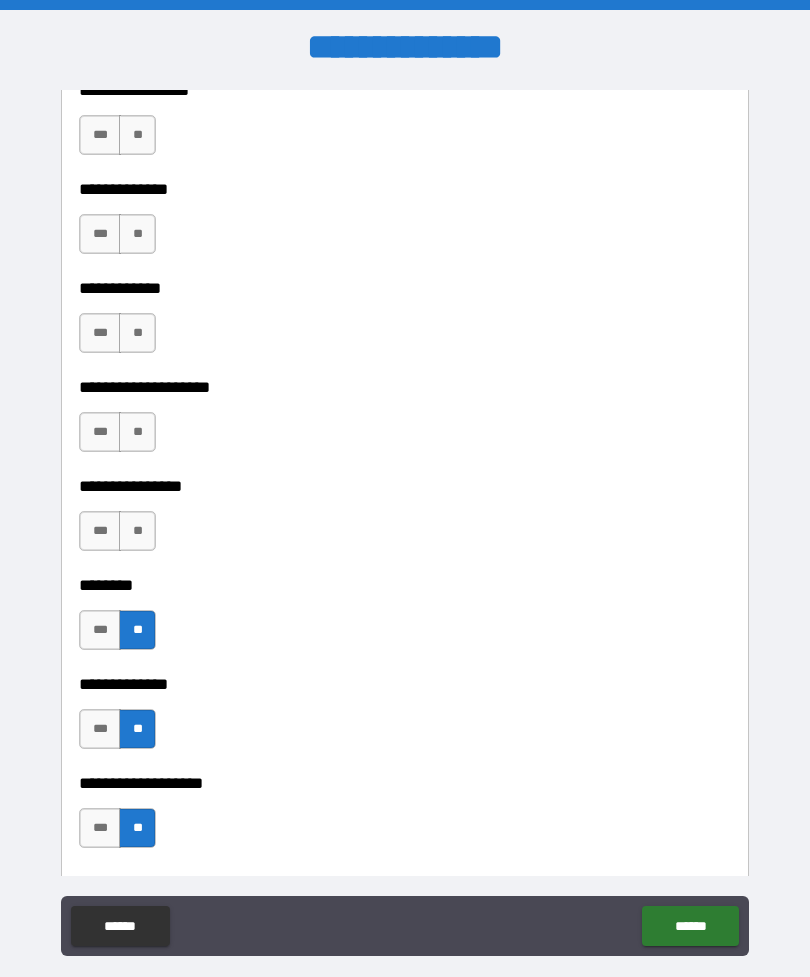 click on "**" at bounding box center (137, 531) 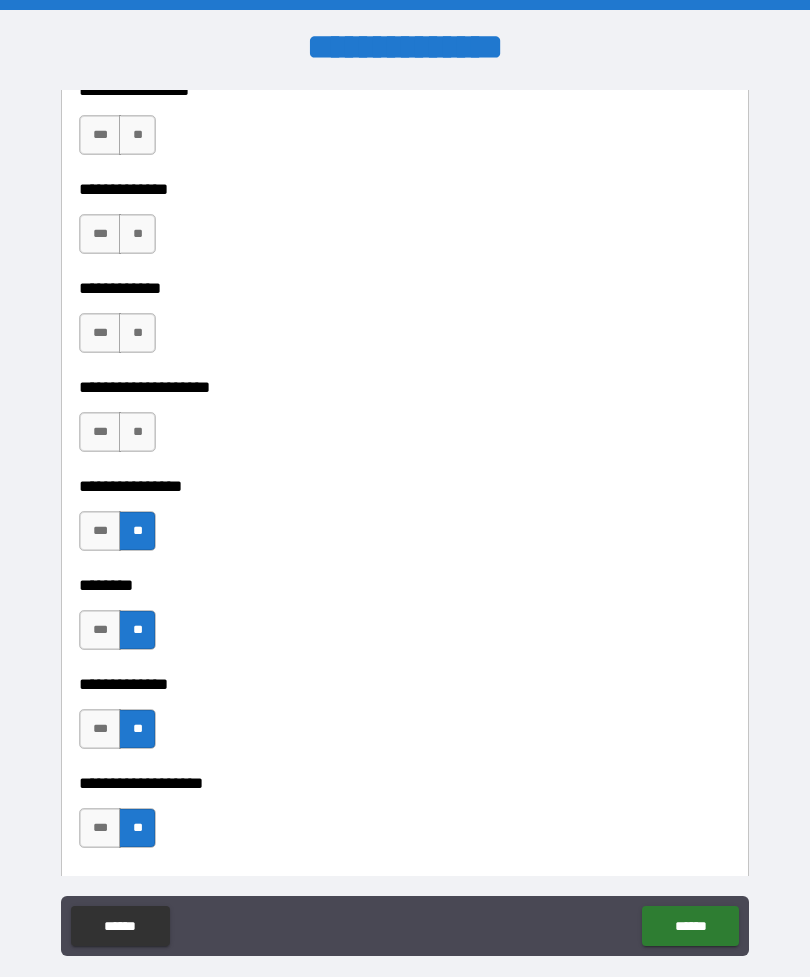 click on "**" at bounding box center [137, 432] 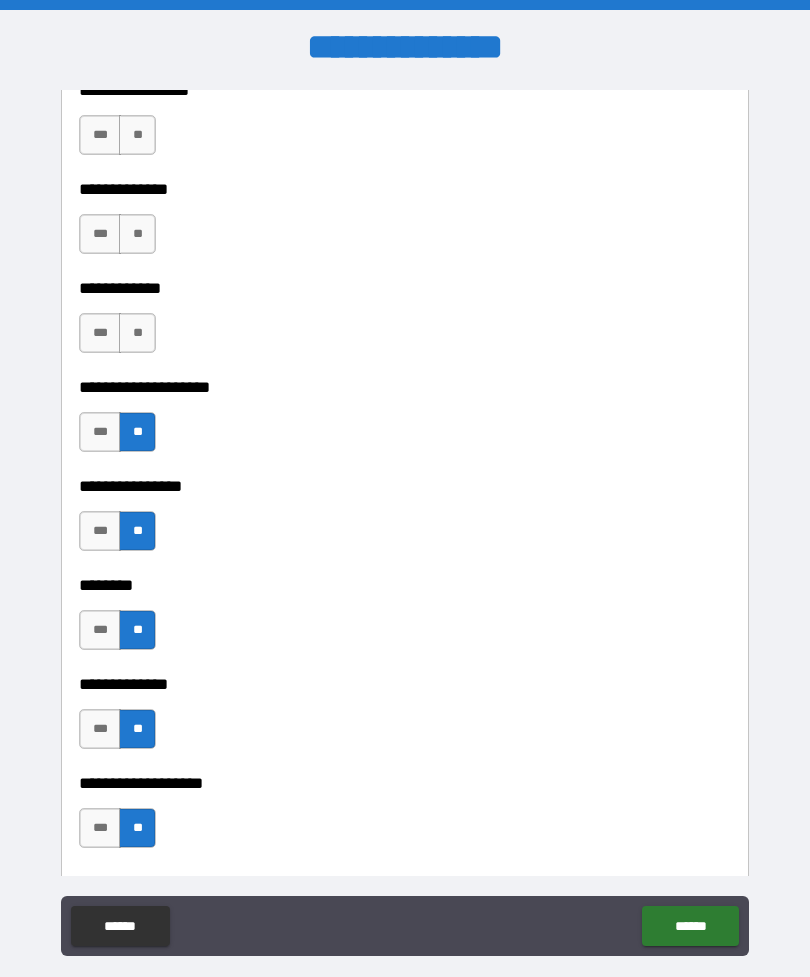 click on "**" at bounding box center (137, 333) 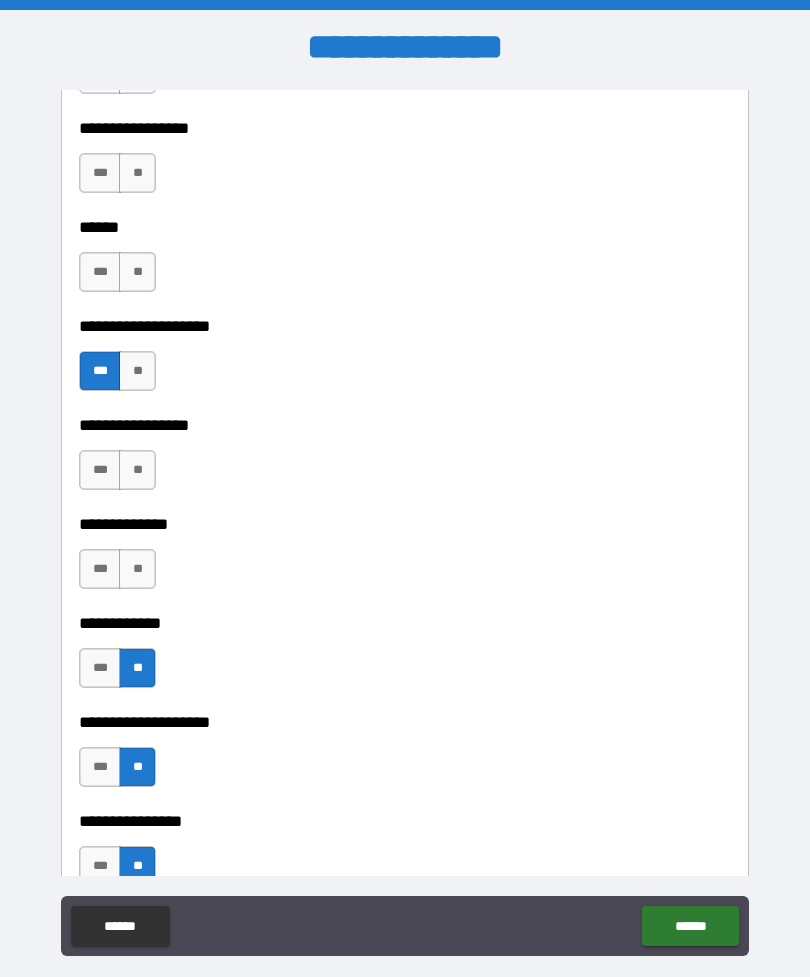 scroll, scrollTop: 6940, scrollLeft: 0, axis: vertical 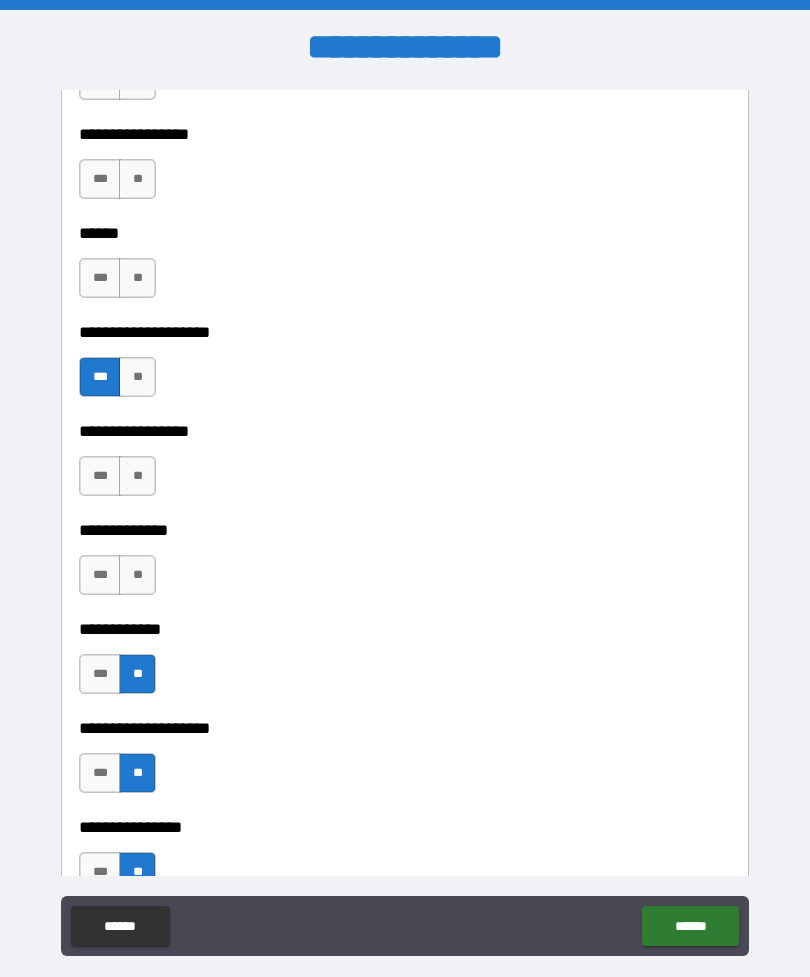 click on "**" at bounding box center [137, 575] 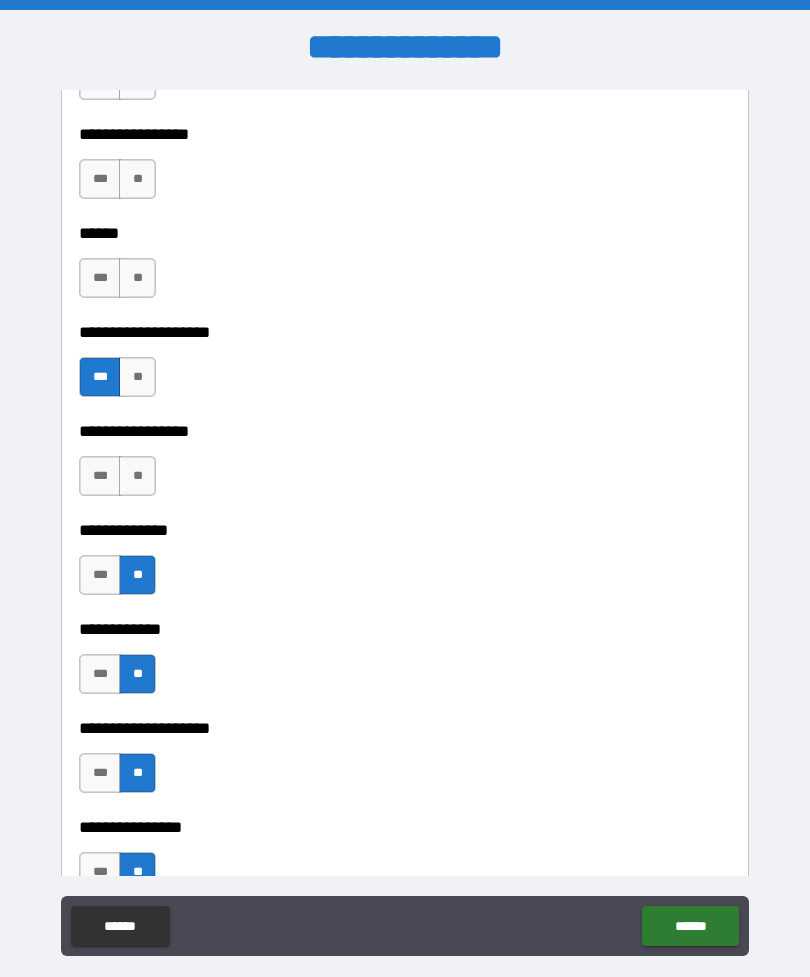 click on "**" at bounding box center (137, 476) 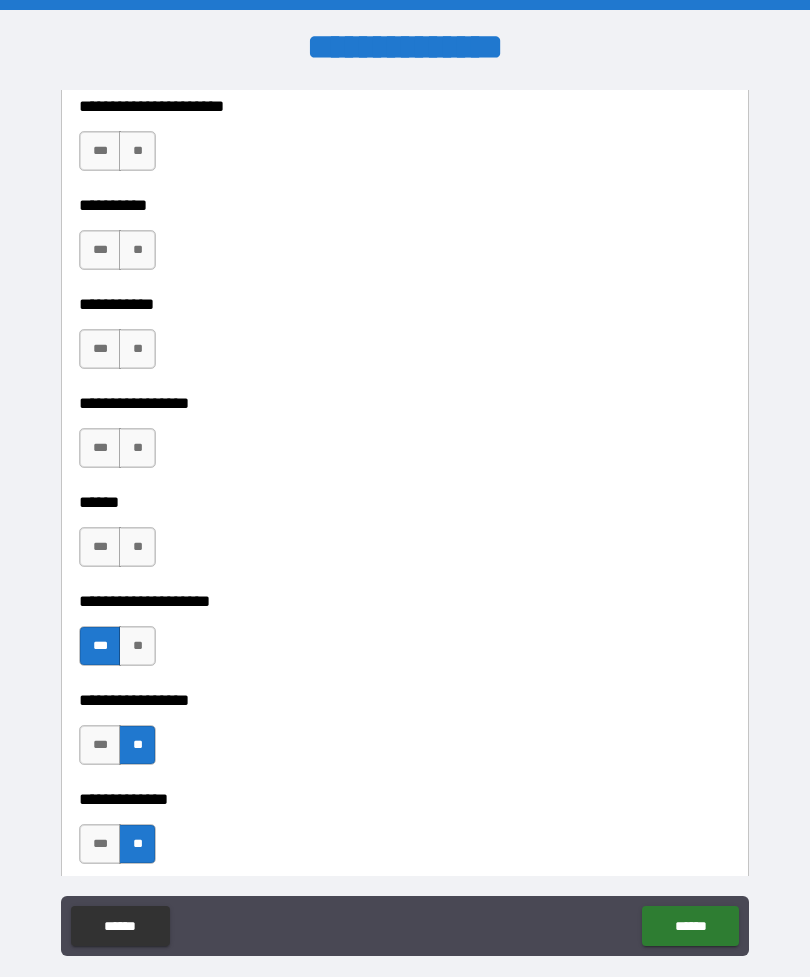 scroll, scrollTop: 6670, scrollLeft: 0, axis: vertical 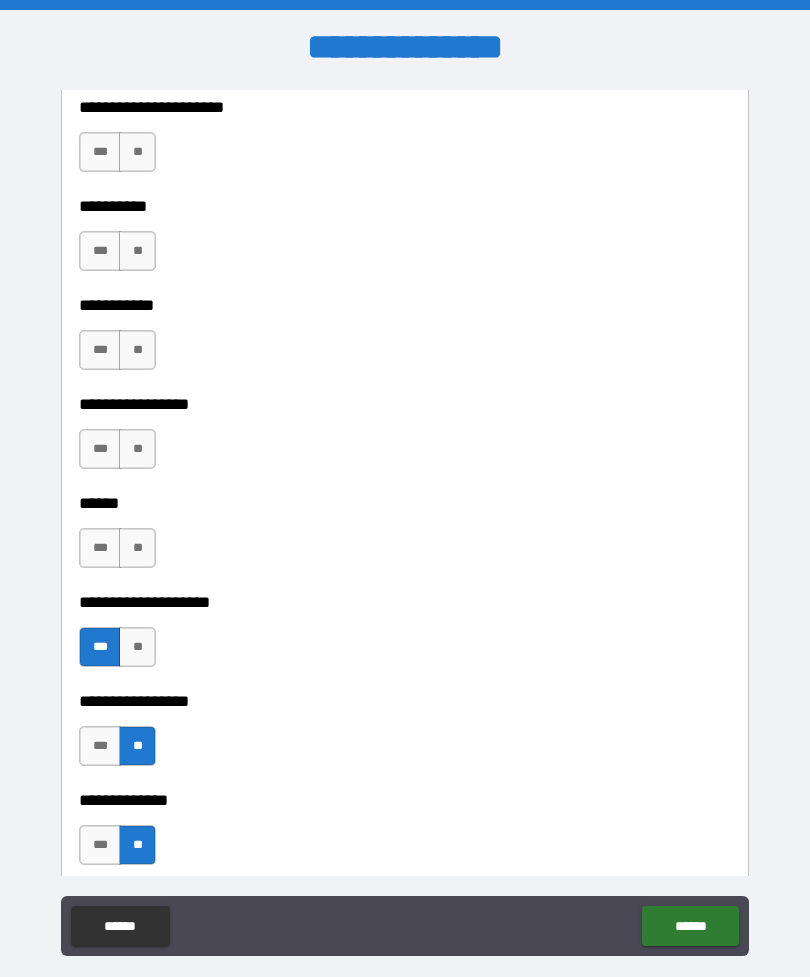 click on "**" at bounding box center (137, 548) 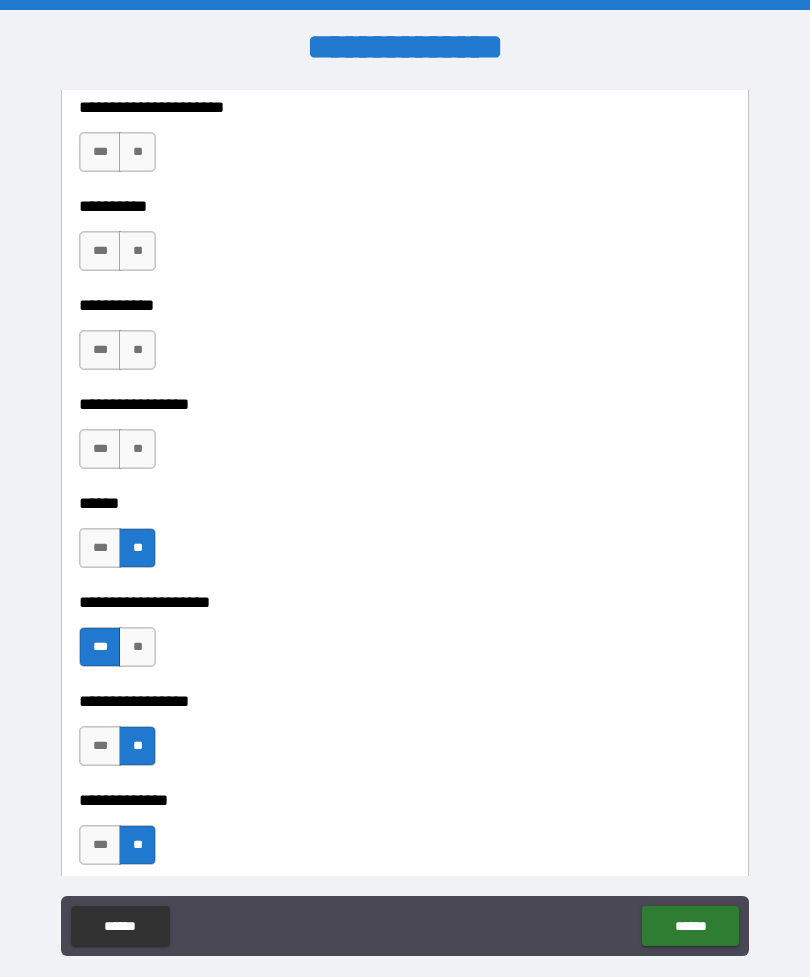 click on "**" at bounding box center (137, 449) 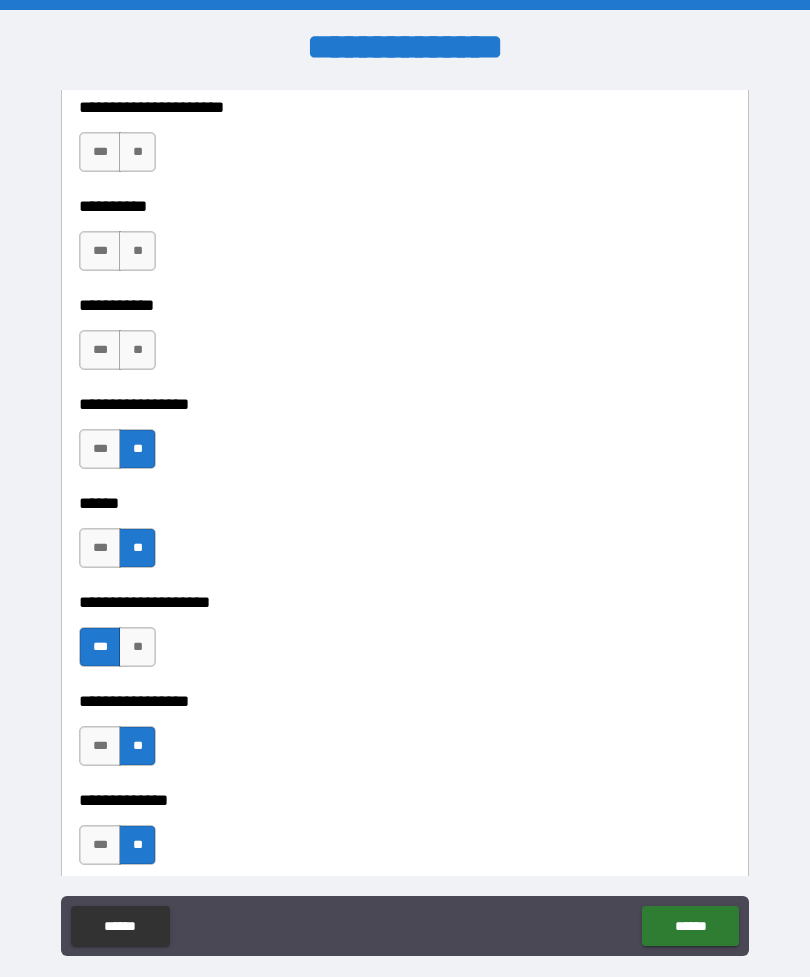 click on "**" at bounding box center [137, 350] 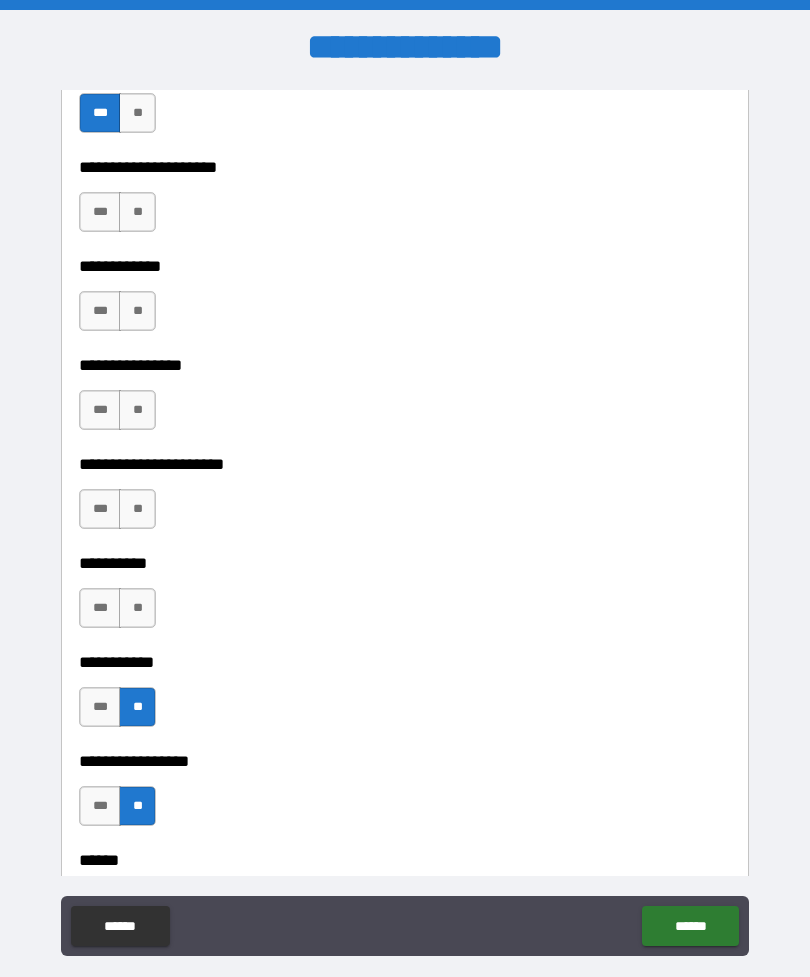 scroll, scrollTop: 6307, scrollLeft: 0, axis: vertical 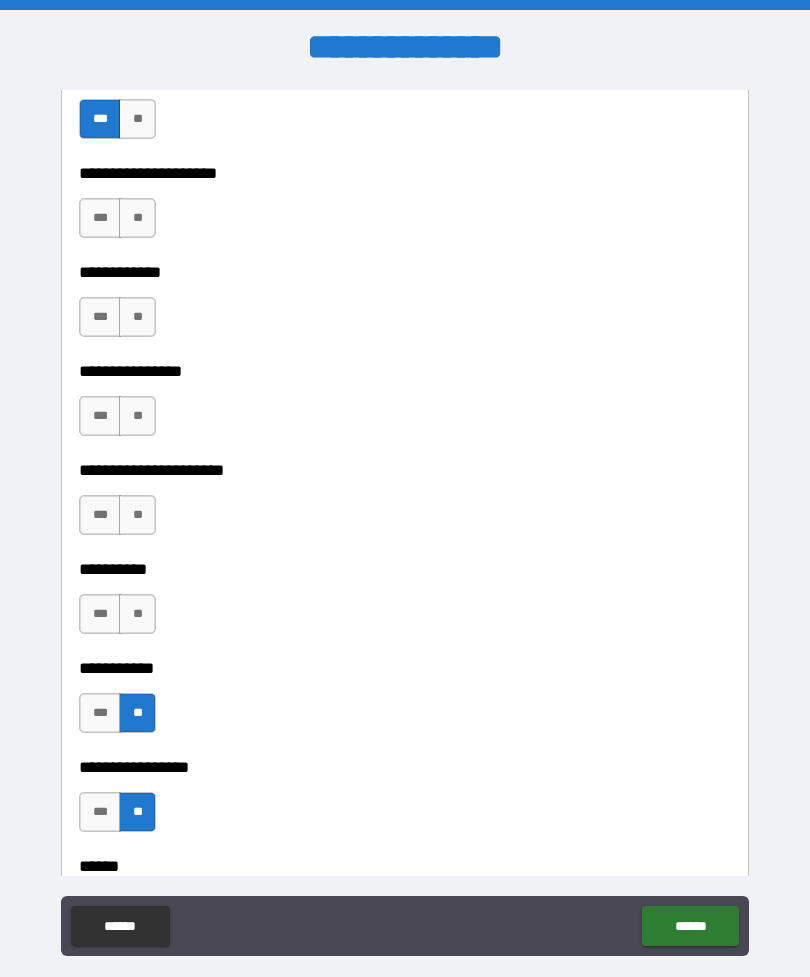 click on "**" at bounding box center [137, 614] 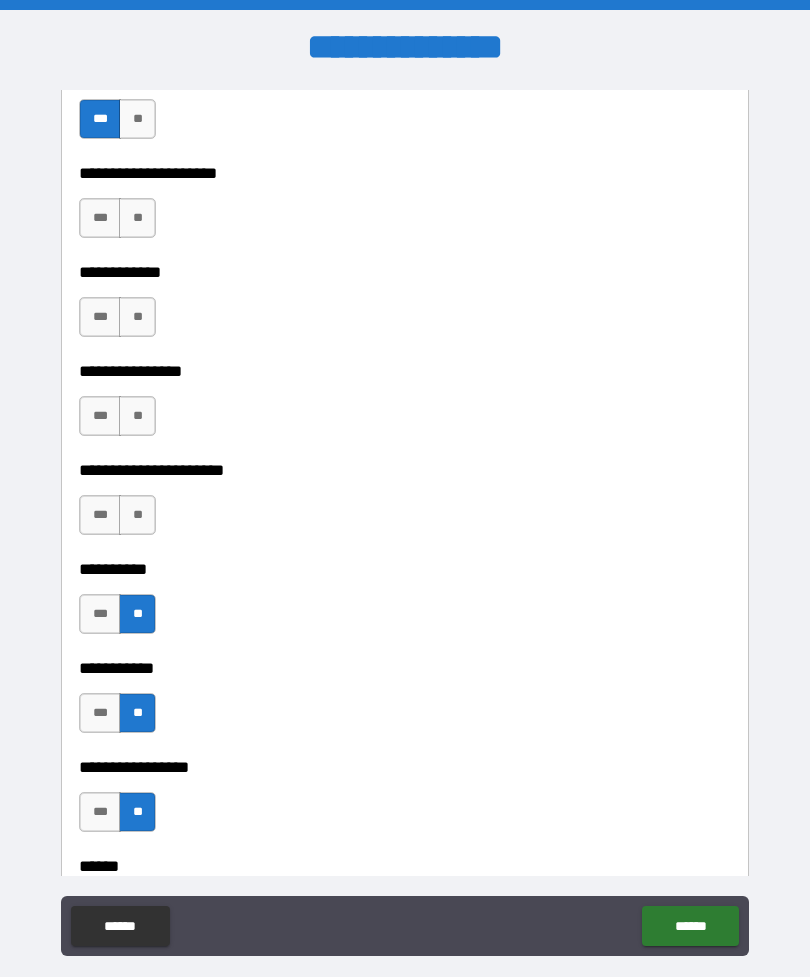 click on "**" at bounding box center (137, 515) 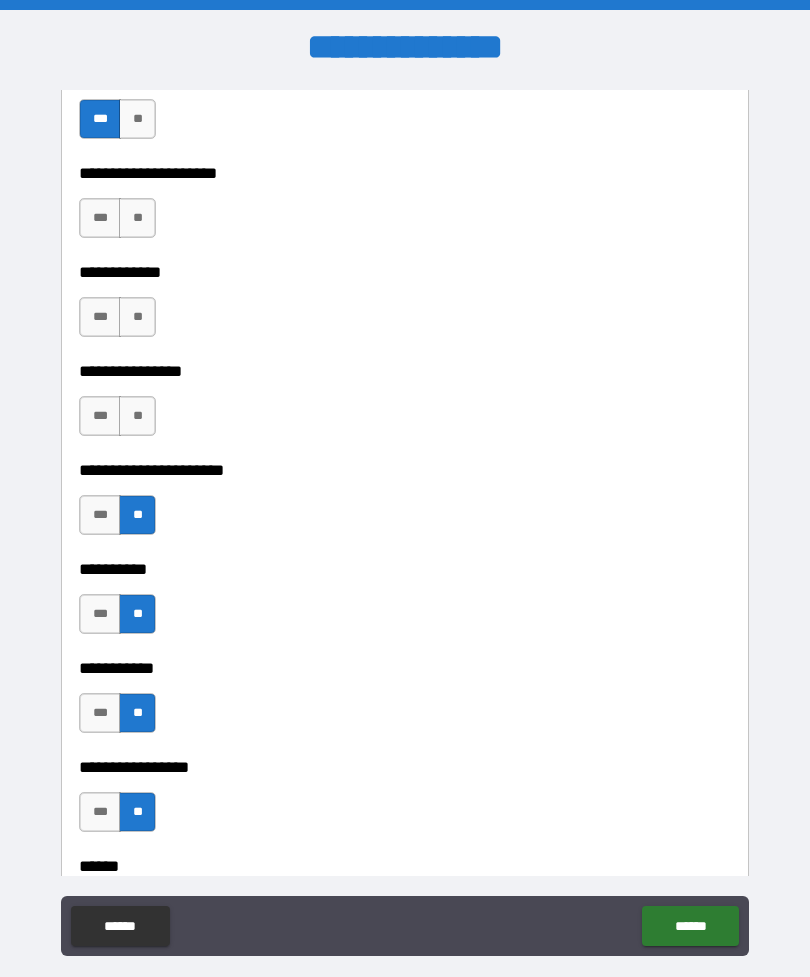 click on "**" at bounding box center [137, 416] 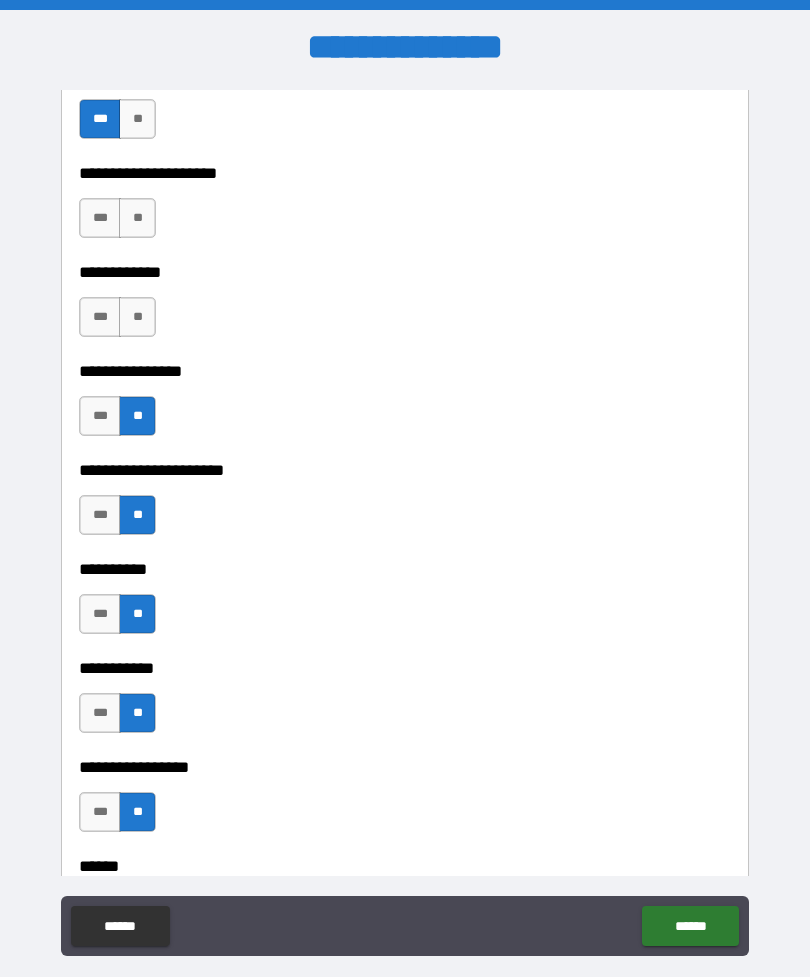 click on "**" at bounding box center [137, 317] 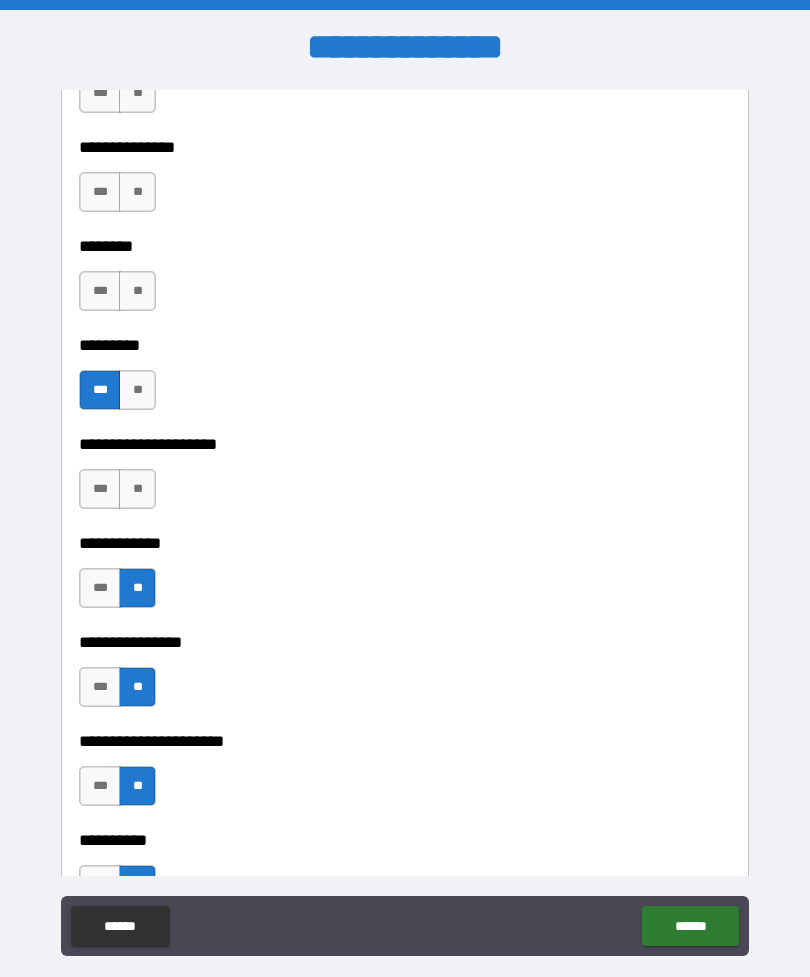 scroll, scrollTop: 6020, scrollLeft: 0, axis: vertical 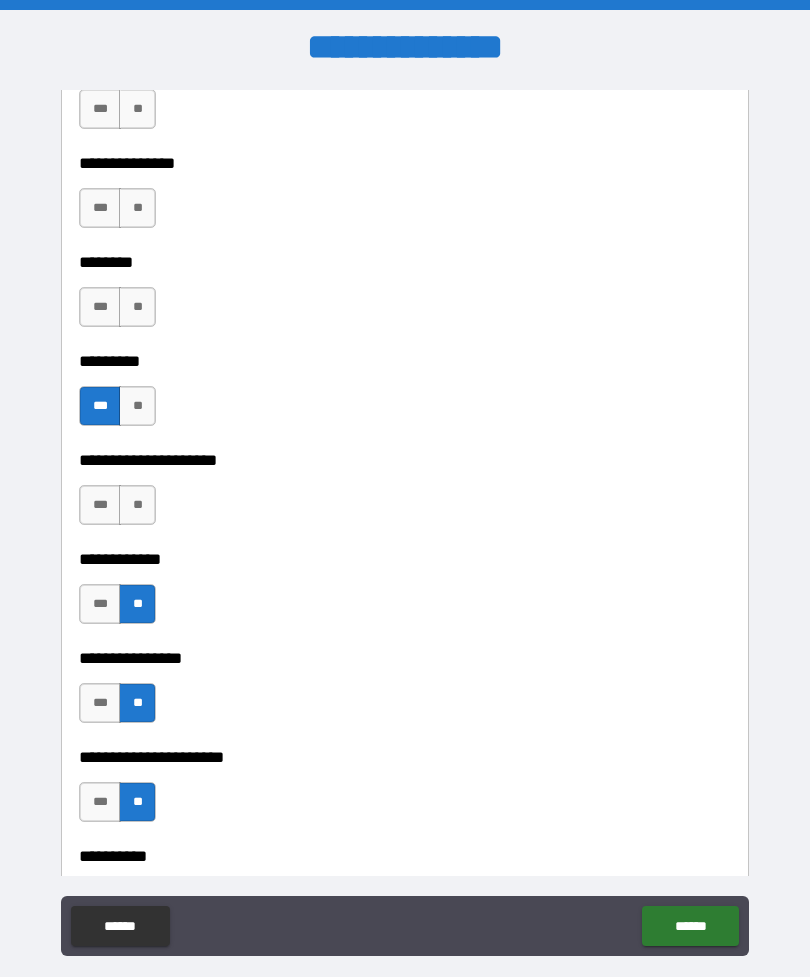 click on "**" at bounding box center [137, 505] 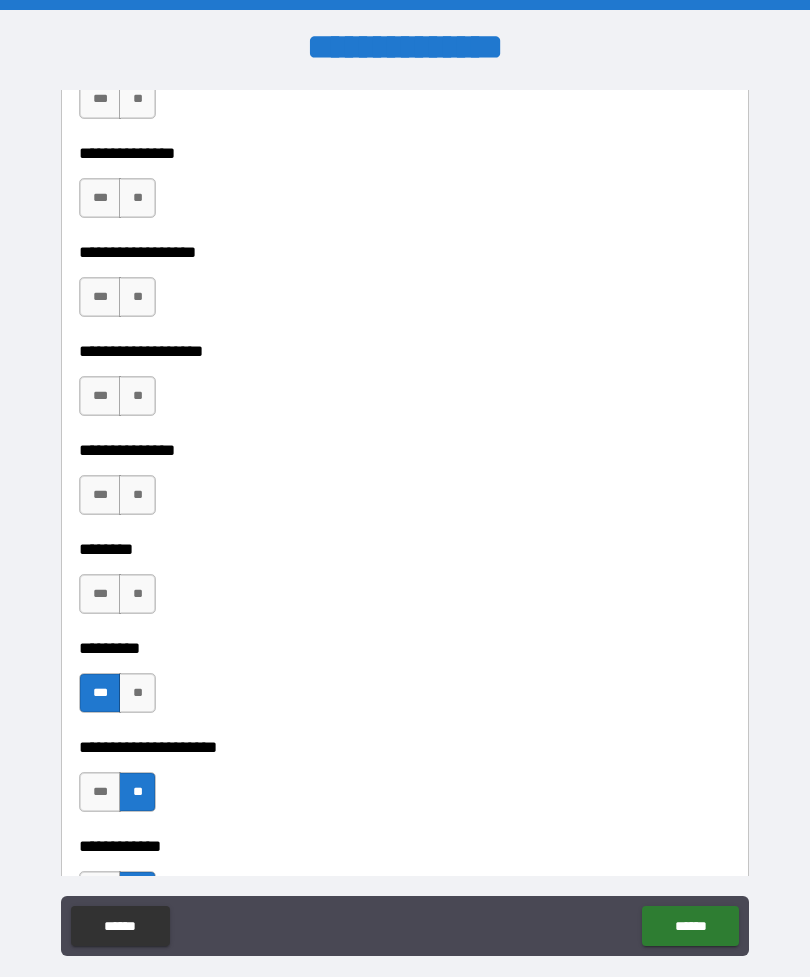 scroll, scrollTop: 5721, scrollLeft: 0, axis: vertical 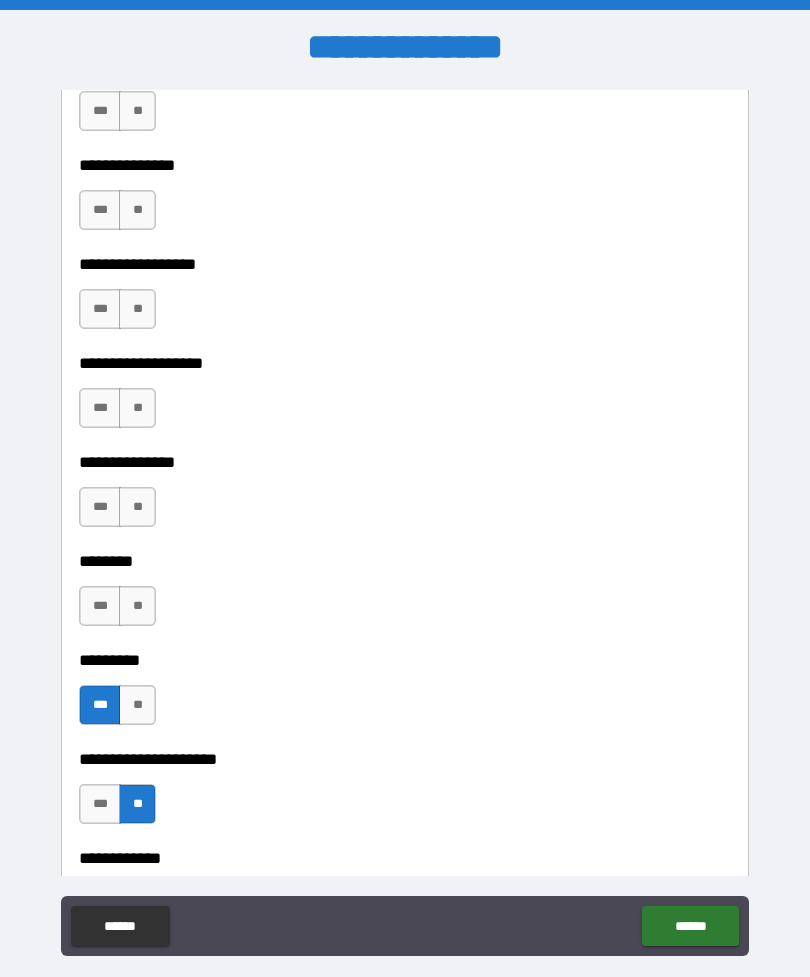 click on "**" at bounding box center (137, 606) 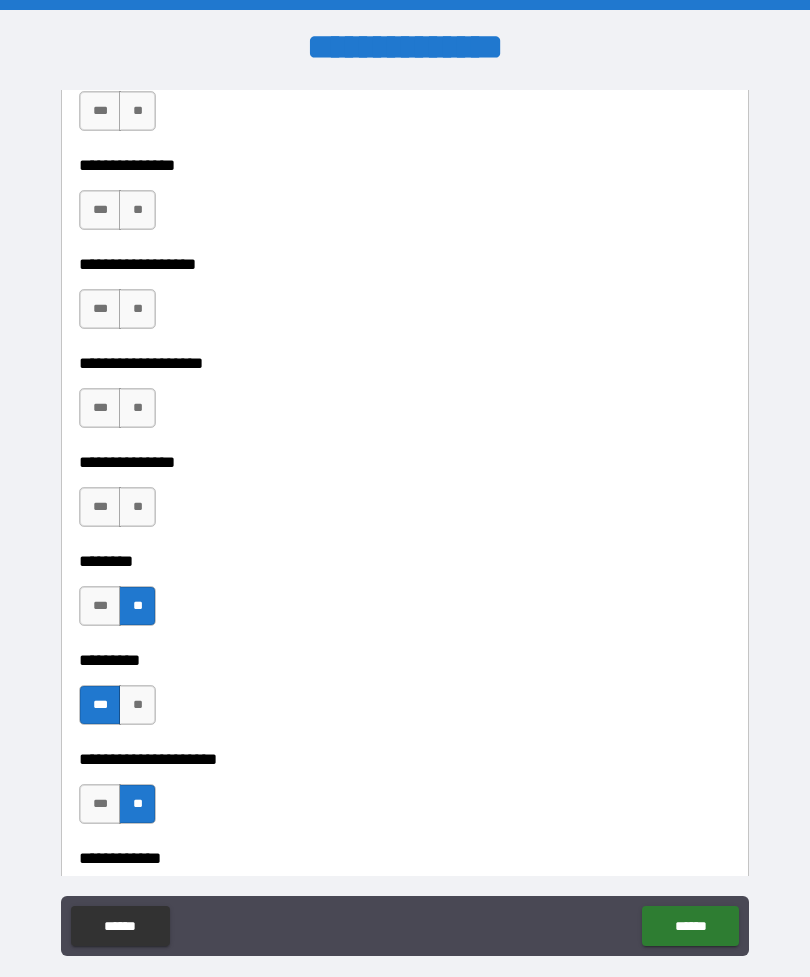 click on "**" at bounding box center [137, 507] 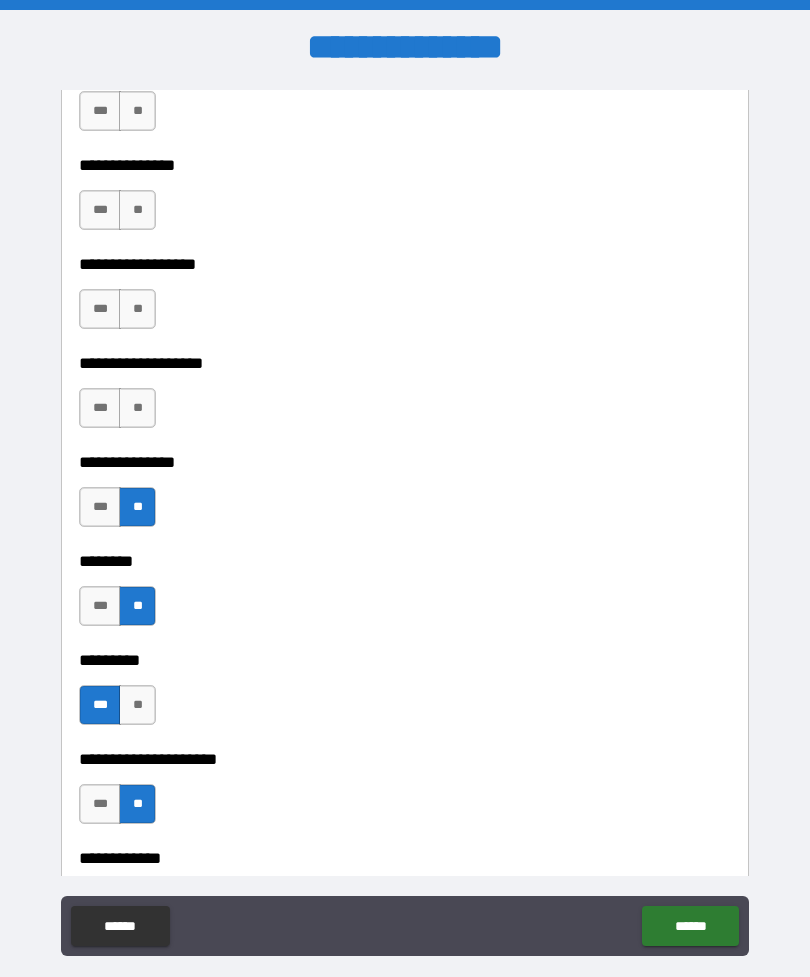 click on "**" at bounding box center (137, 408) 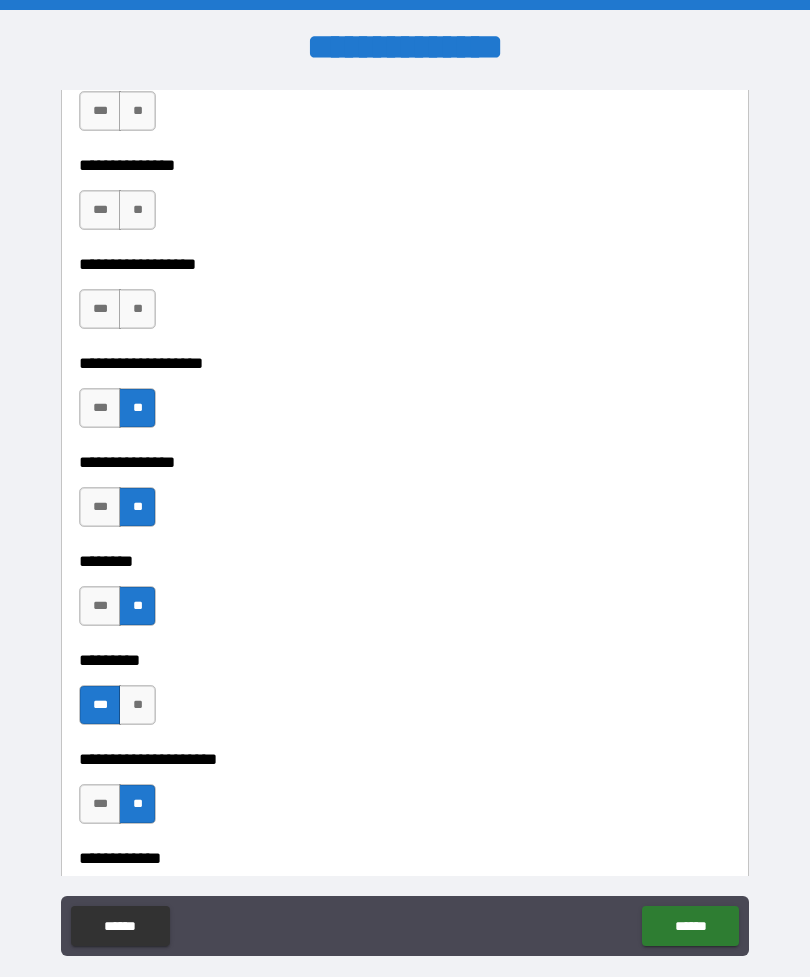 click on "**" at bounding box center (137, 309) 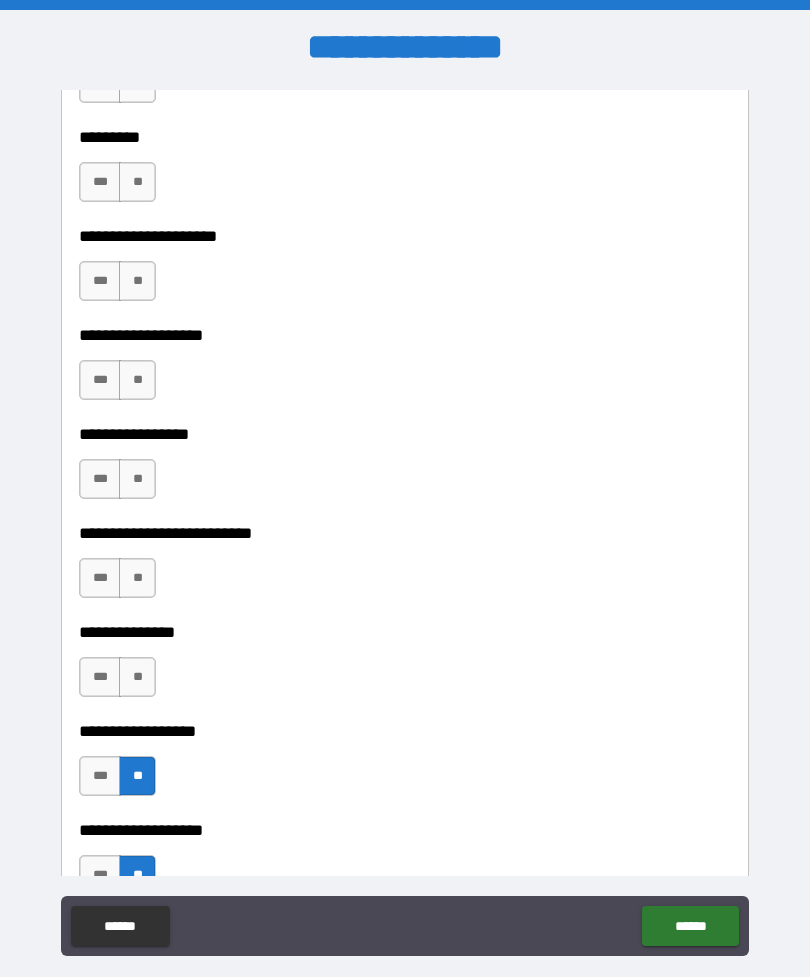 scroll, scrollTop: 5242, scrollLeft: 0, axis: vertical 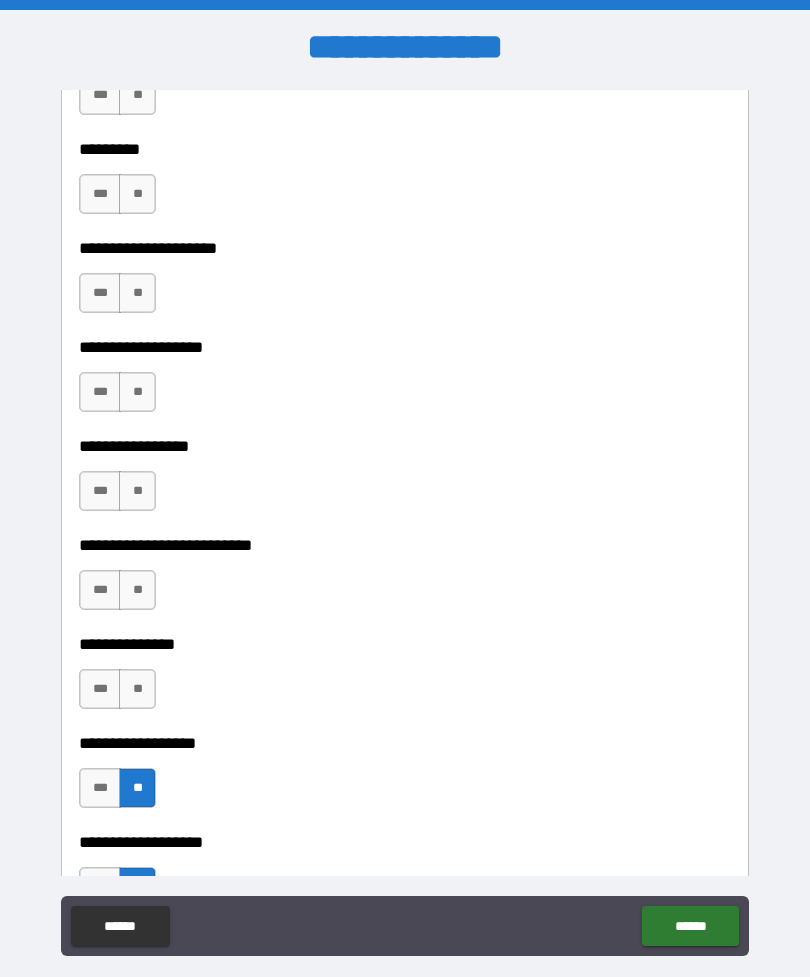 click on "**" at bounding box center [137, 689] 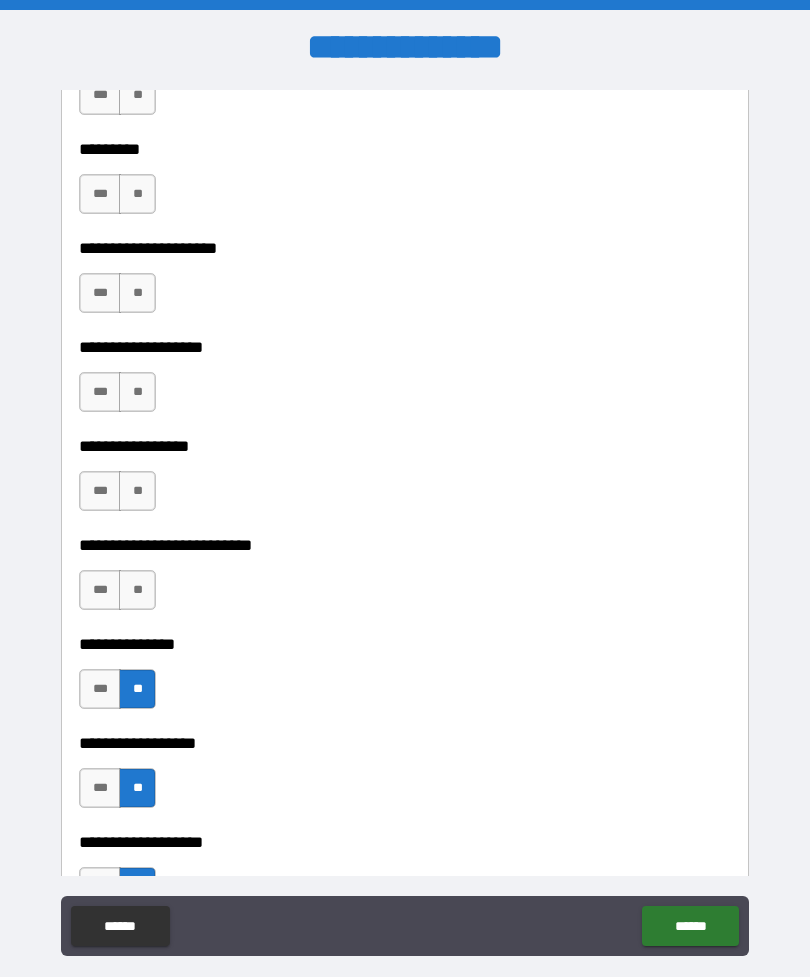 click on "**" at bounding box center (137, 590) 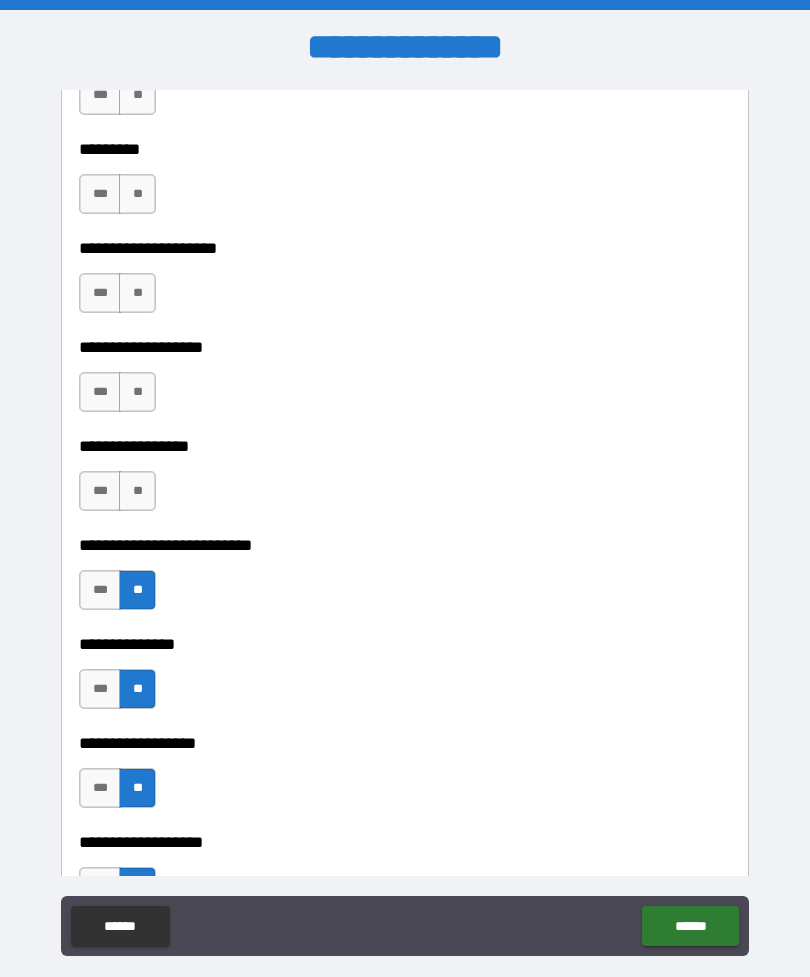 click on "**" at bounding box center (137, 491) 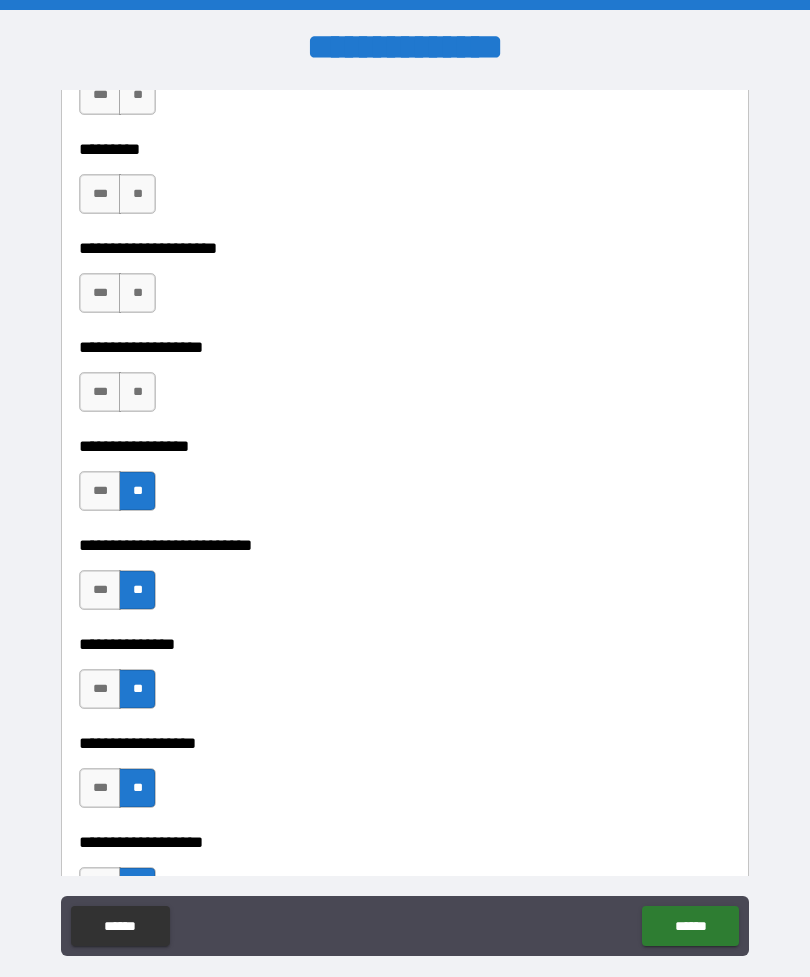 click on "**********" at bounding box center [405, 333] 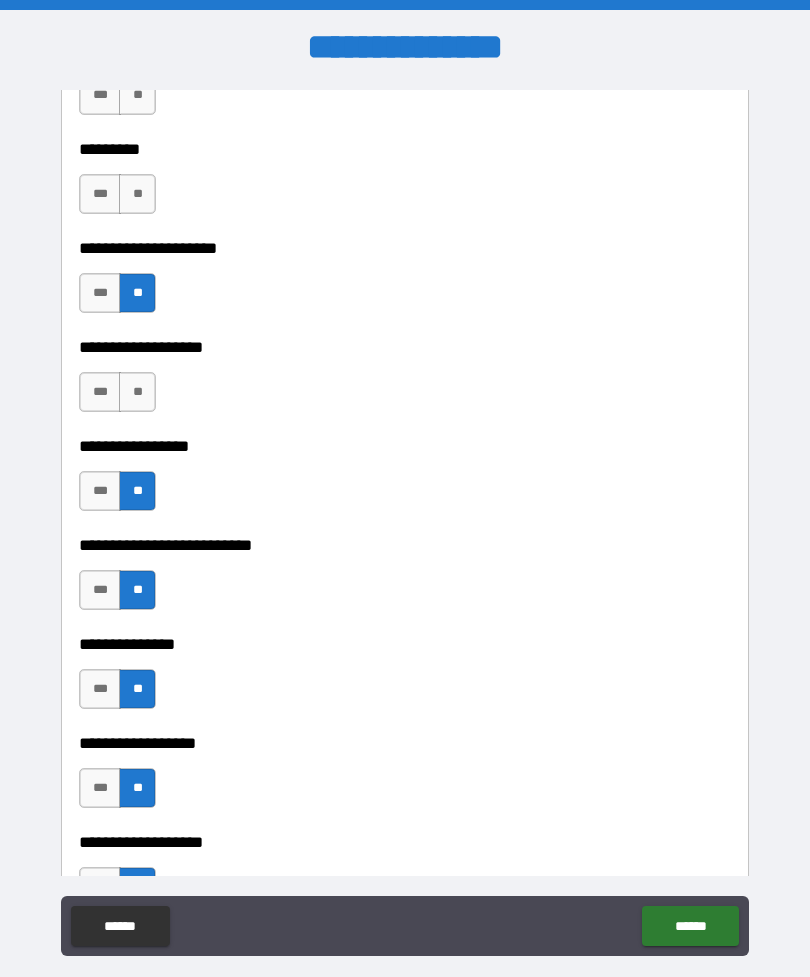 click on "**" at bounding box center [137, 194] 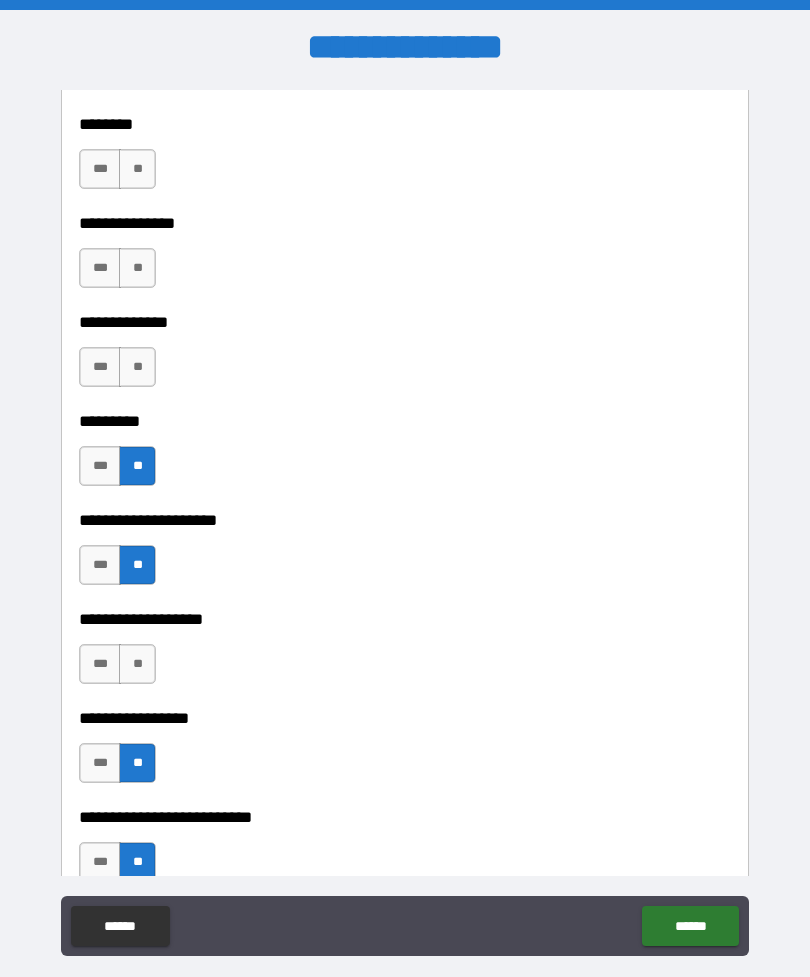 click on "**" at bounding box center (137, 664) 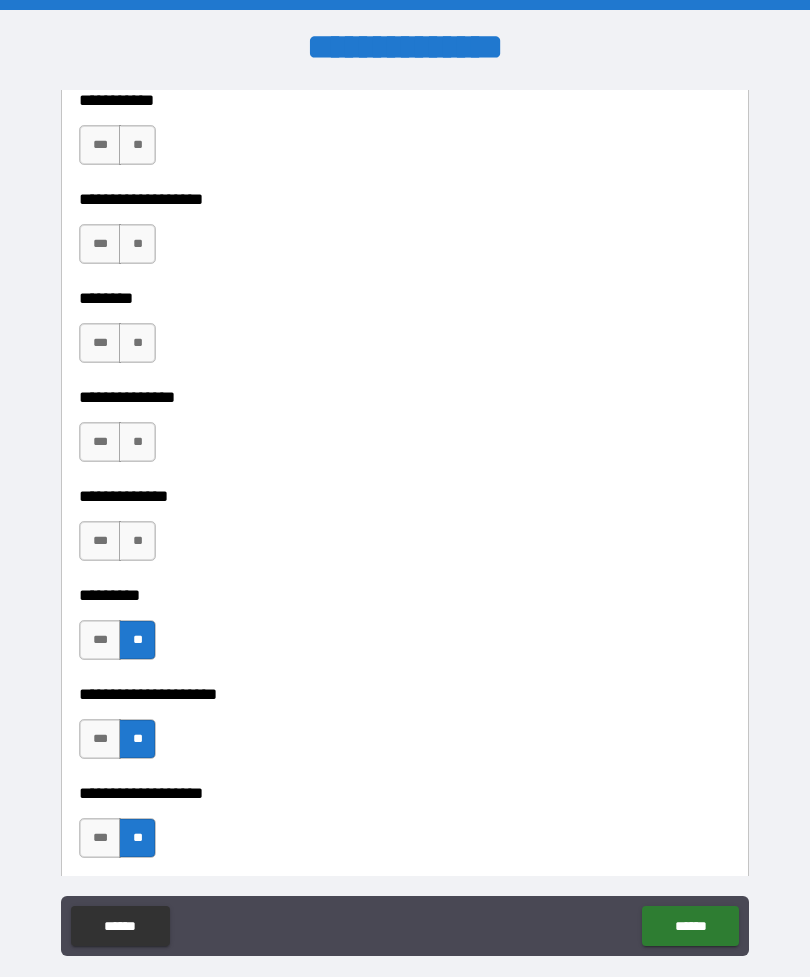 scroll, scrollTop: 4795, scrollLeft: 0, axis: vertical 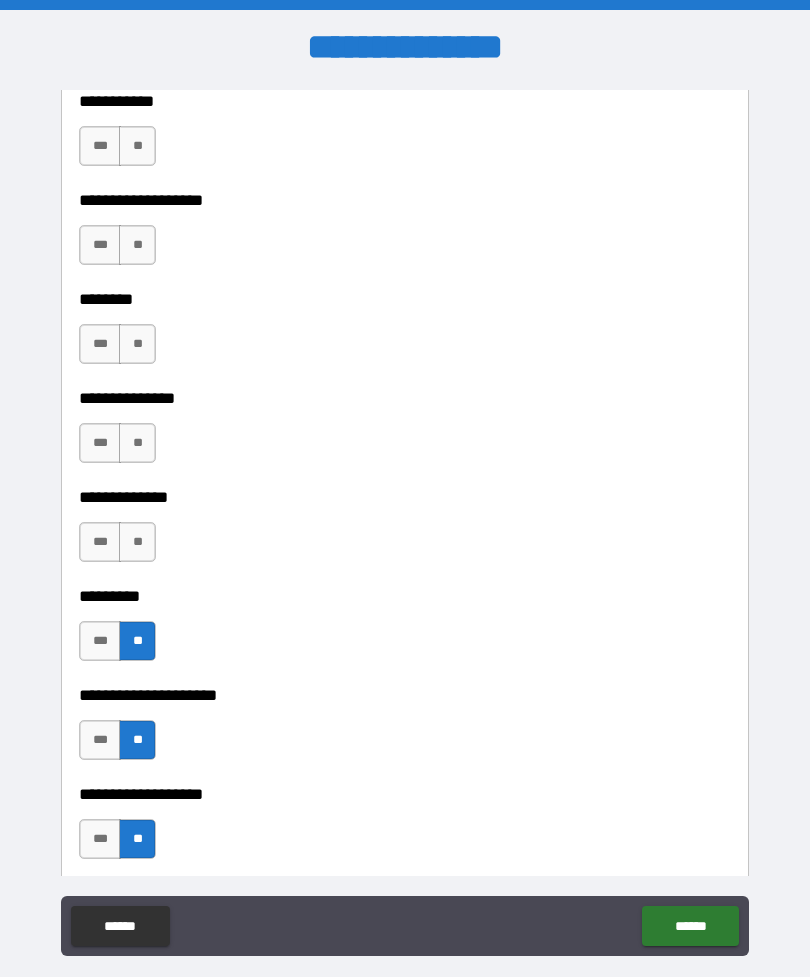 click on "**" at bounding box center (137, 542) 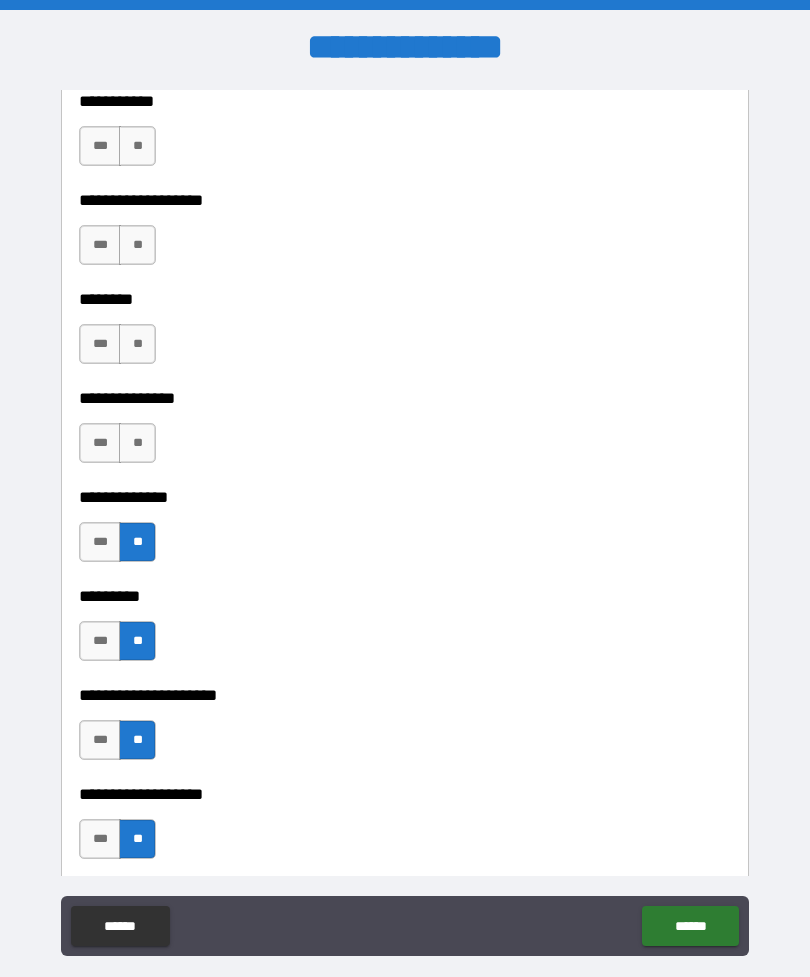 click on "**********" at bounding box center (405, 384) 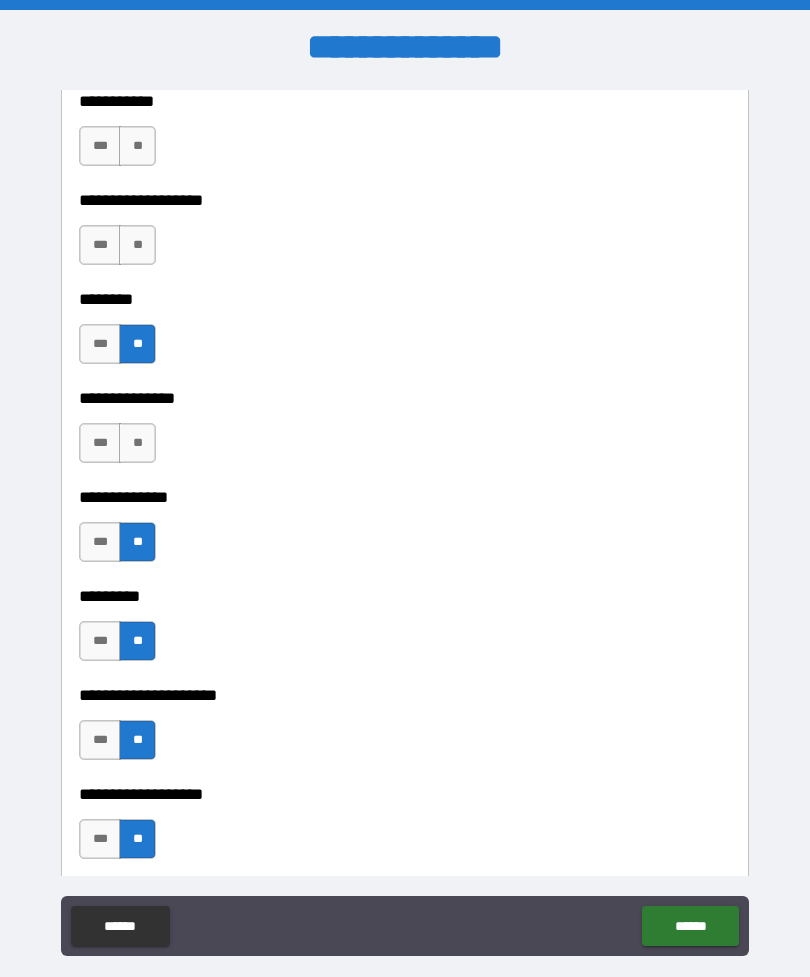 click on "**" at bounding box center [137, 443] 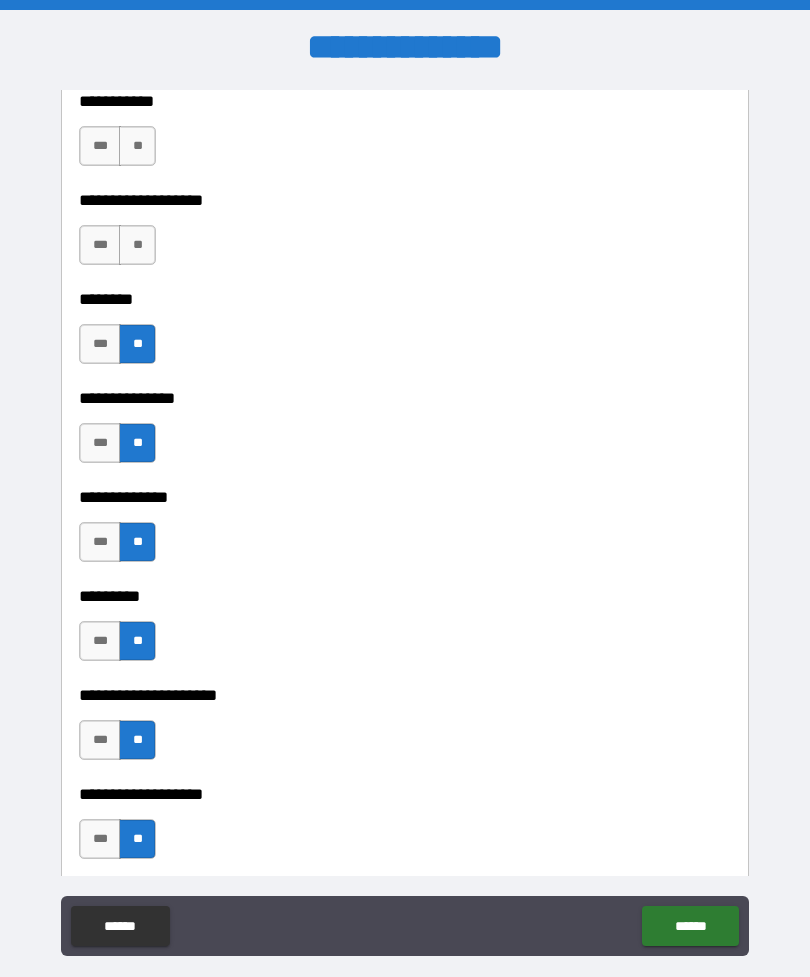 click on "**" at bounding box center (137, 245) 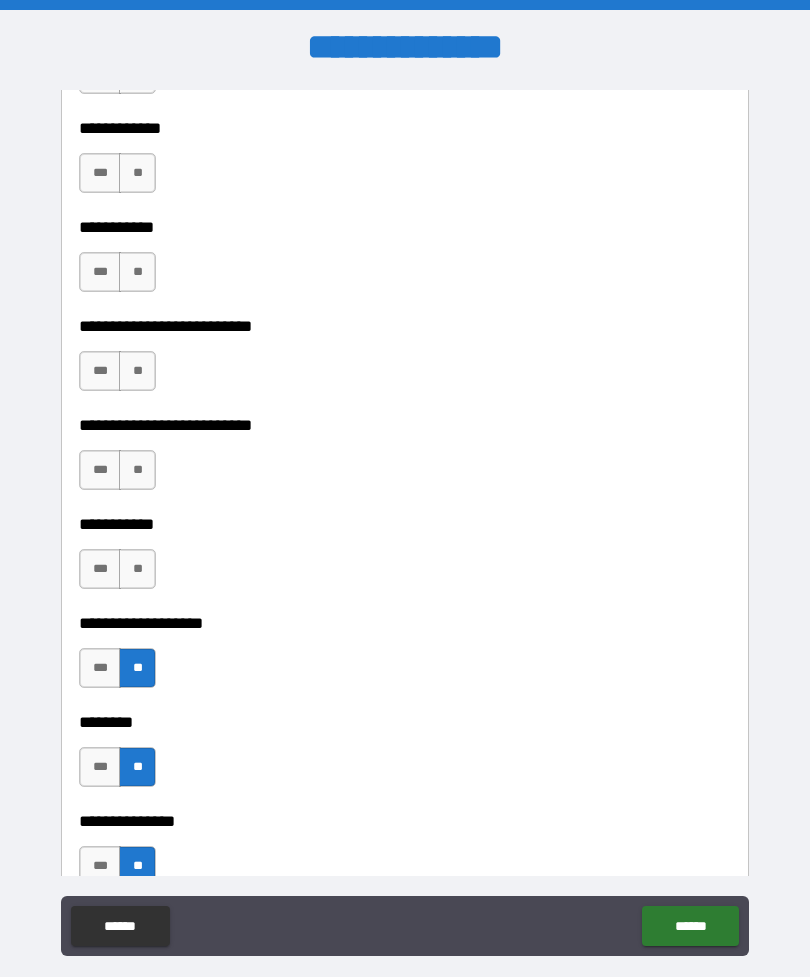 scroll, scrollTop: 4332, scrollLeft: 0, axis: vertical 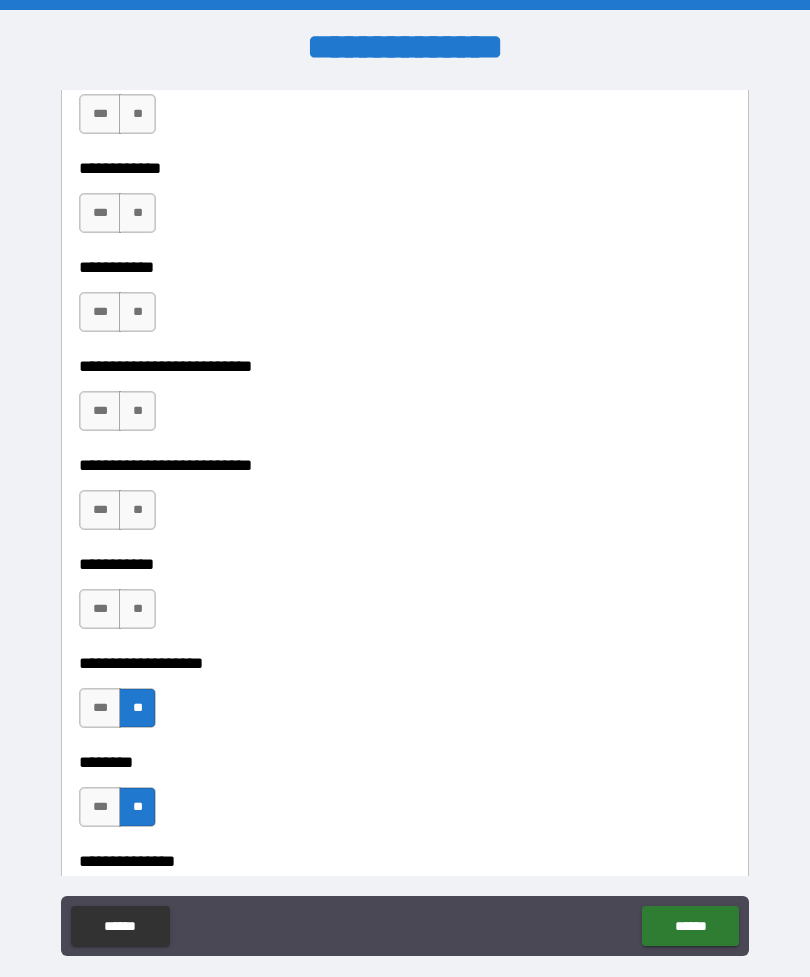 click on "**" at bounding box center [137, 609] 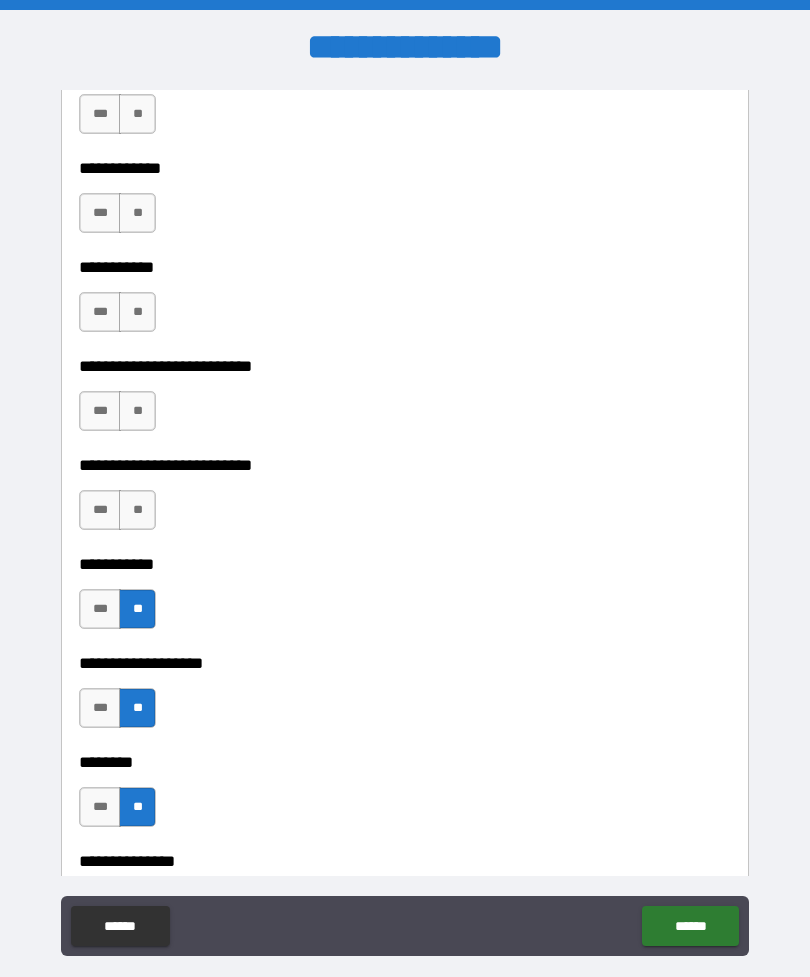 click on "**" at bounding box center [137, 510] 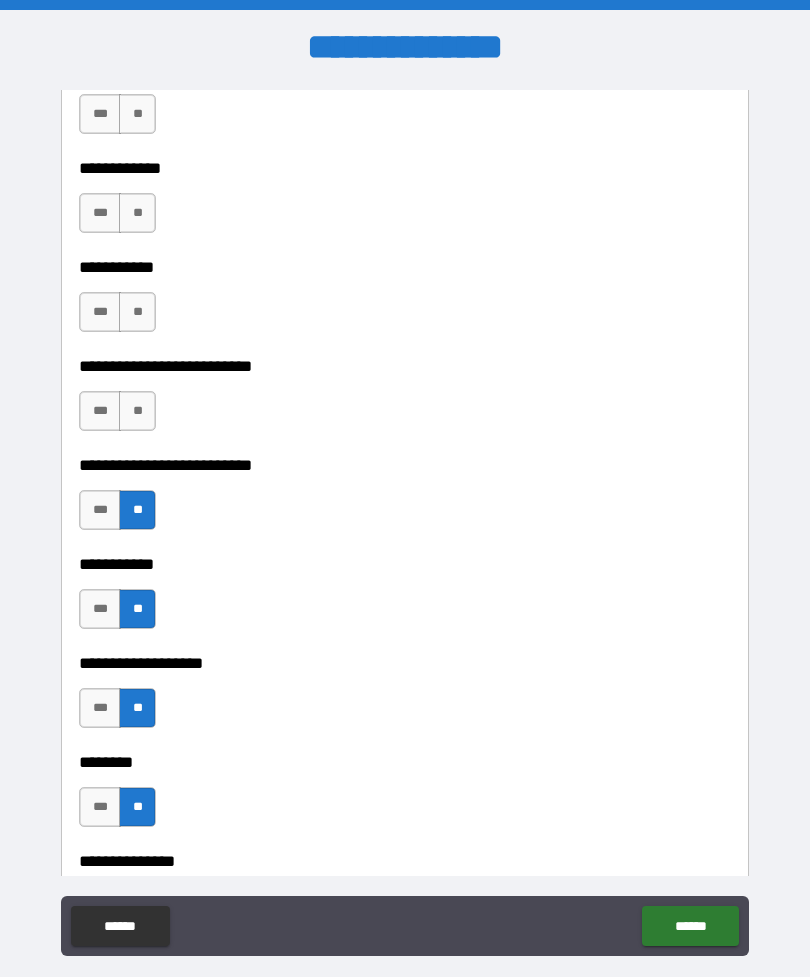click on "**" at bounding box center [137, 411] 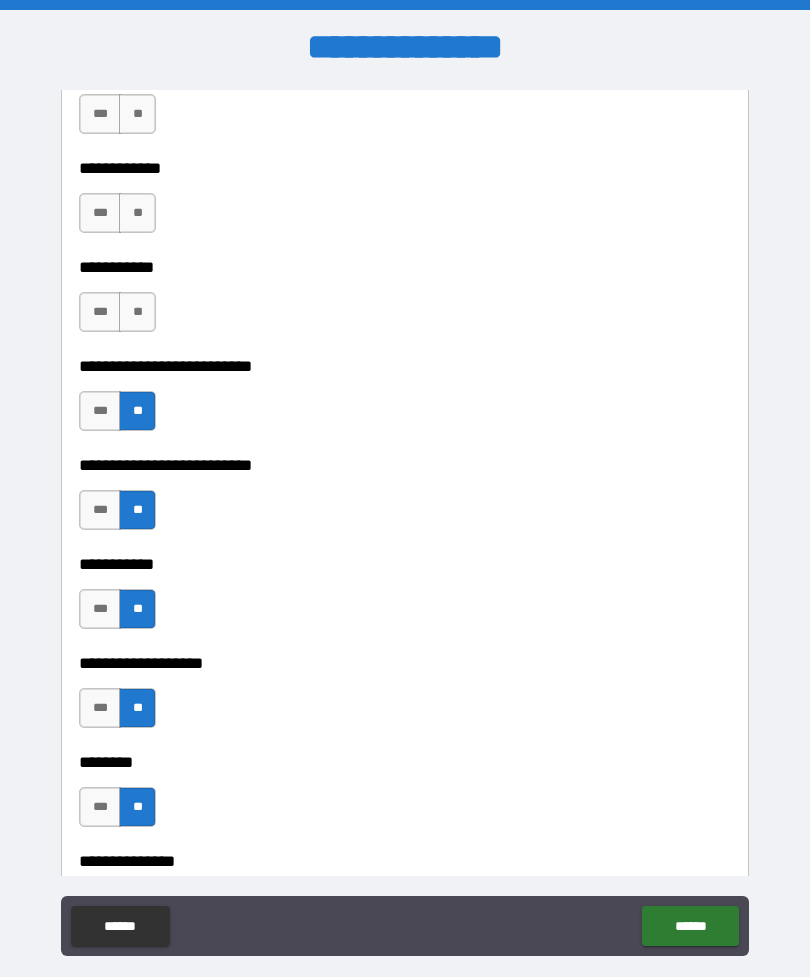 click on "**" at bounding box center (137, 312) 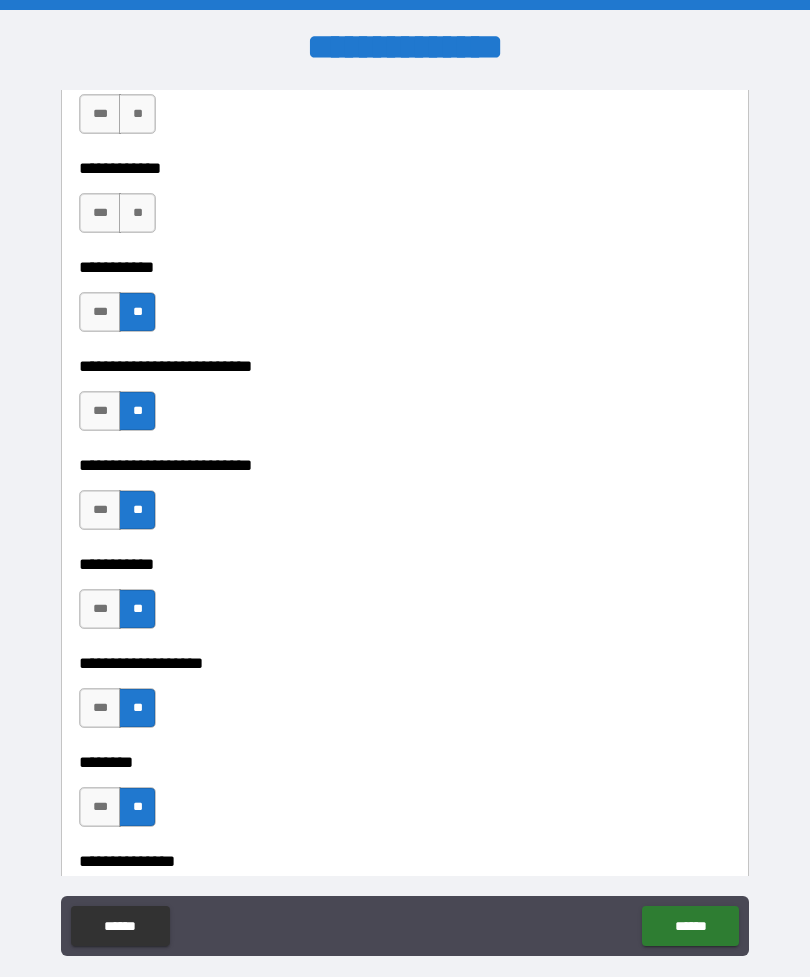 click on "**" at bounding box center (137, 213) 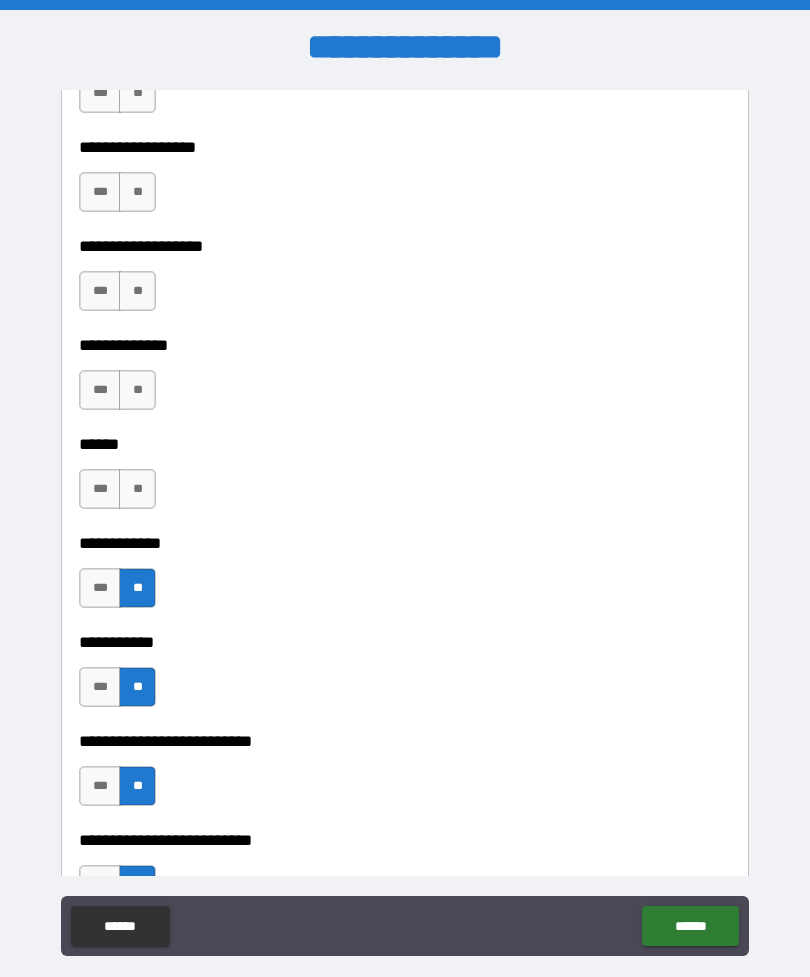 scroll, scrollTop: 3916, scrollLeft: 0, axis: vertical 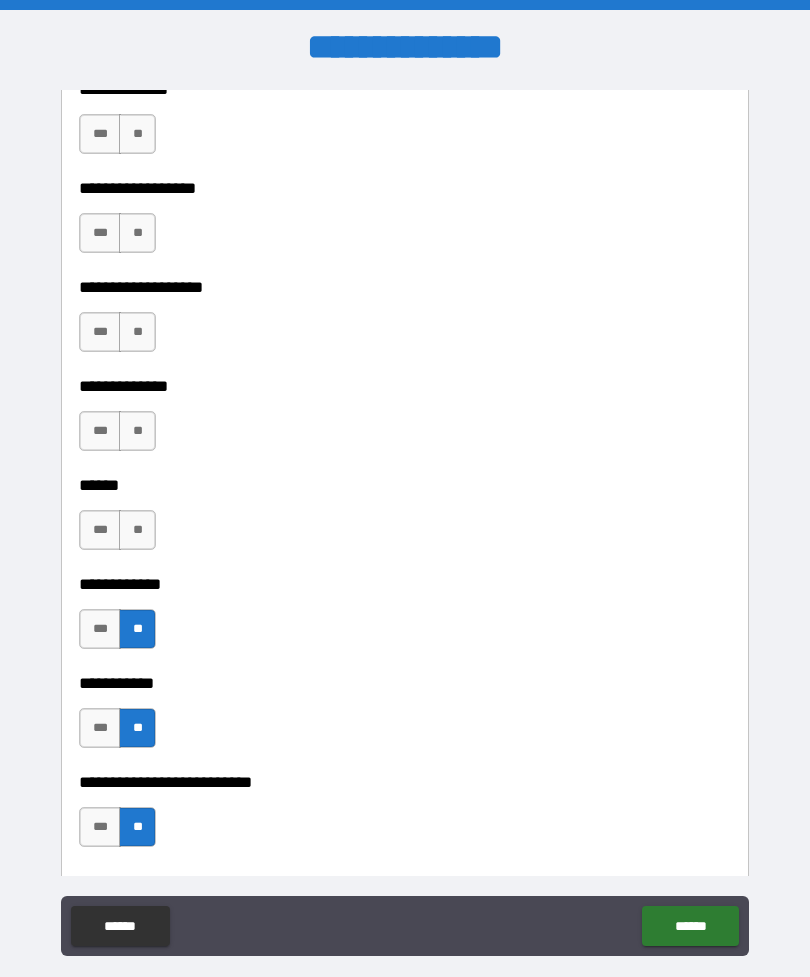 click on "**" at bounding box center (137, 530) 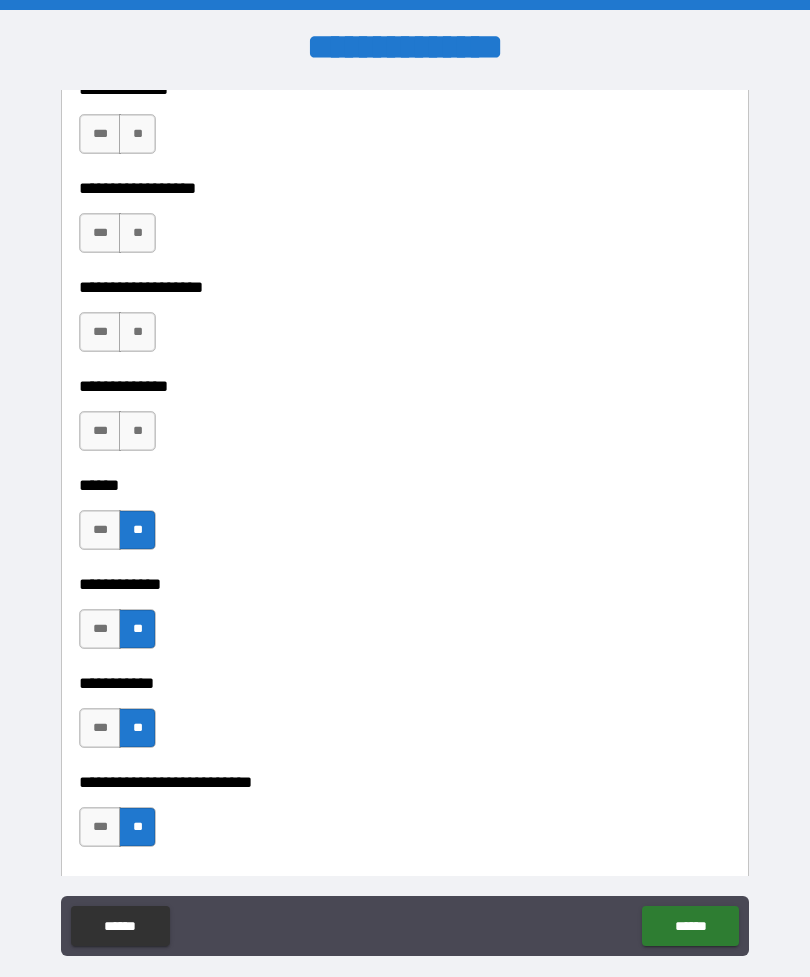 click on "**" at bounding box center [137, 431] 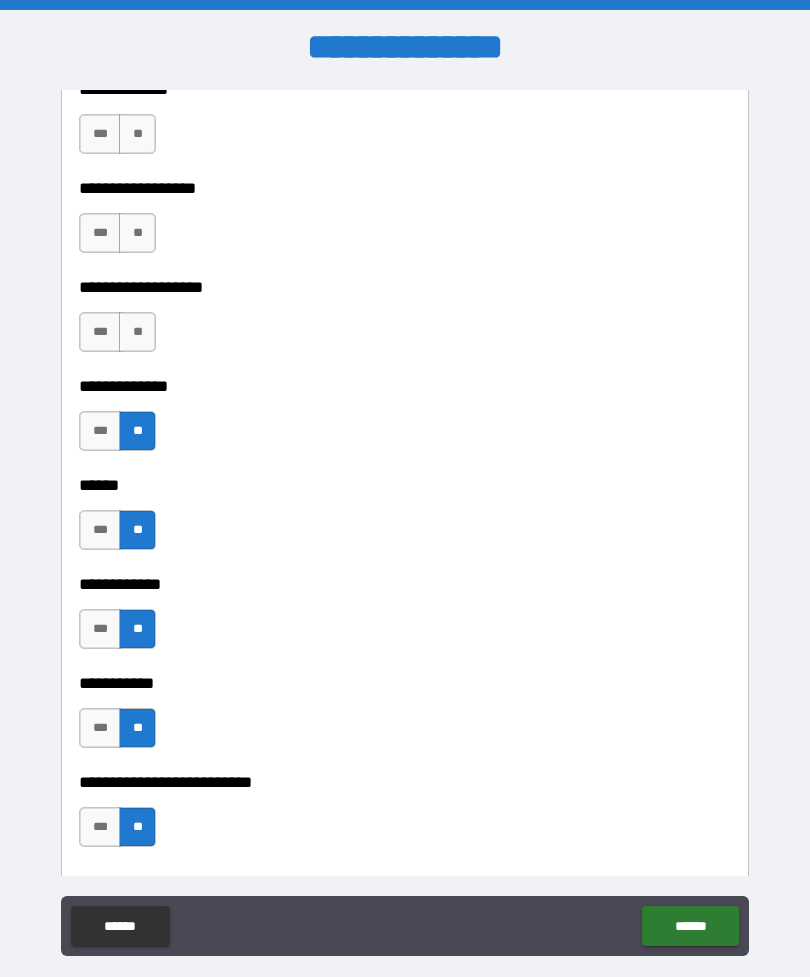 click on "**" at bounding box center (137, 332) 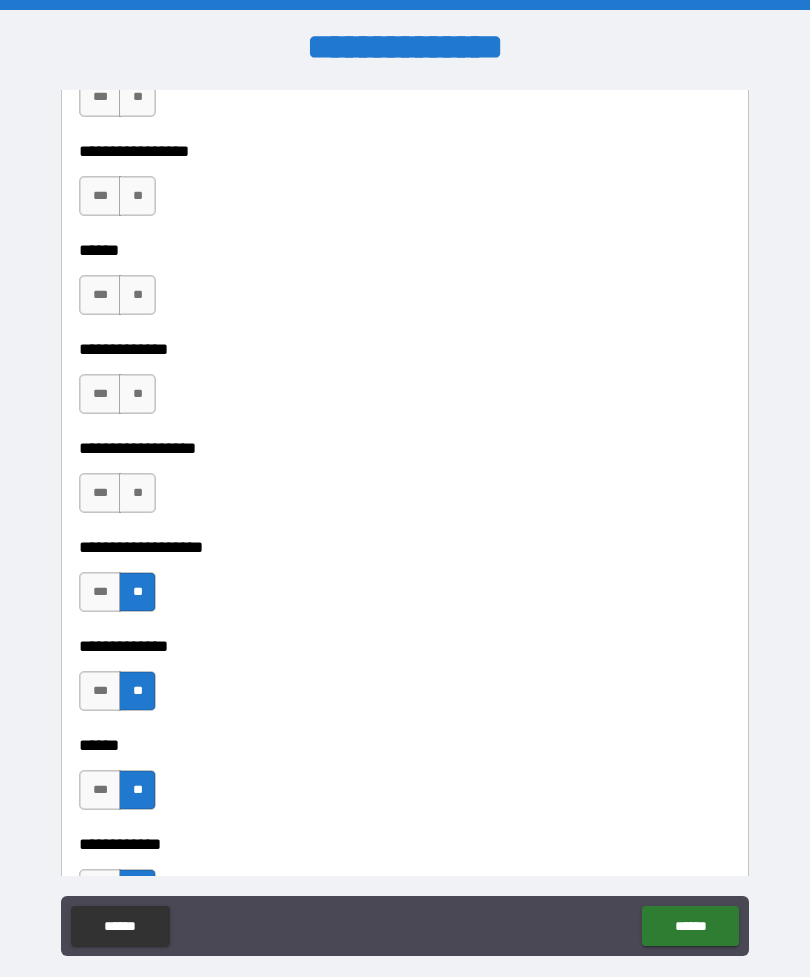 scroll, scrollTop: 3652, scrollLeft: 0, axis: vertical 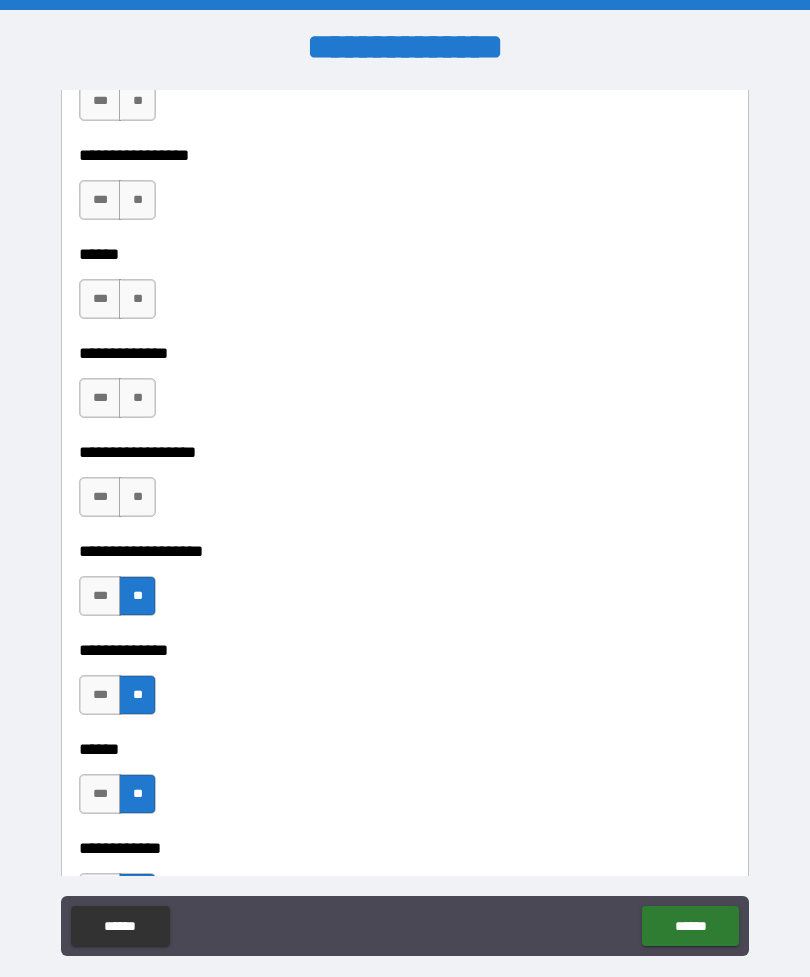click on "**" at bounding box center [137, 497] 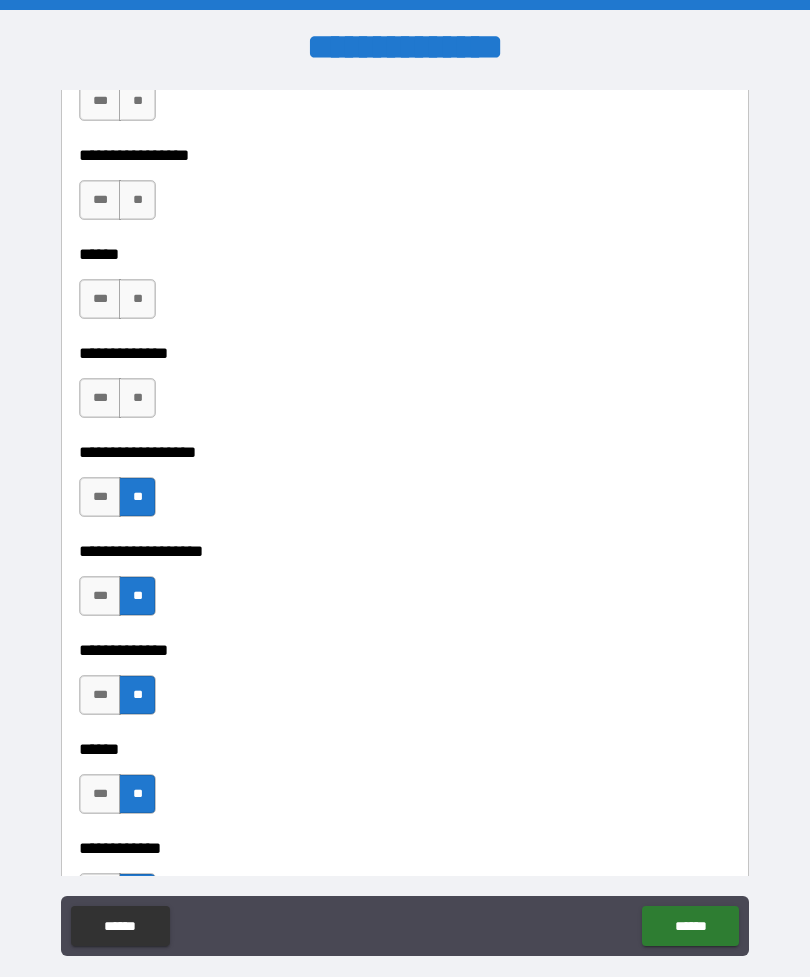 click on "**" at bounding box center [137, 398] 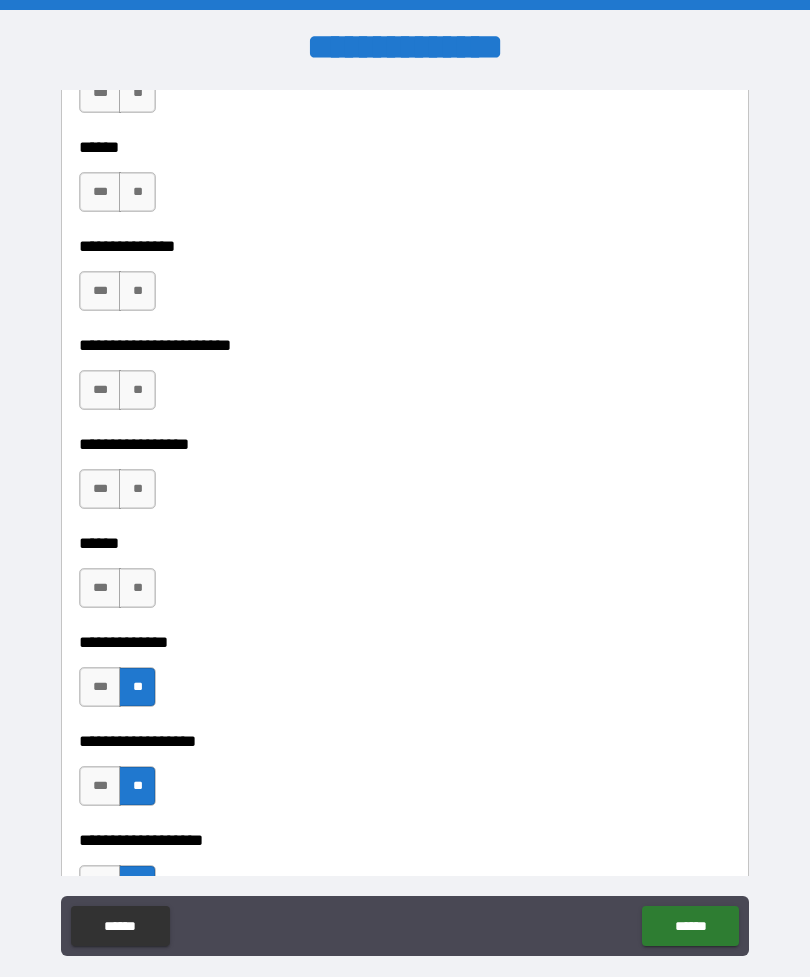 scroll, scrollTop: 3359, scrollLeft: 0, axis: vertical 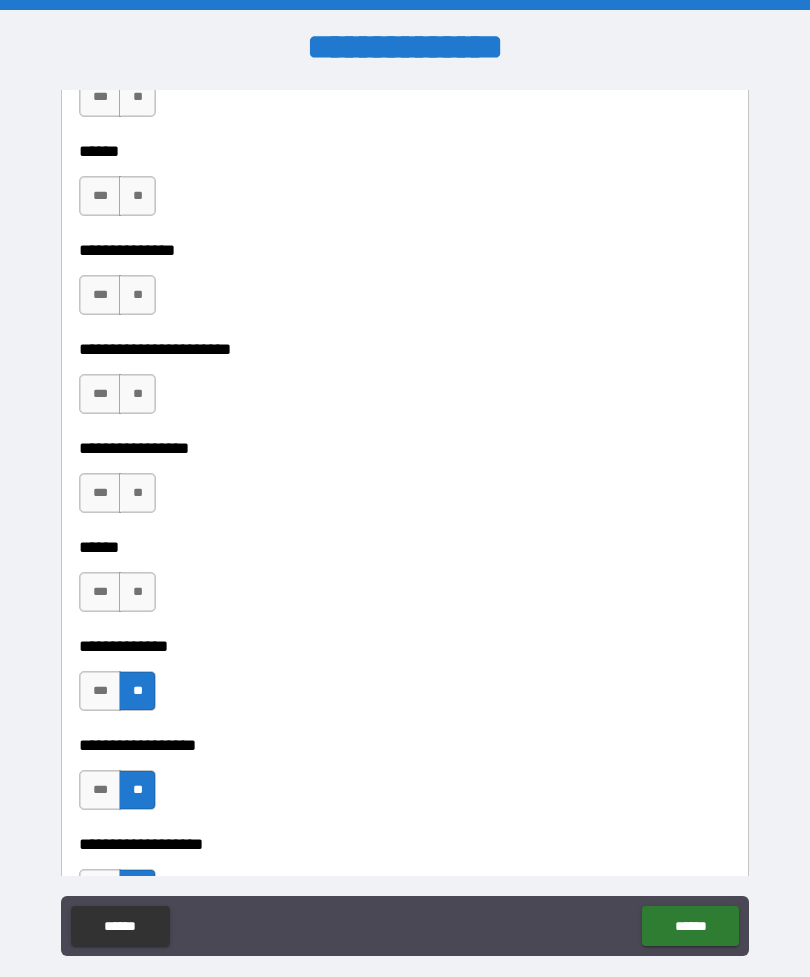 click on "**" at bounding box center [137, 592] 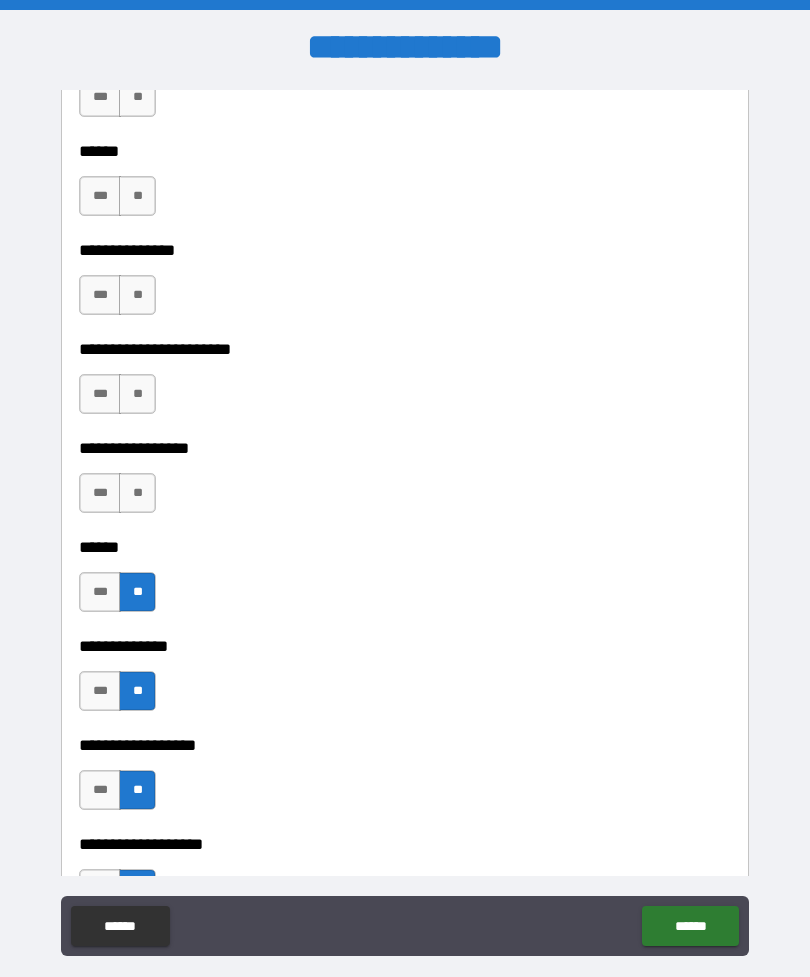 click on "**" at bounding box center (137, 493) 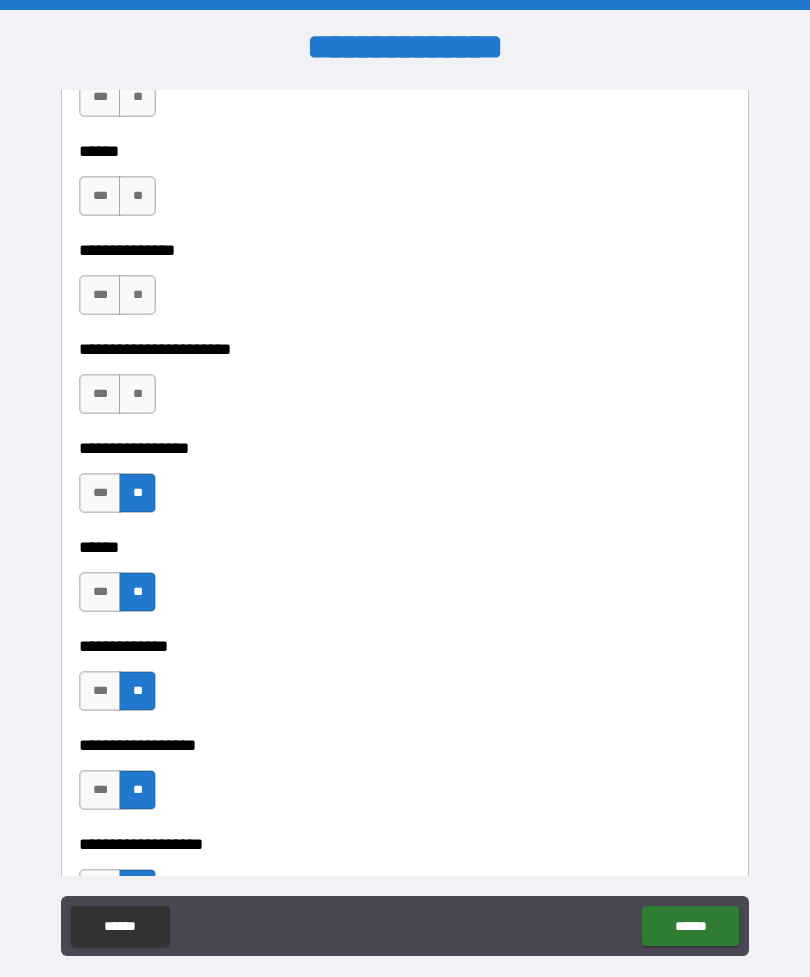 click on "**" at bounding box center (137, 394) 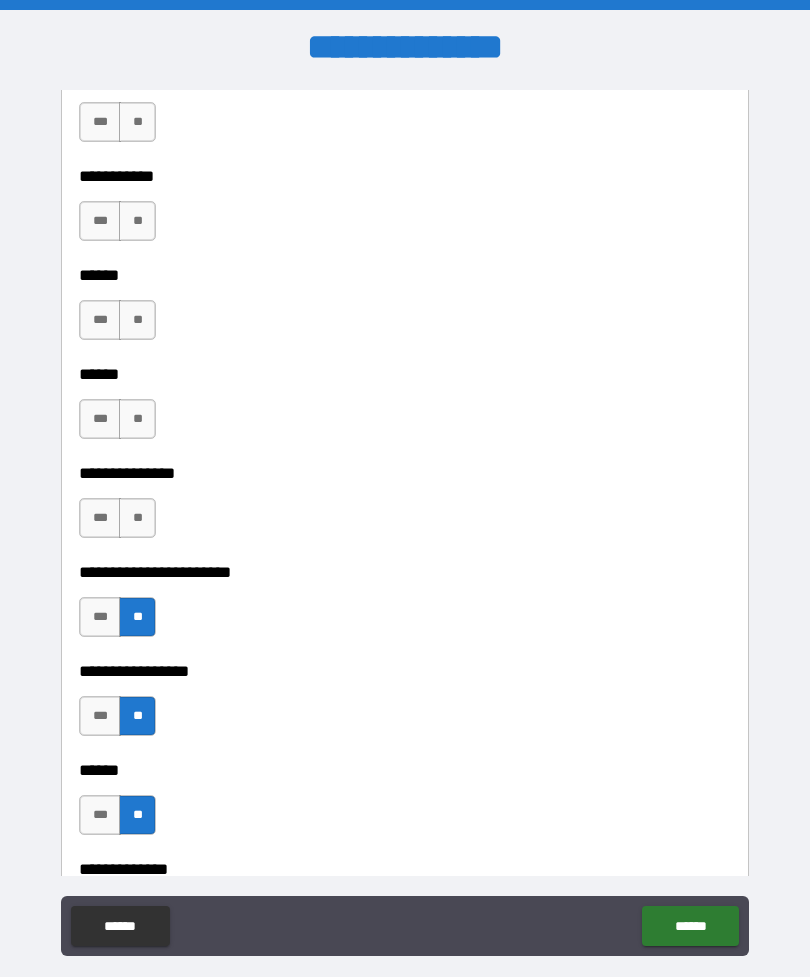 scroll, scrollTop: 3128, scrollLeft: 0, axis: vertical 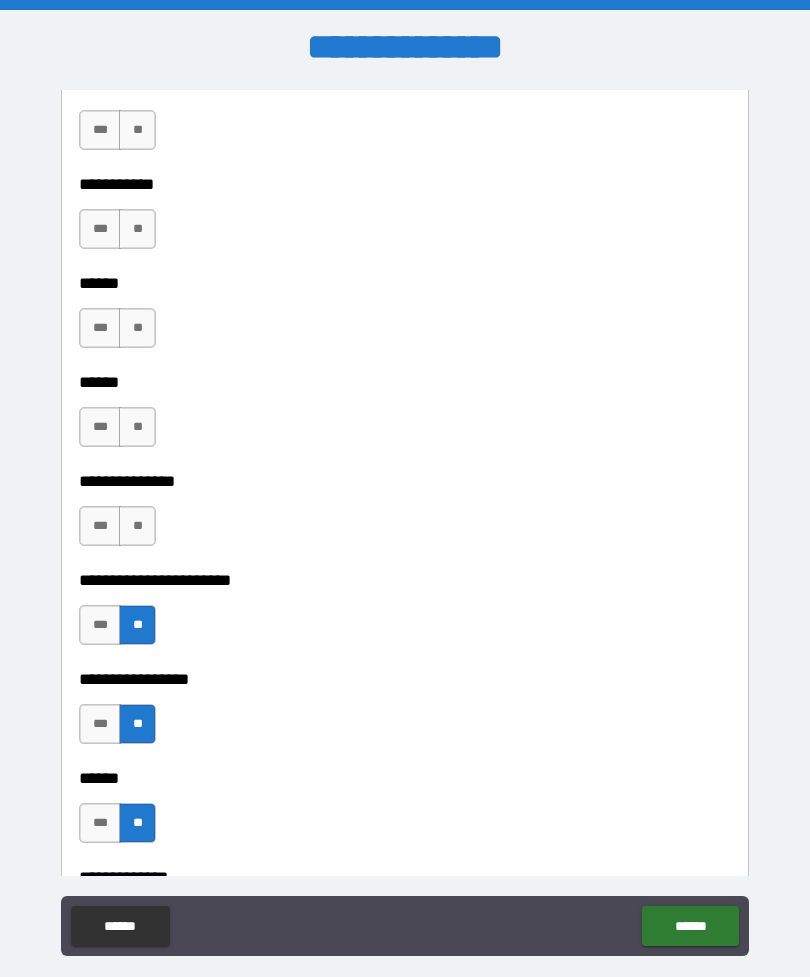 click on "**" at bounding box center [137, 526] 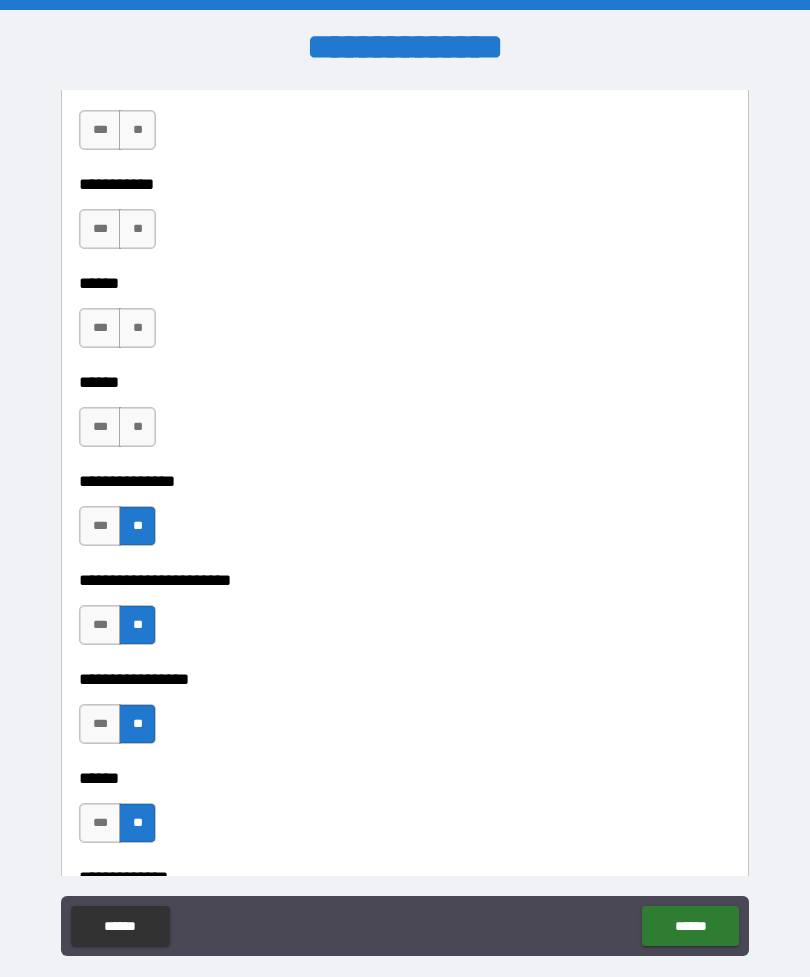click on "**" at bounding box center (137, 427) 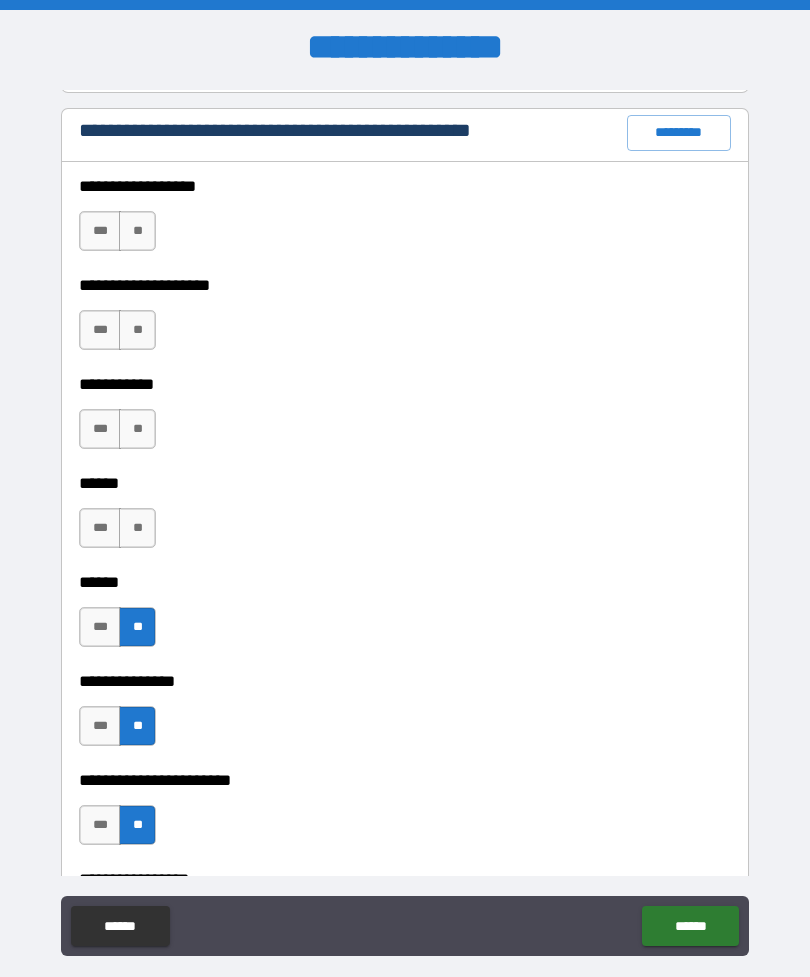 scroll, scrollTop: 2927, scrollLeft: 0, axis: vertical 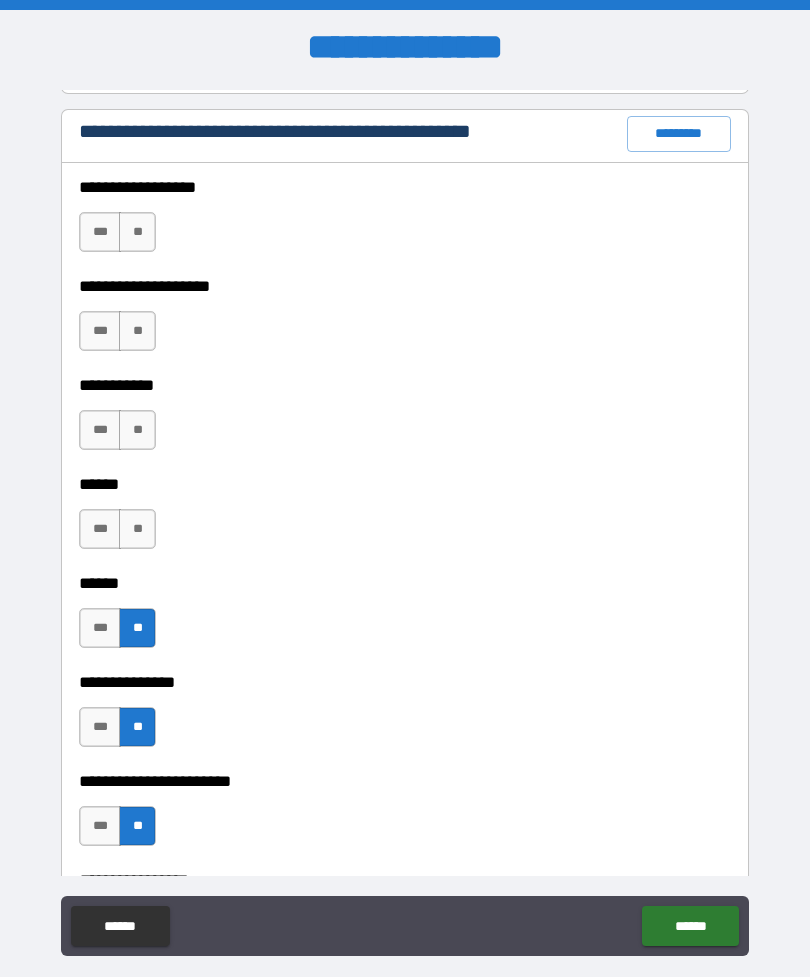 click on "**" at bounding box center (137, 529) 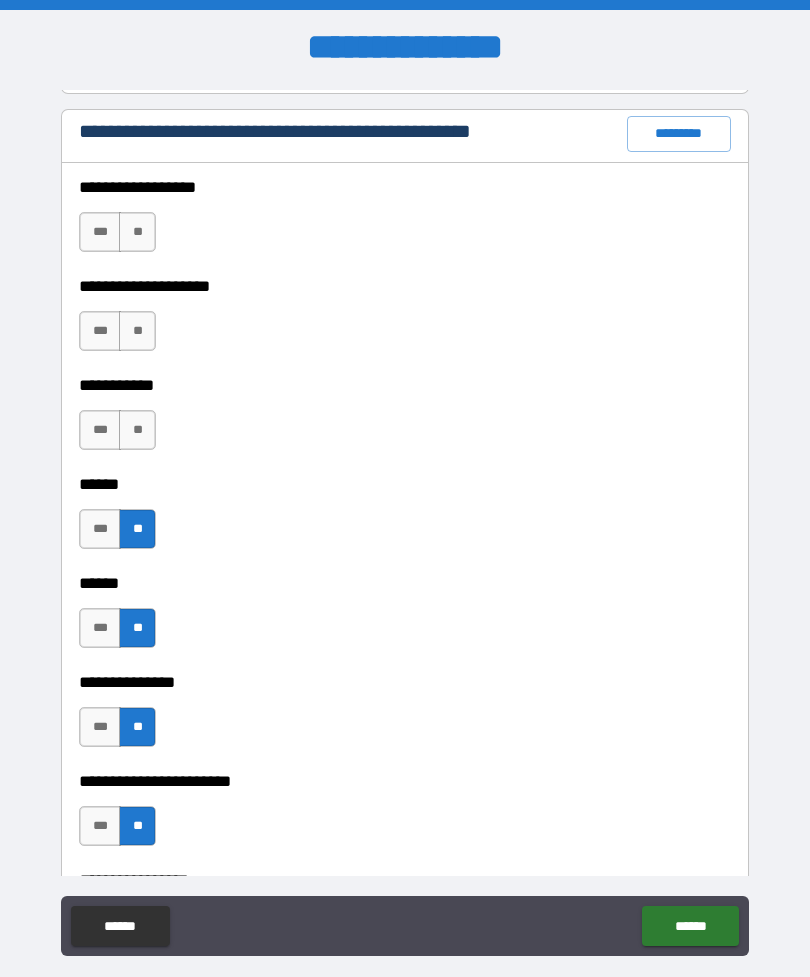 click on "**" at bounding box center (137, 430) 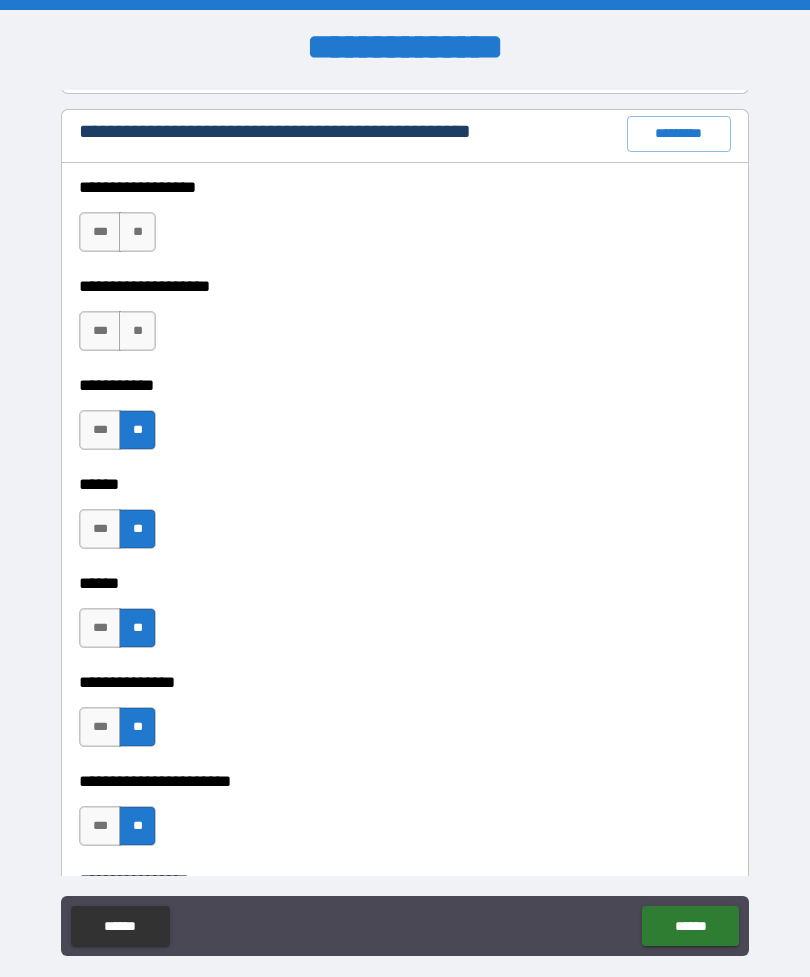 click on "**" at bounding box center [137, 331] 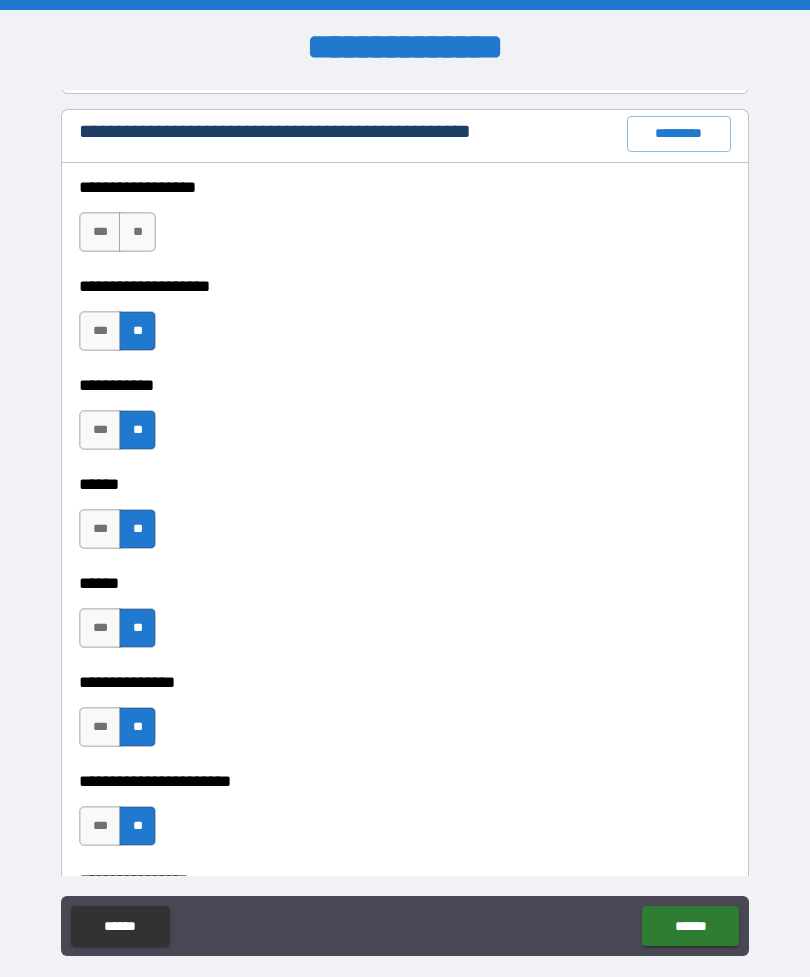click on "**" at bounding box center [137, 232] 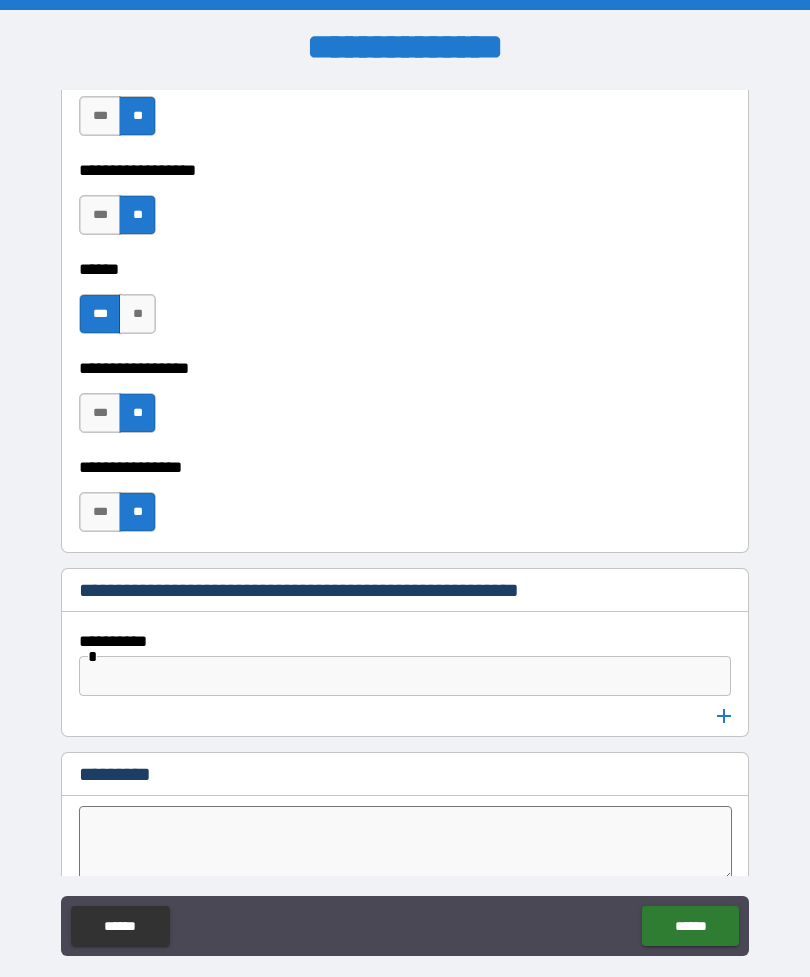 scroll, scrollTop: 10183, scrollLeft: 0, axis: vertical 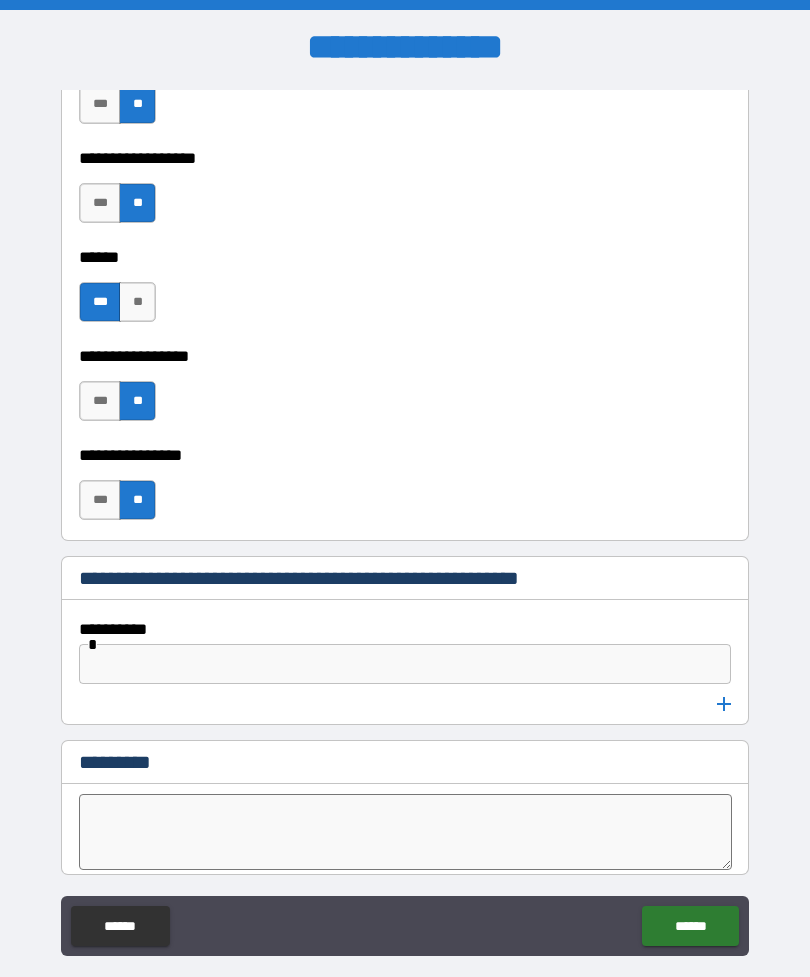 click at bounding box center [405, 664] 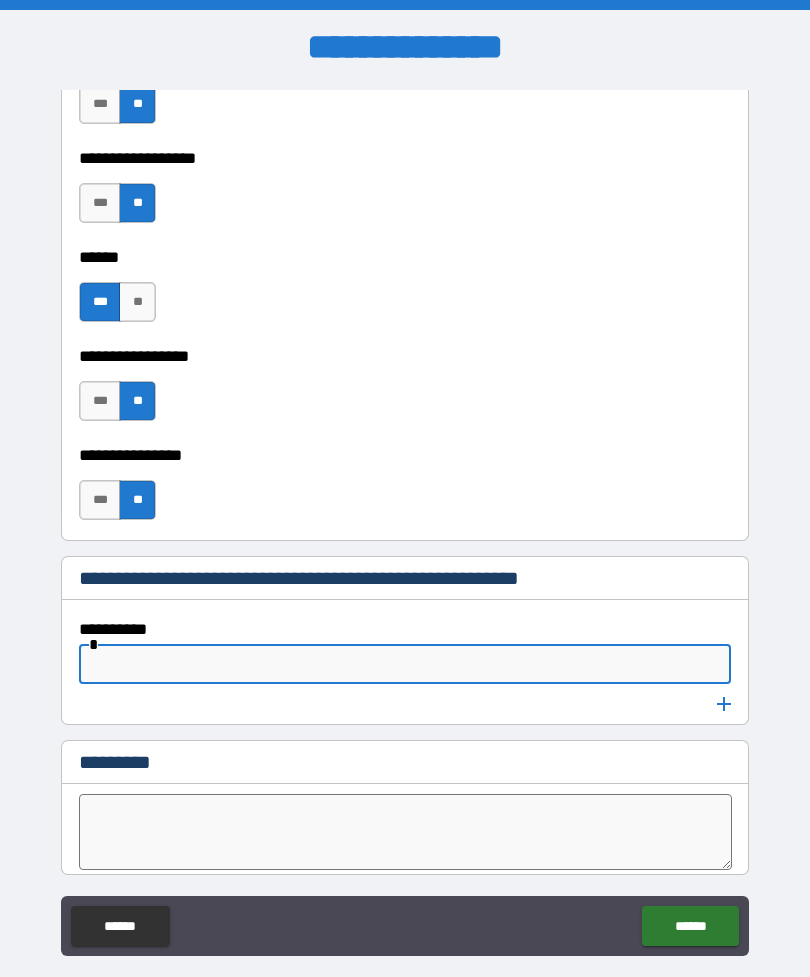 scroll, scrollTop: 17, scrollLeft: 0, axis: vertical 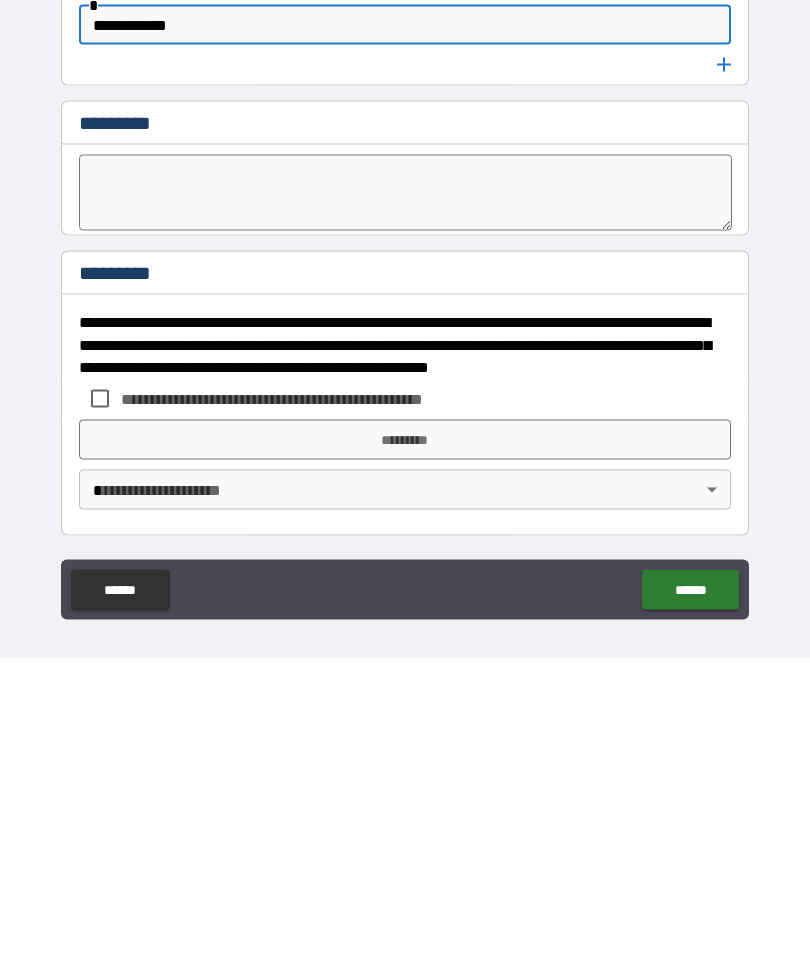type on "**********" 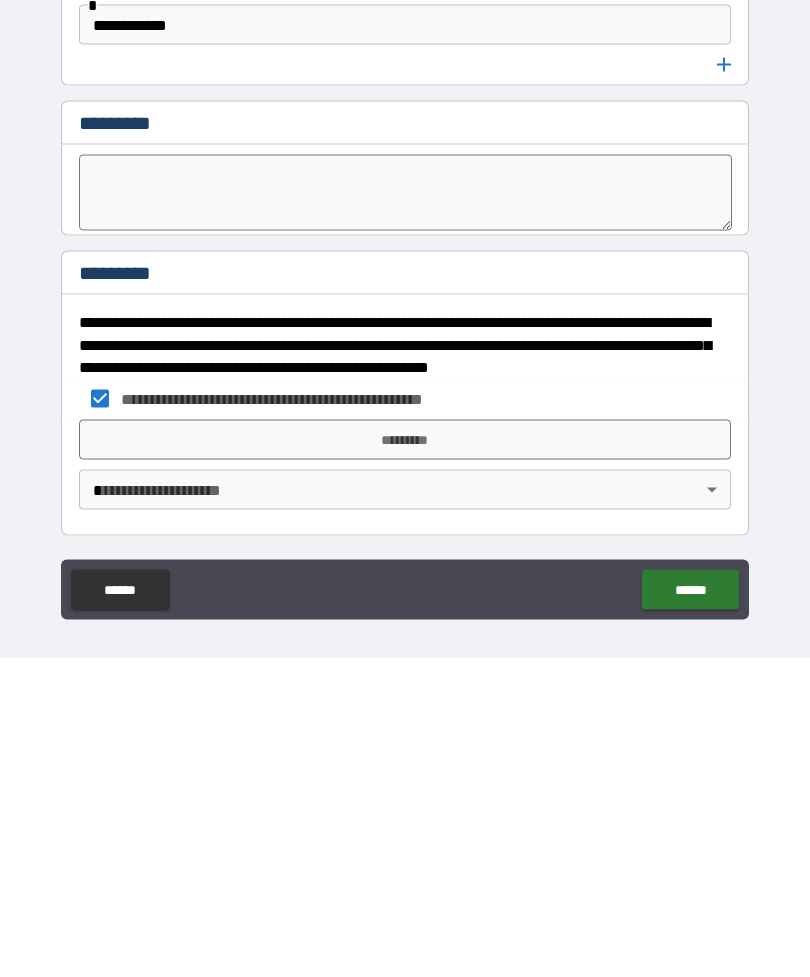 scroll, scrollTop: 64, scrollLeft: 0, axis: vertical 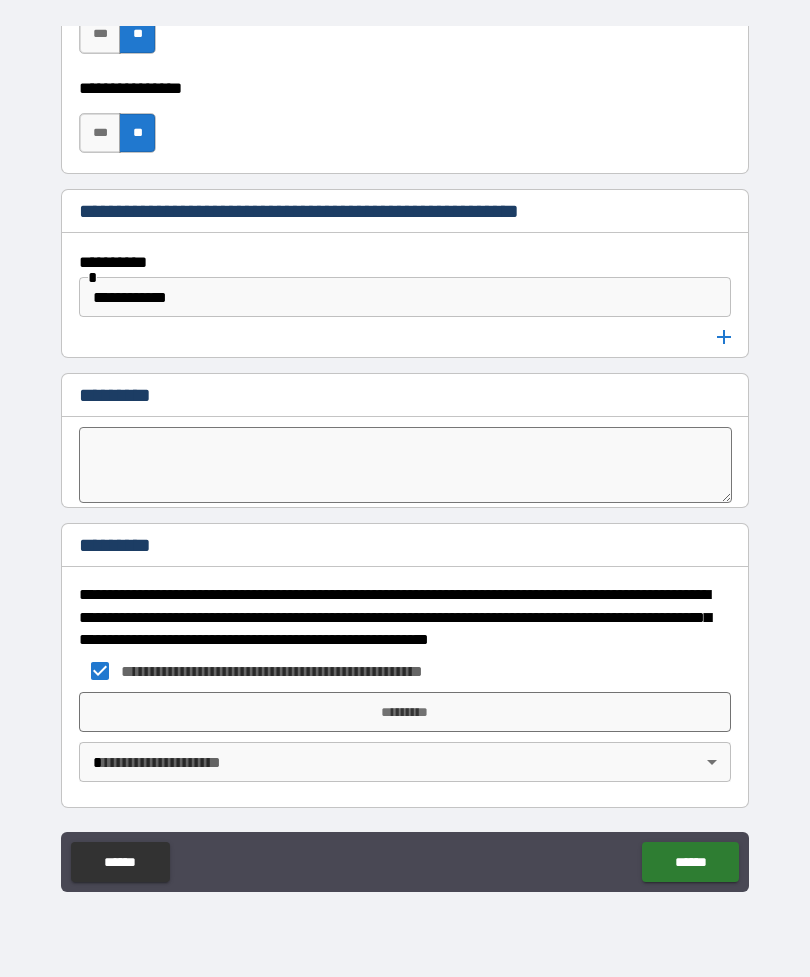 click on "[FIRST] [LAST] [STREET] [CITY], [STATE] [ZIP] [COUNTRY] [PHONE] [EMAIL] [SSN] [DLN] [CCNUM] [DOB] [AGE] [COORDS]" at bounding box center [405, 456] 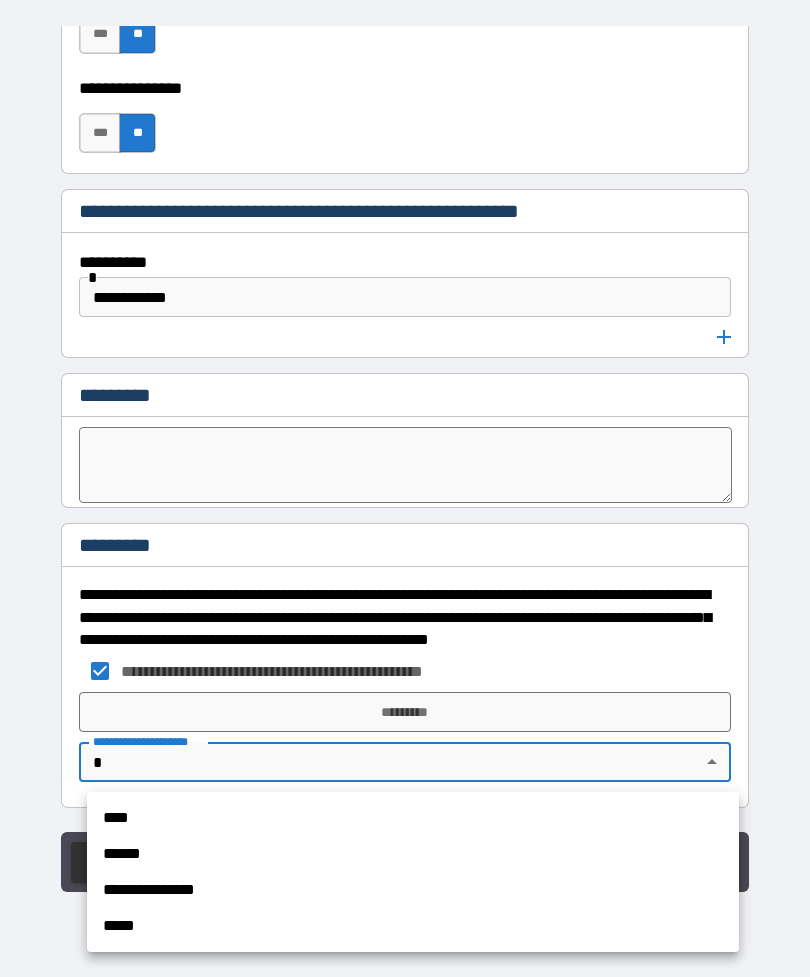 click on "****" at bounding box center [413, 818] 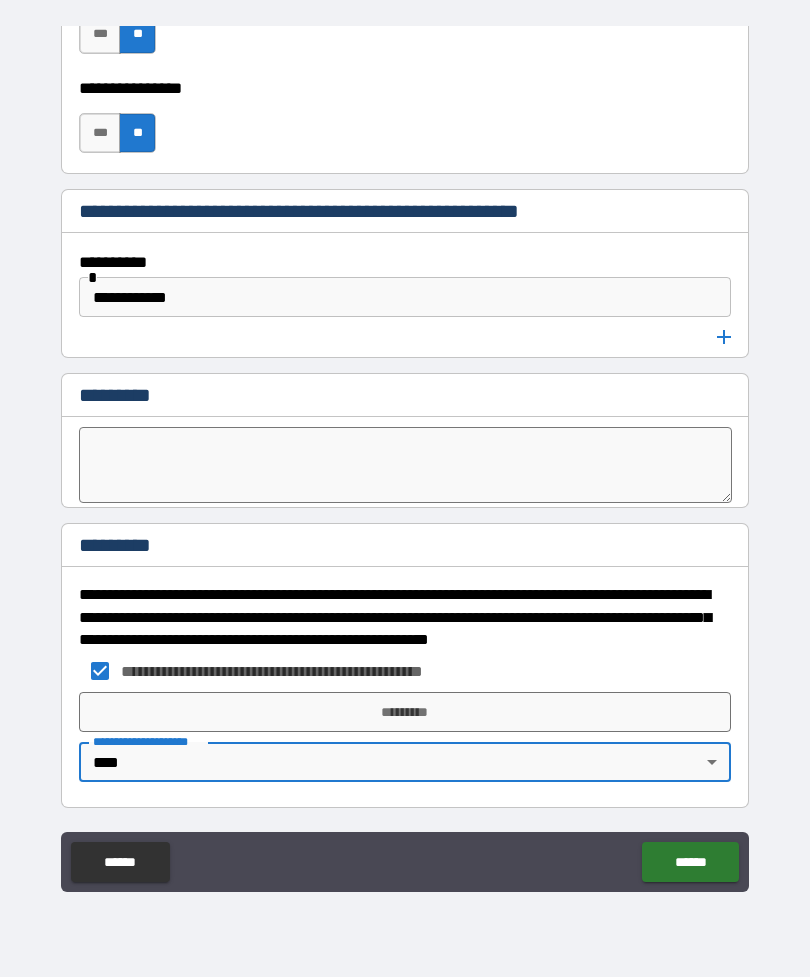 type on "****" 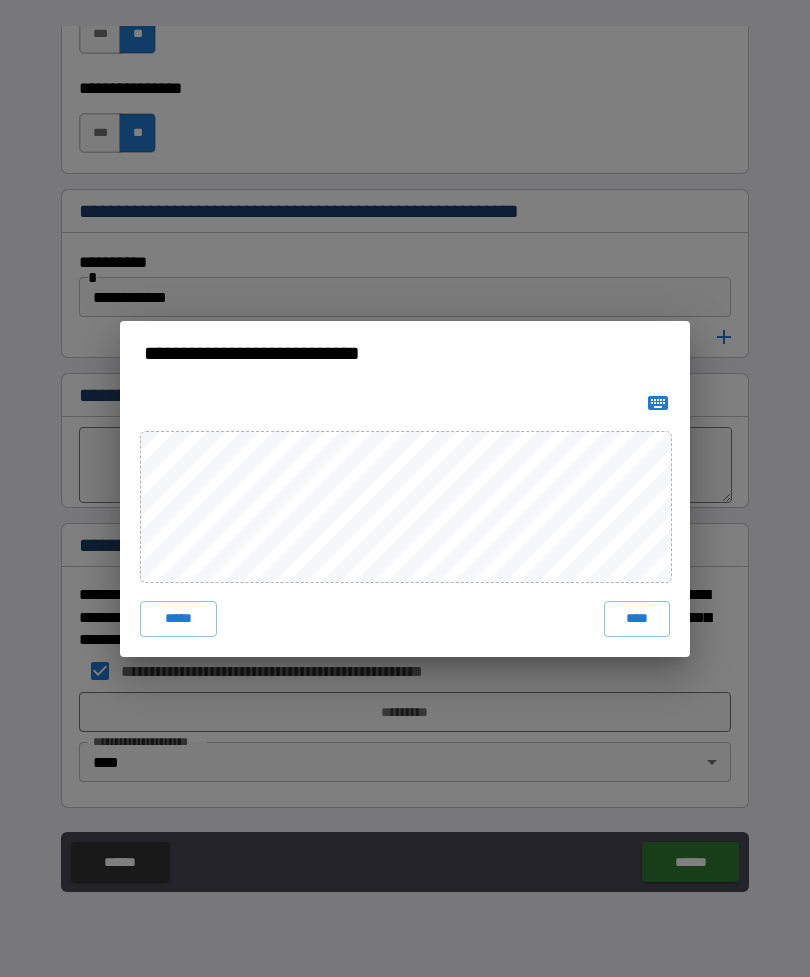 click on "****" at bounding box center (637, 619) 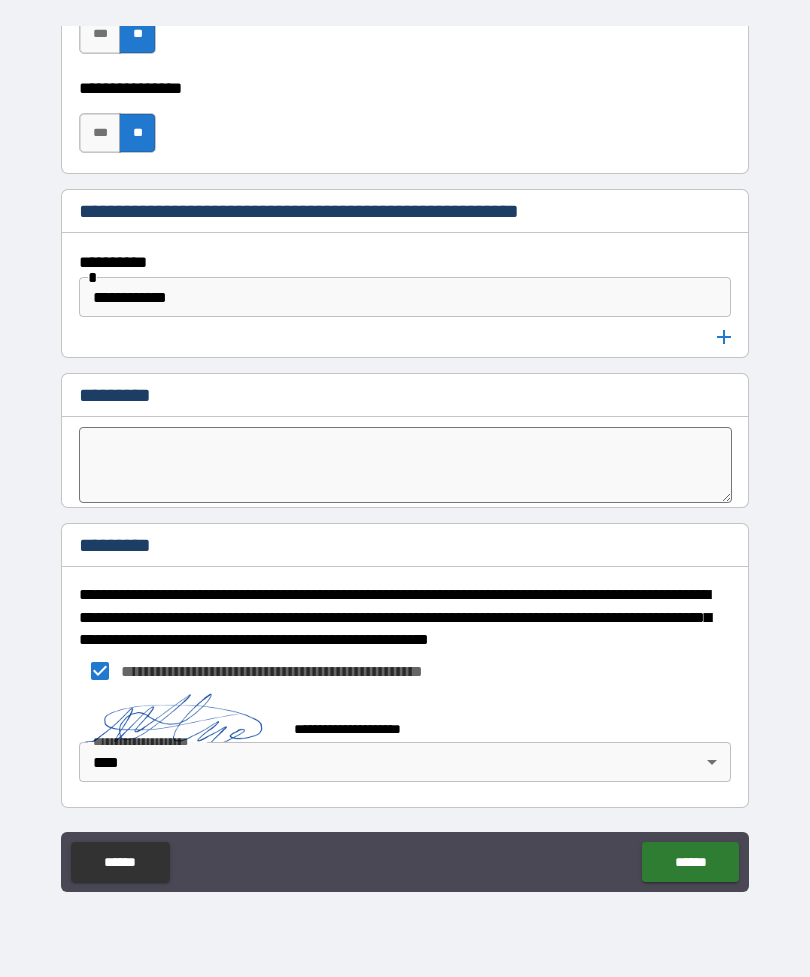 scroll, scrollTop: 10477, scrollLeft: 0, axis: vertical 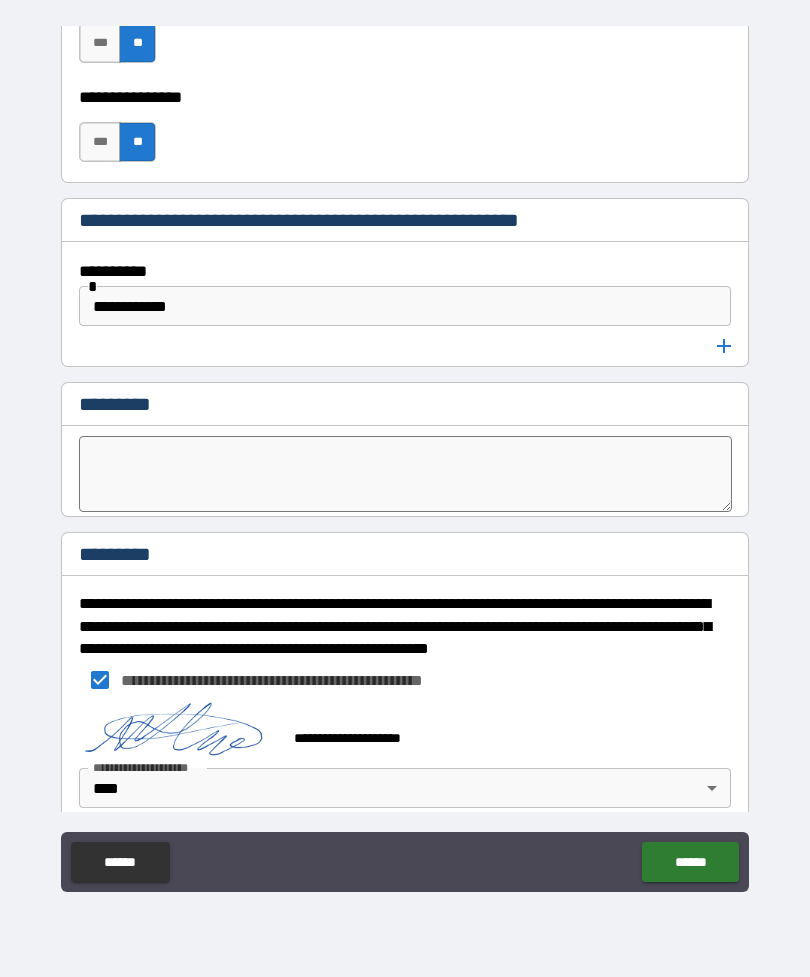 click on "******" at bounding box center (690, 862) 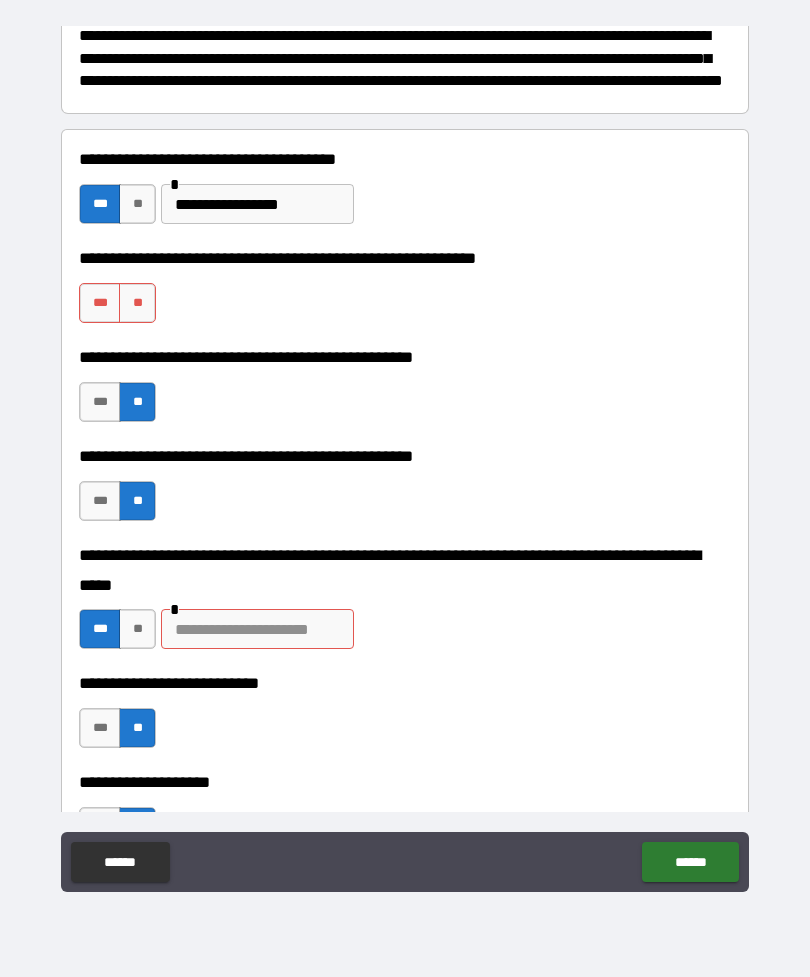 scroll, scrollTop: 280, scrollLeft: 0, axis: vertical 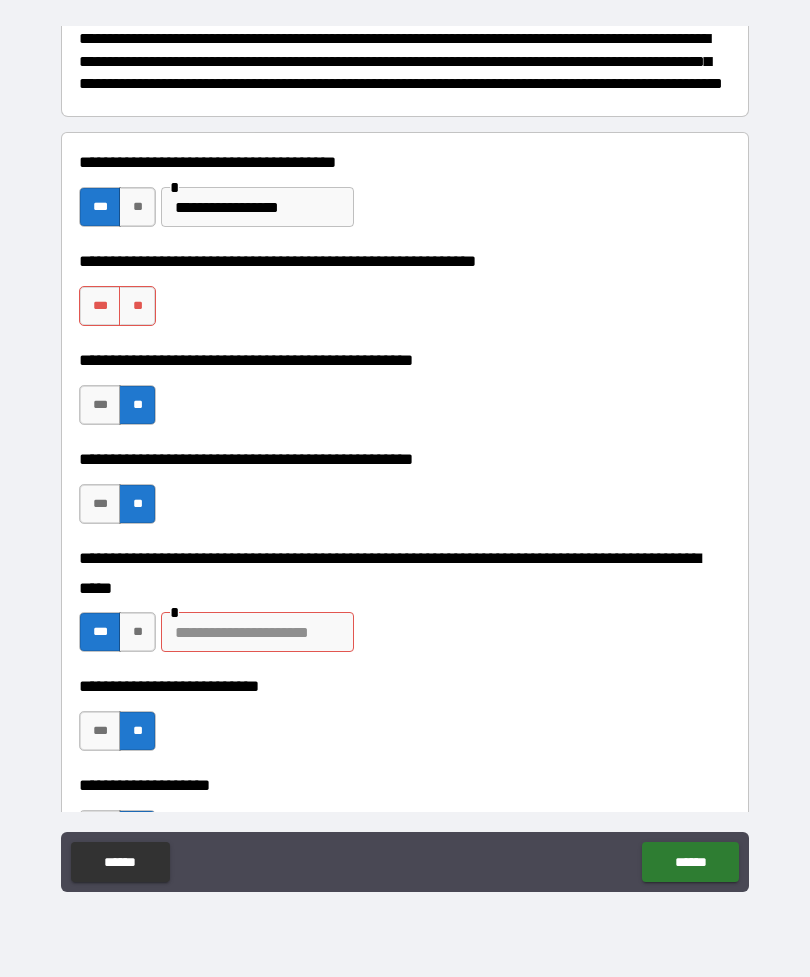 click on "**" at bounding box center (137, 306) 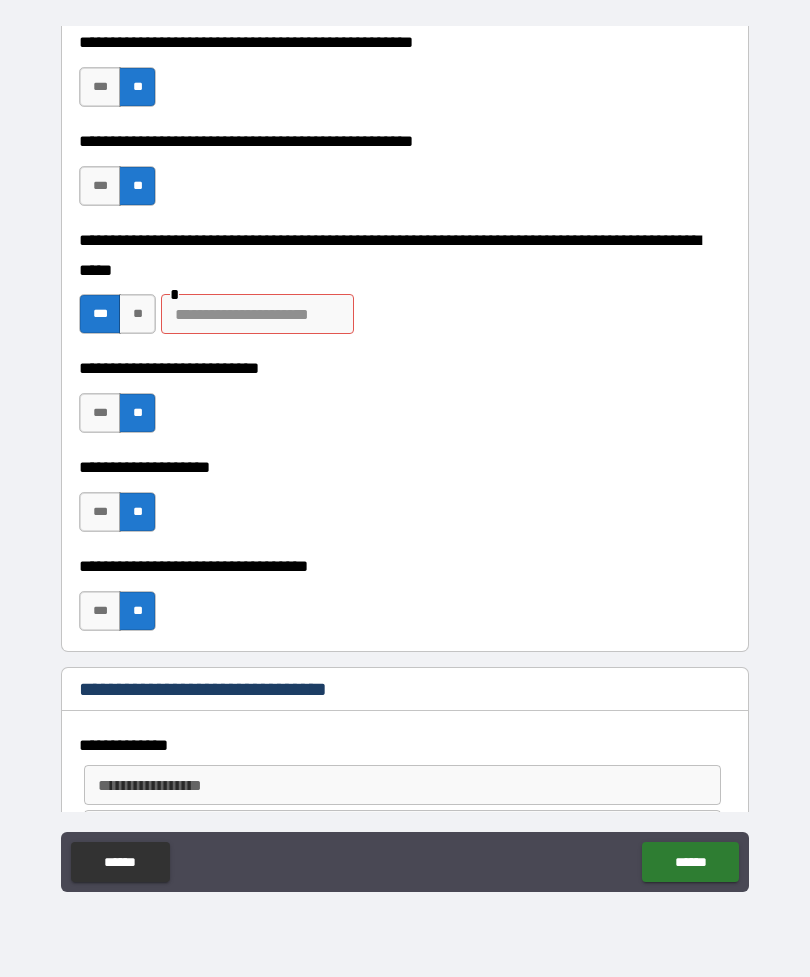 scroll, scrollTop: 599, scrollLeft: 0, axis: vertical 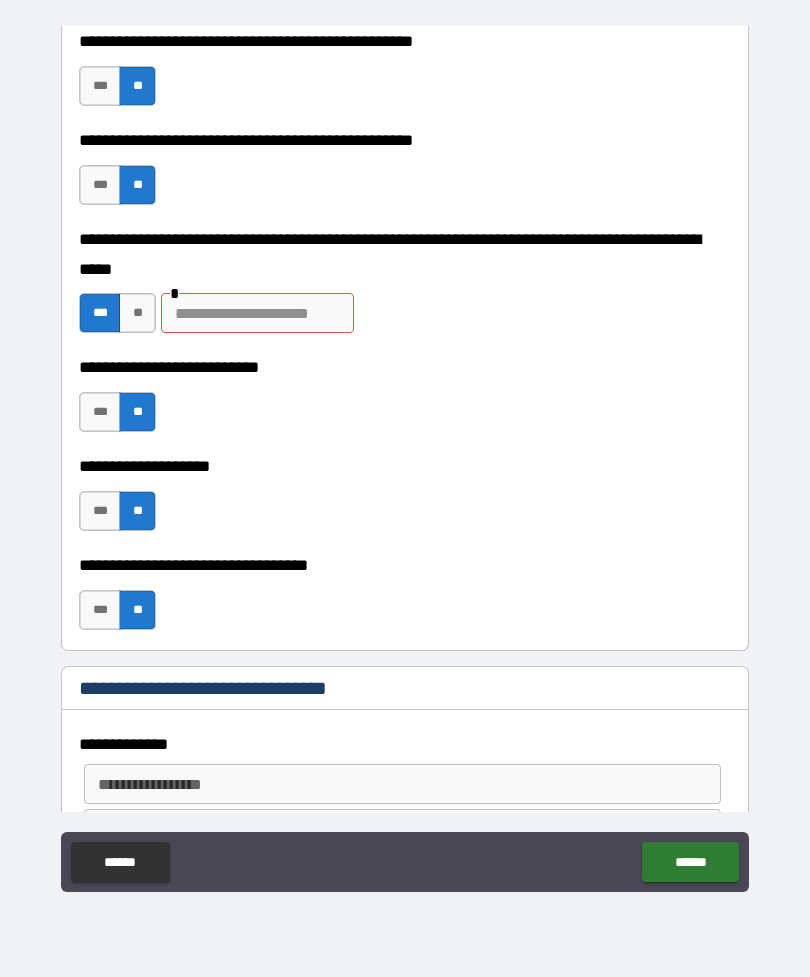click at bounding box center [257, 313] 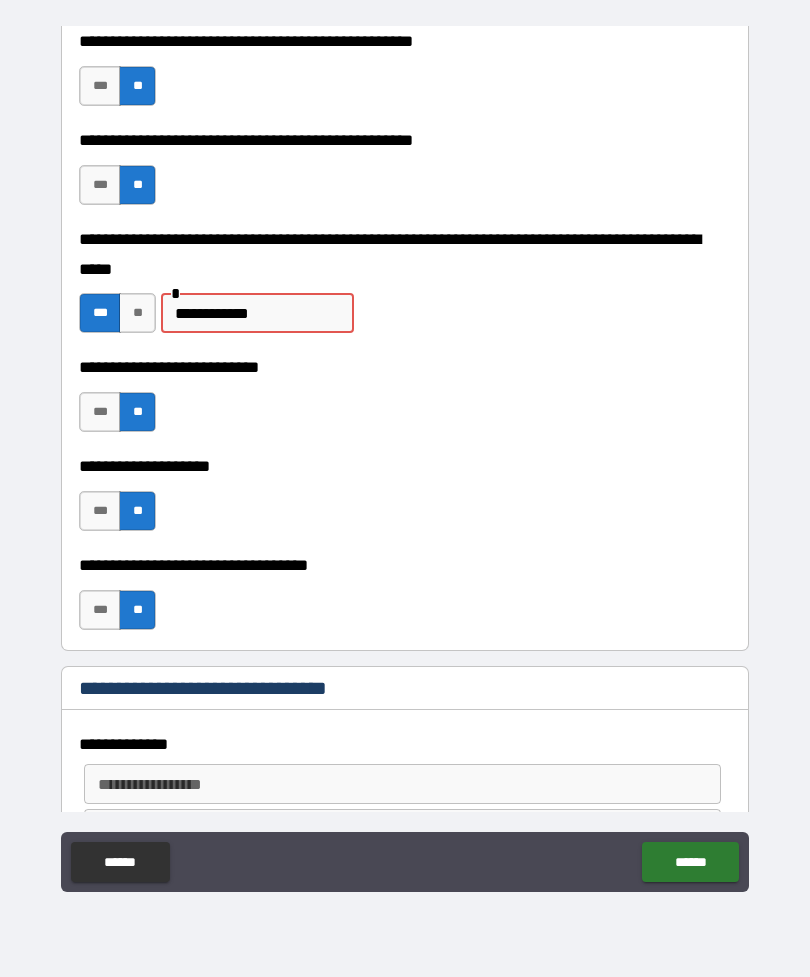 type on "**********" 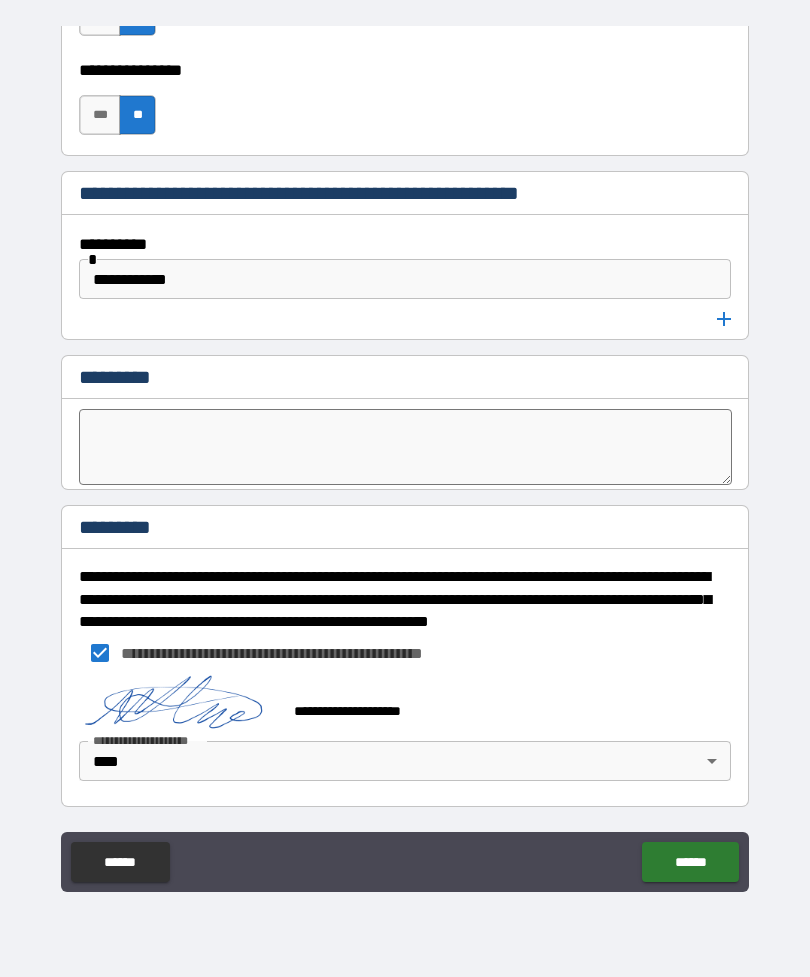 scroll, scrollTop: 10504, scrollLeft: 0, axis: vertical 